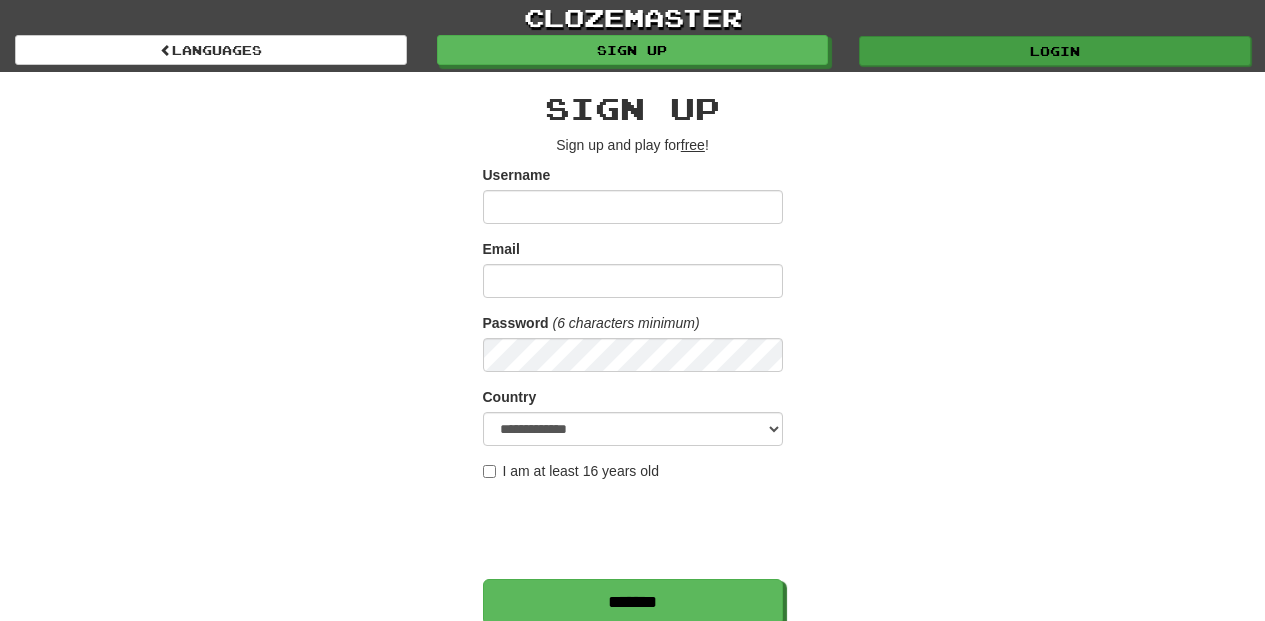 scroll, scrollTop: 0, scrollLeft: 0, axis: both 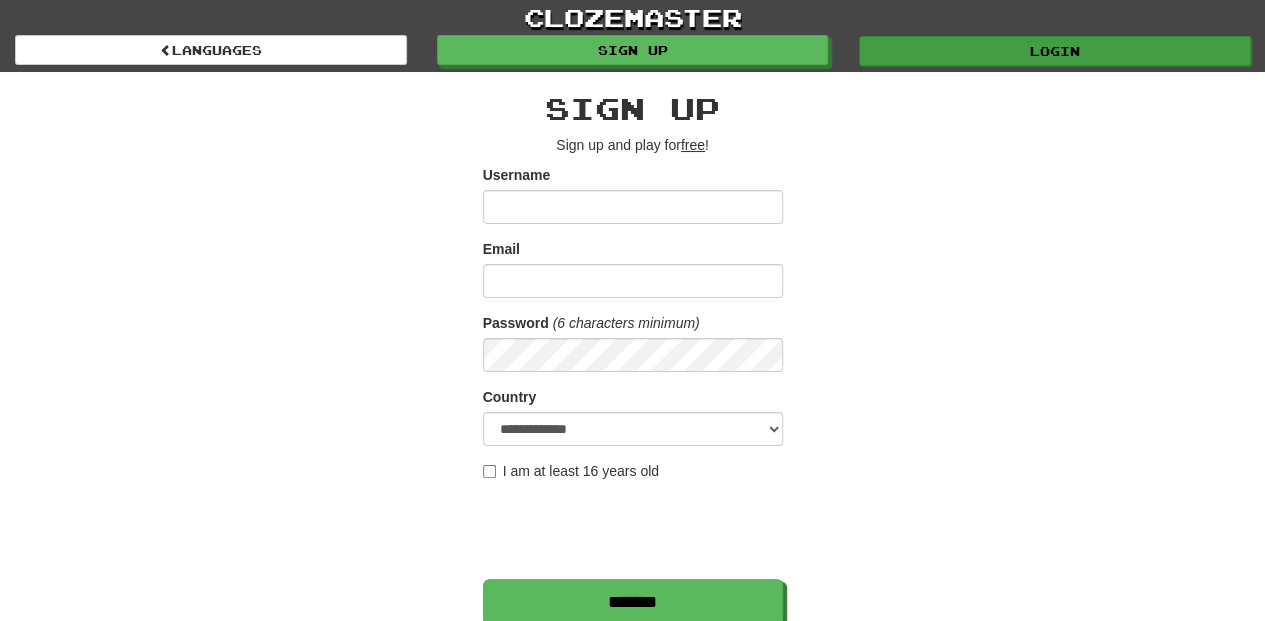 type on "**********" 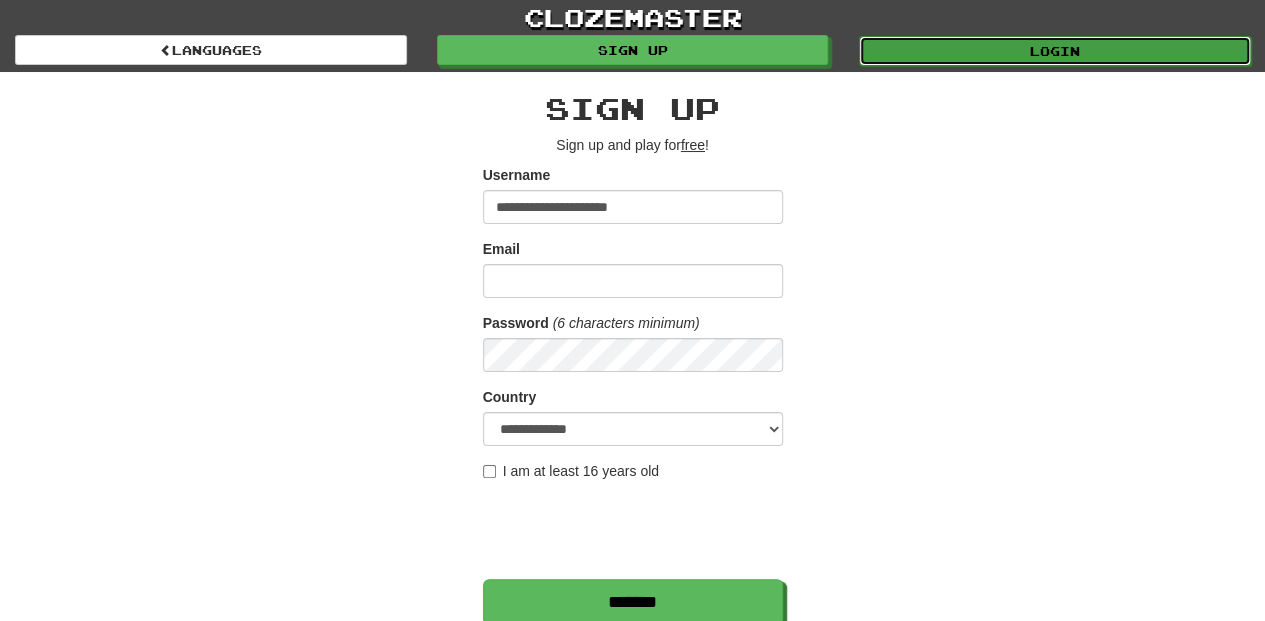 click on "Login" at bounding box center (1055, 51) 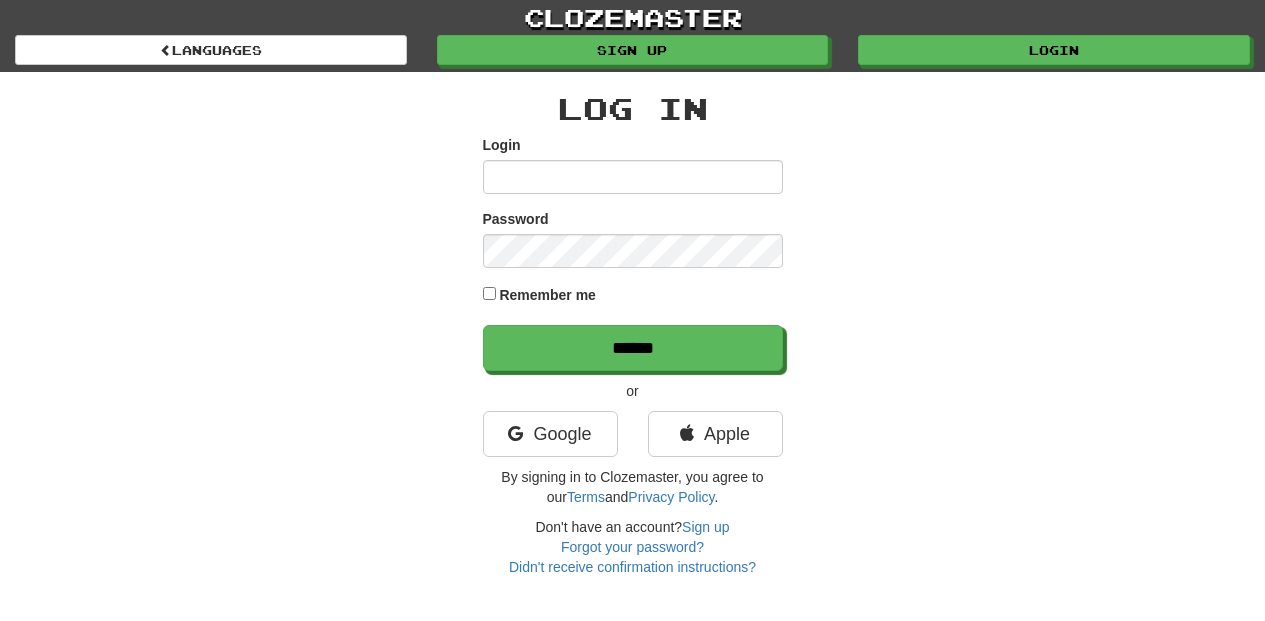 scroll, scrollTop: 0, scrollLeft: 0, axis: both 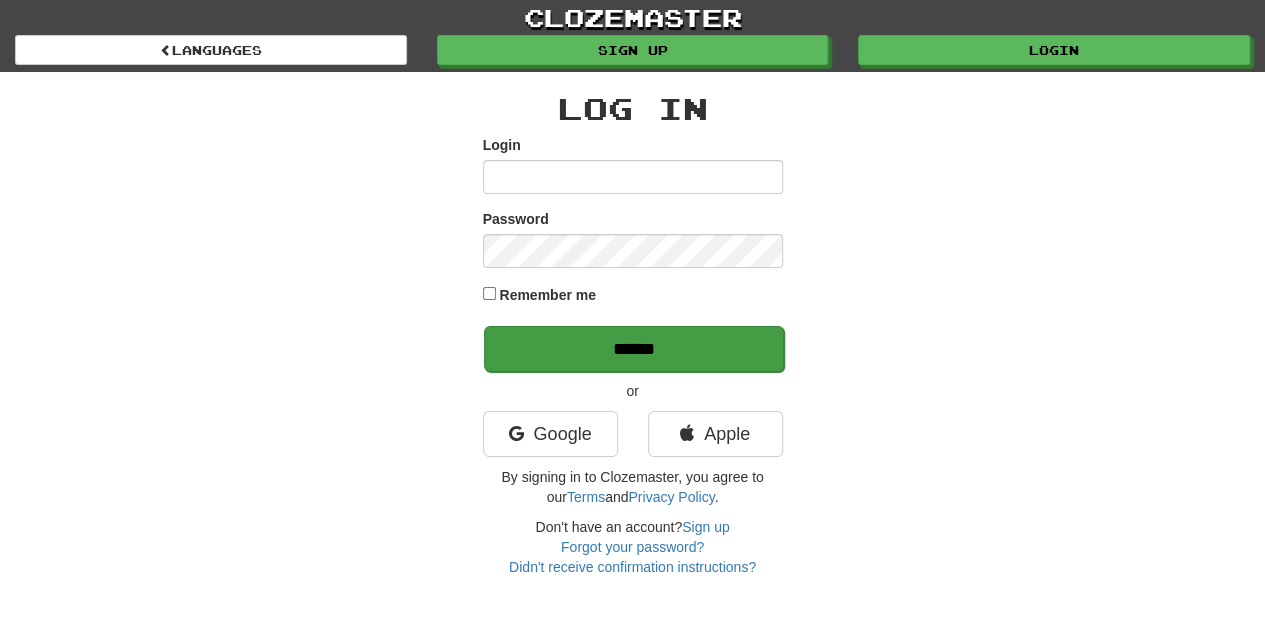 type on "**********" 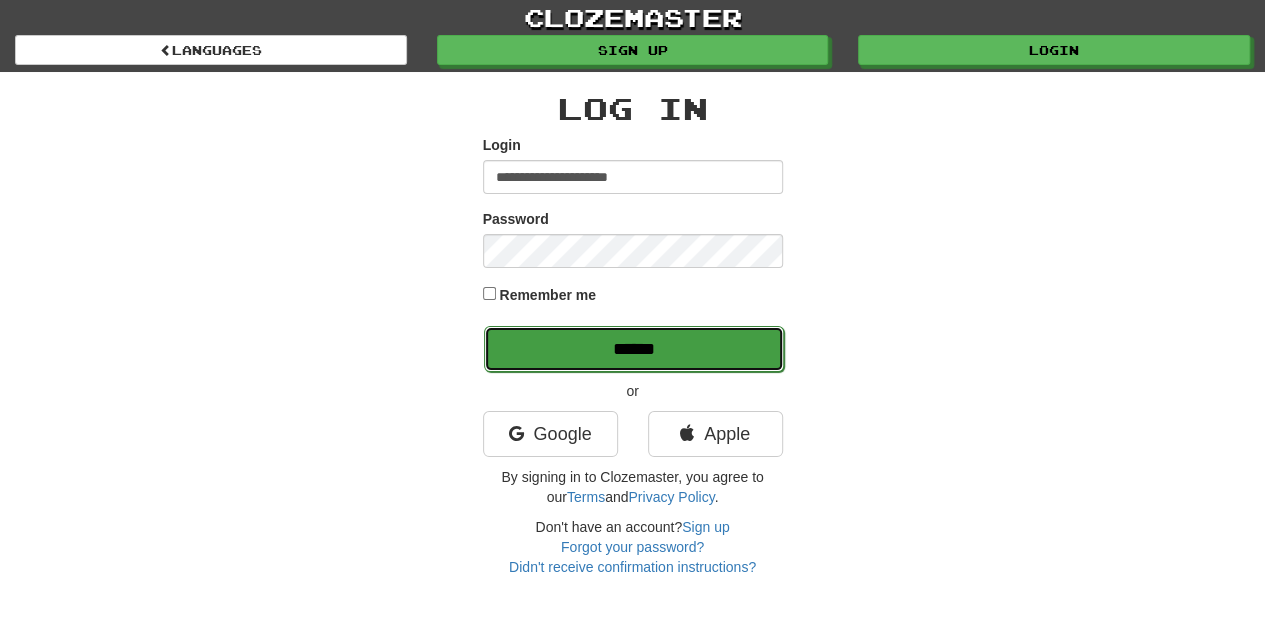 click on "******" at bounding box center (634, 349) 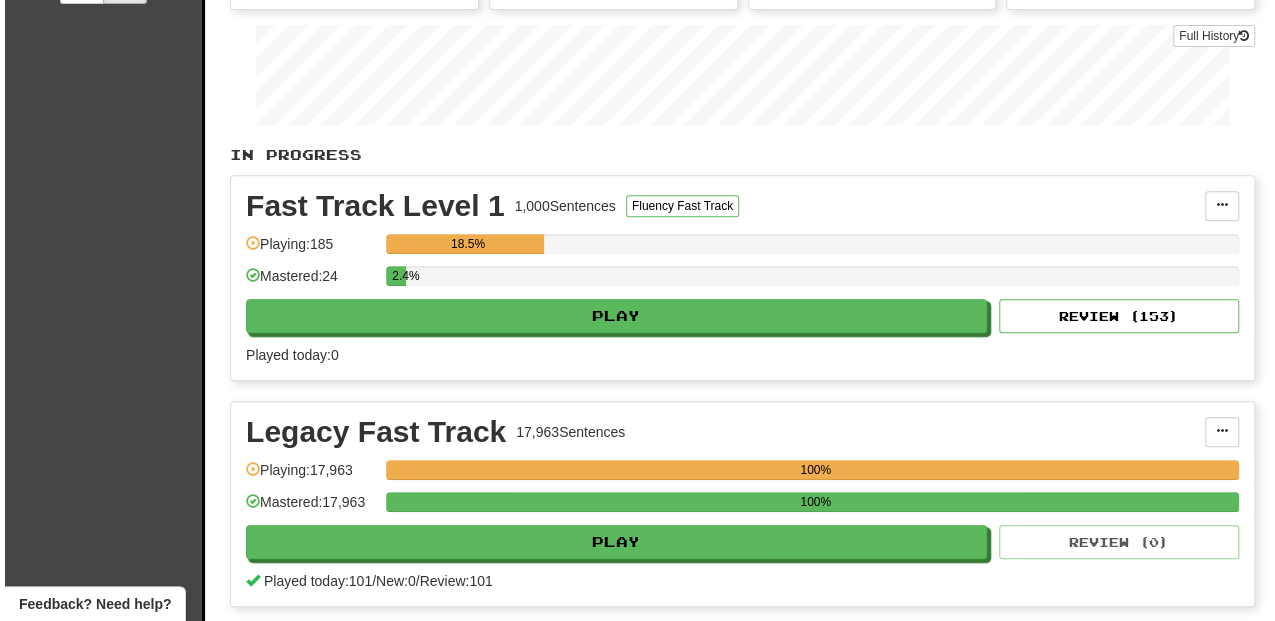 scroll, scrollTop: 333, scrollLeft: 0, axis: vertical 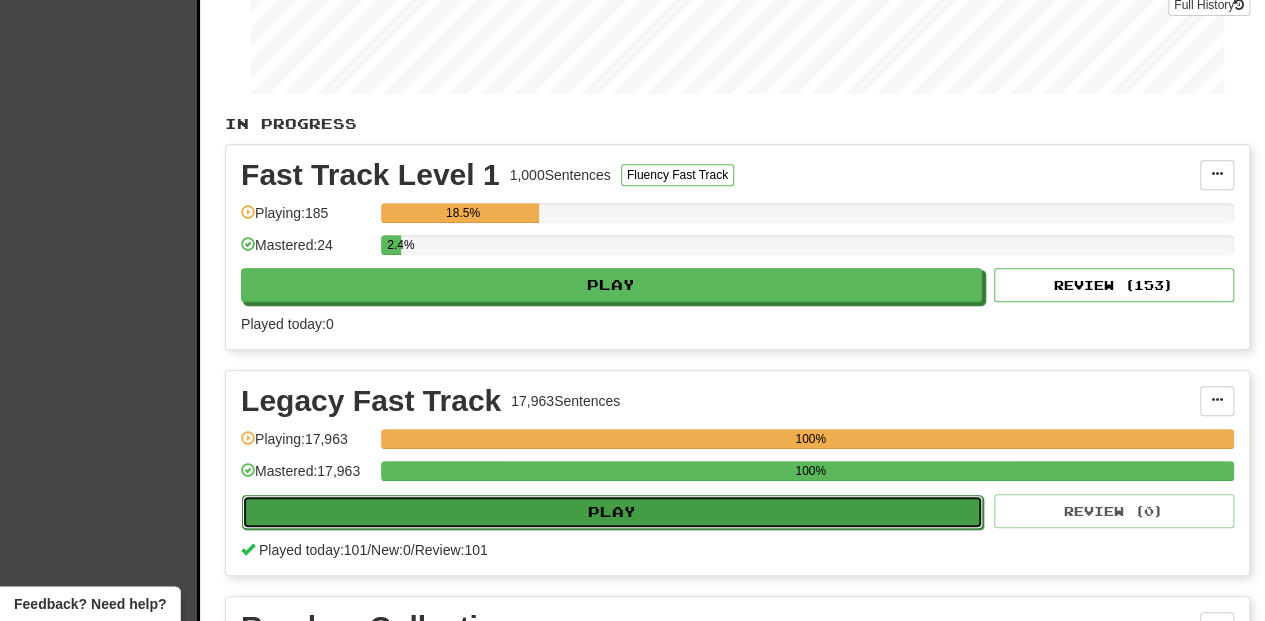 click on "Play" at bounding box center (612, 512) 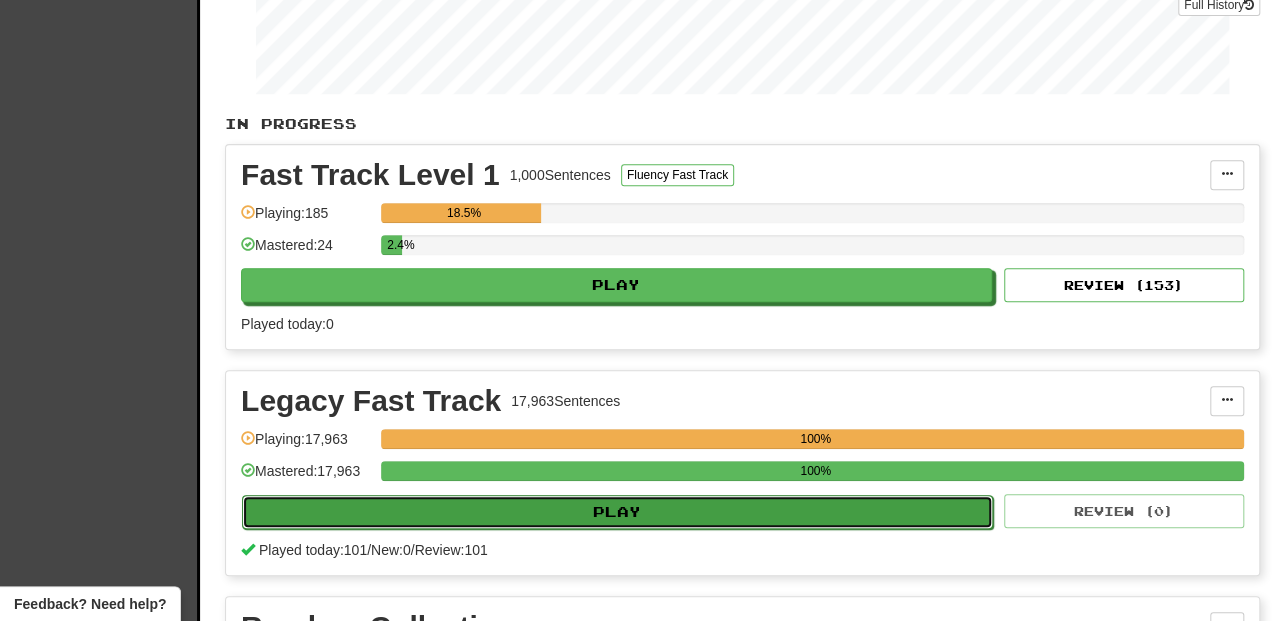 select on "**" 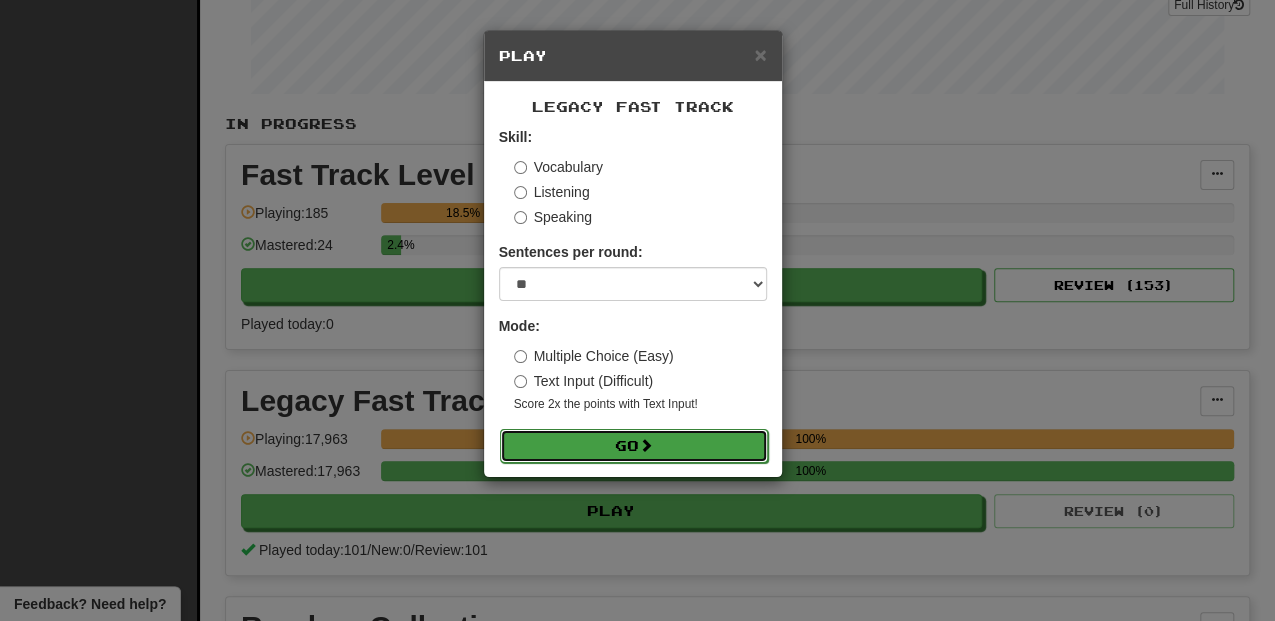 click on "Go" at bounding box center (634, 446) 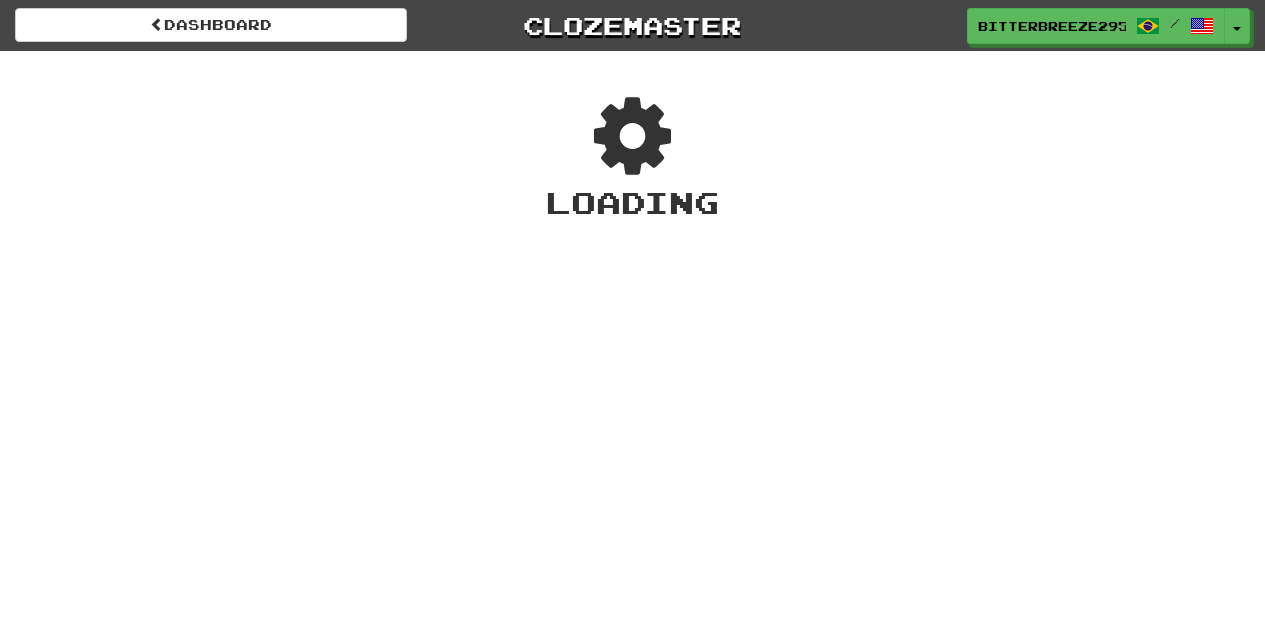 scroll, scrollTop: 0, scrollLeft: 0, axis: both 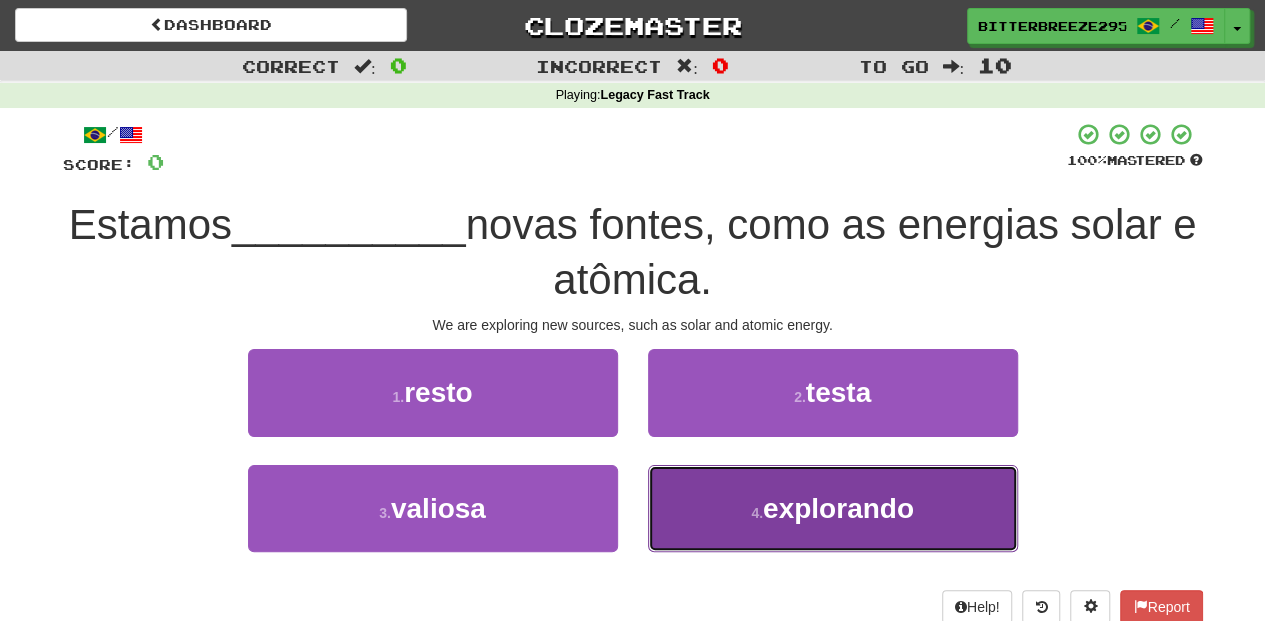 click on "4 .  explorando" at bounding box center (833, 508) 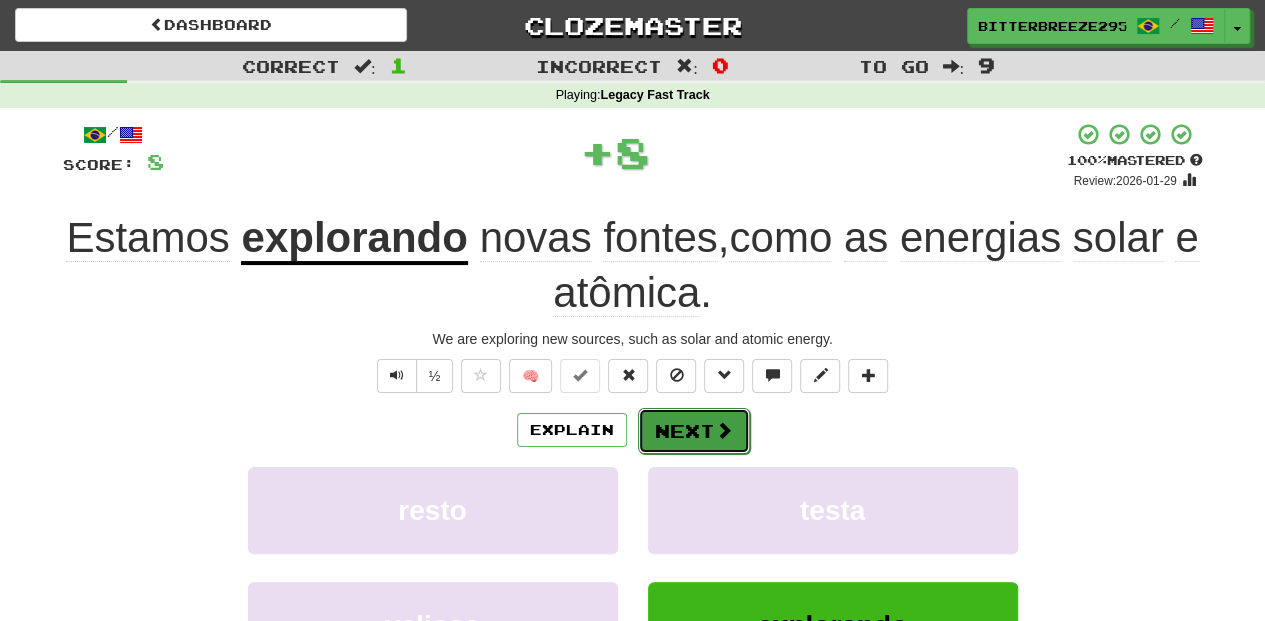 click on "Next" at bounding box center (694, 431) 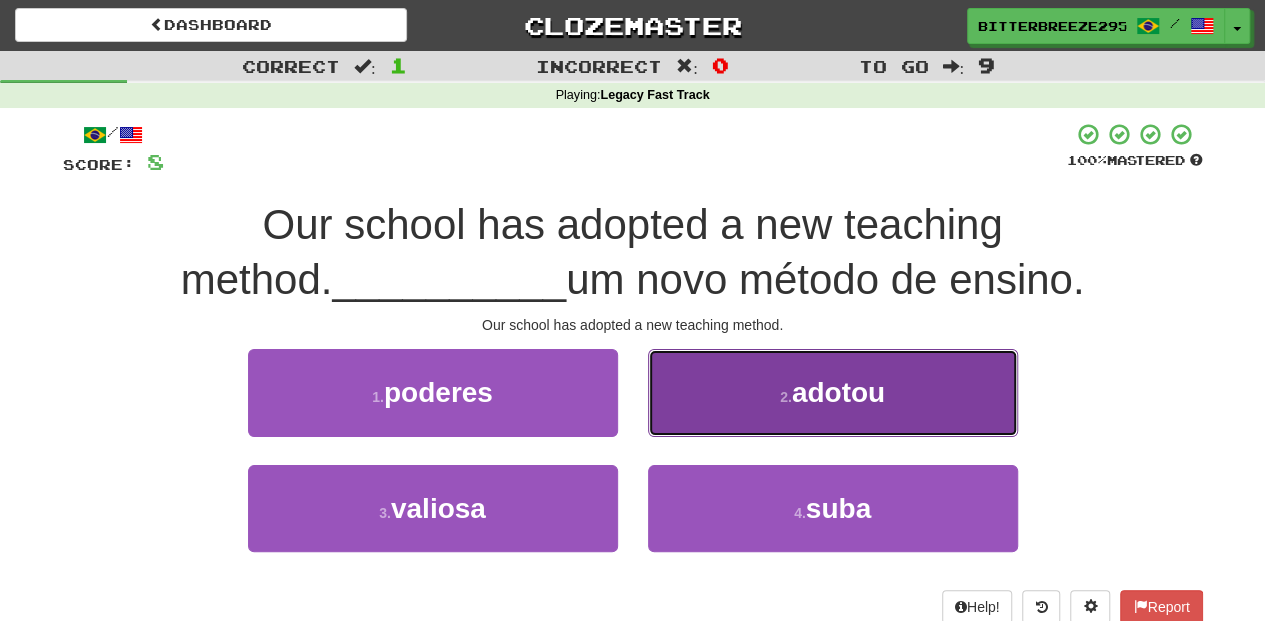 click on "2 .  adotou" at bounding box center (833, 392) 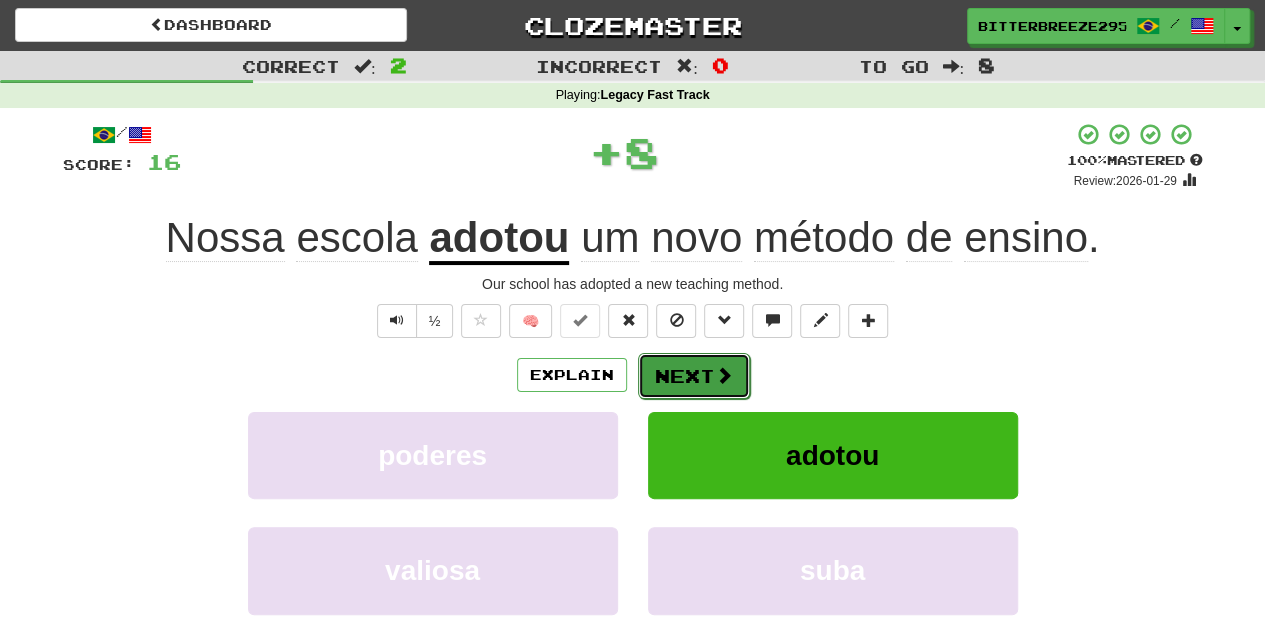 click on "Next" at bounding box center (694, 376) 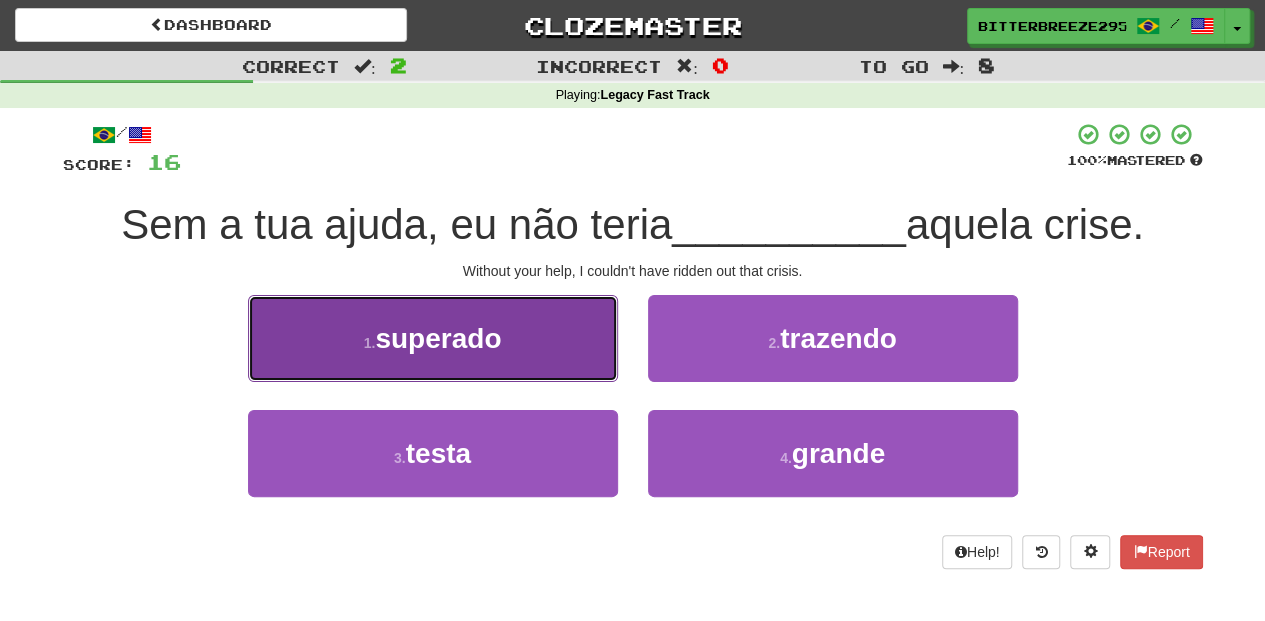 click on "1 .  superado" at bounding box center (433, 338) 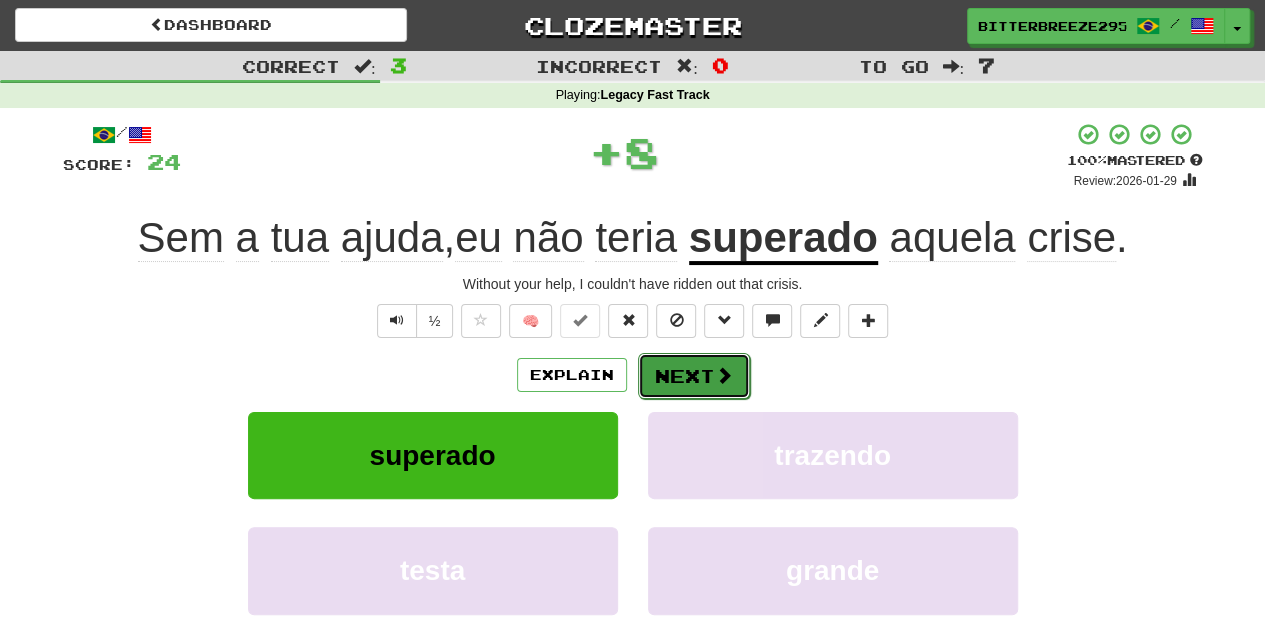 click on "Next" at bounding box center [694, 376] 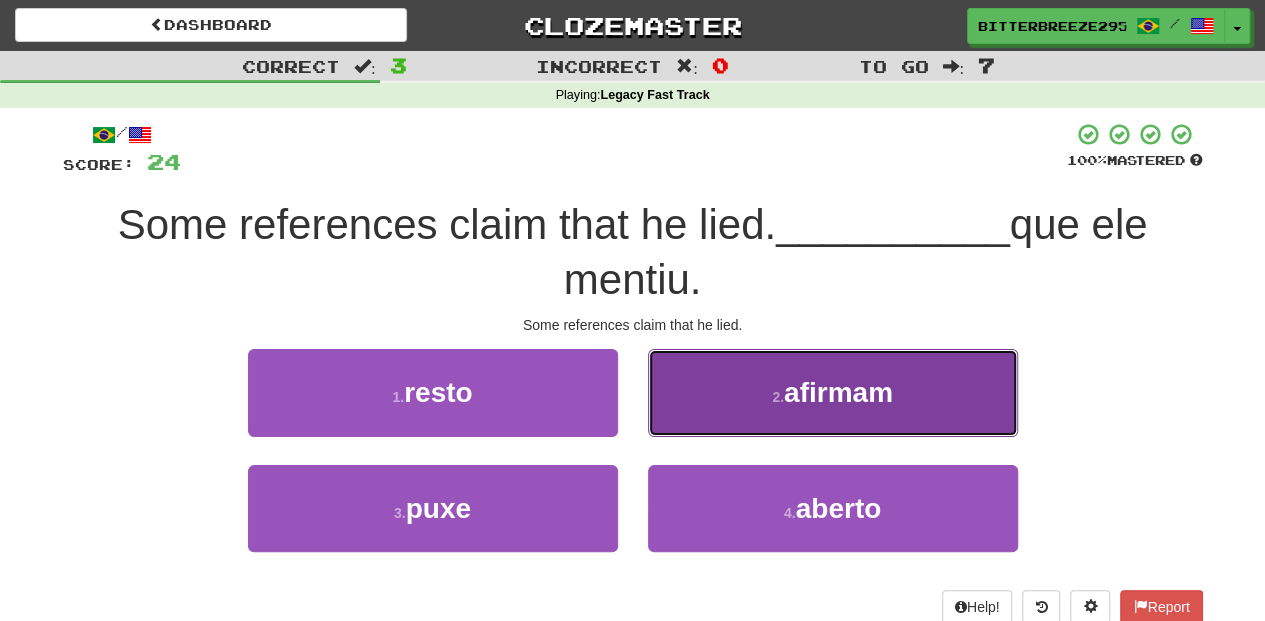 click on "2 .  afirmam" at bounding box center (833, 392) 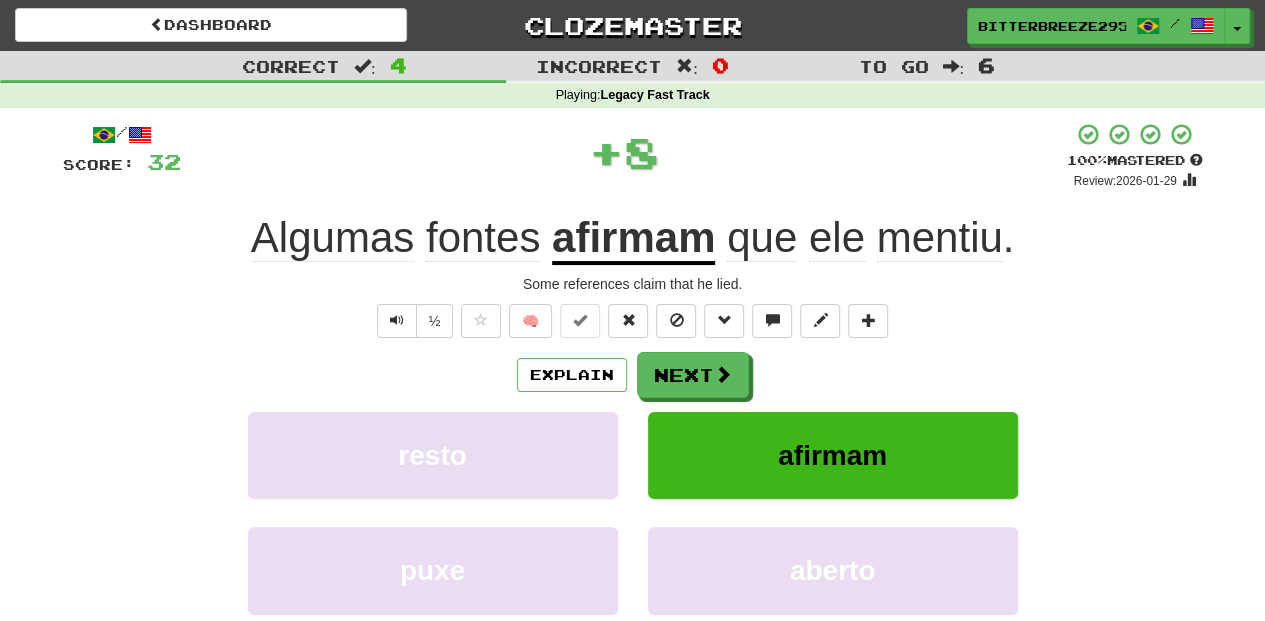click on "Next" at bounding box center [693, 375] 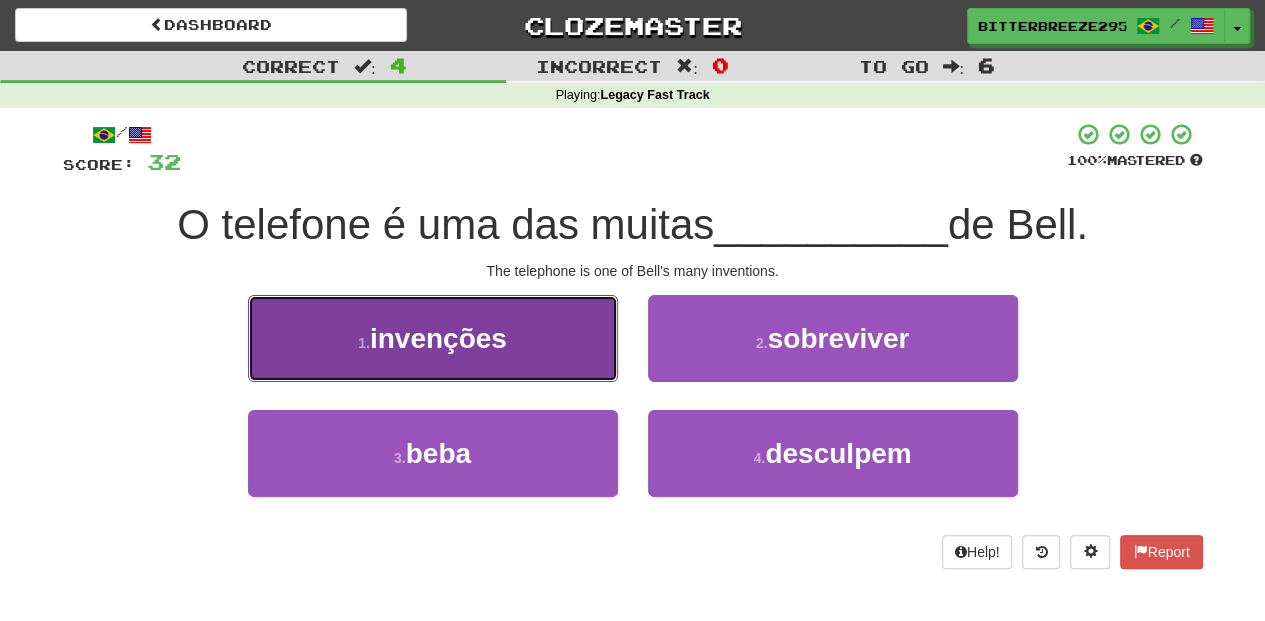 click on "1 .  invenções" at bounding box center (433, 338) 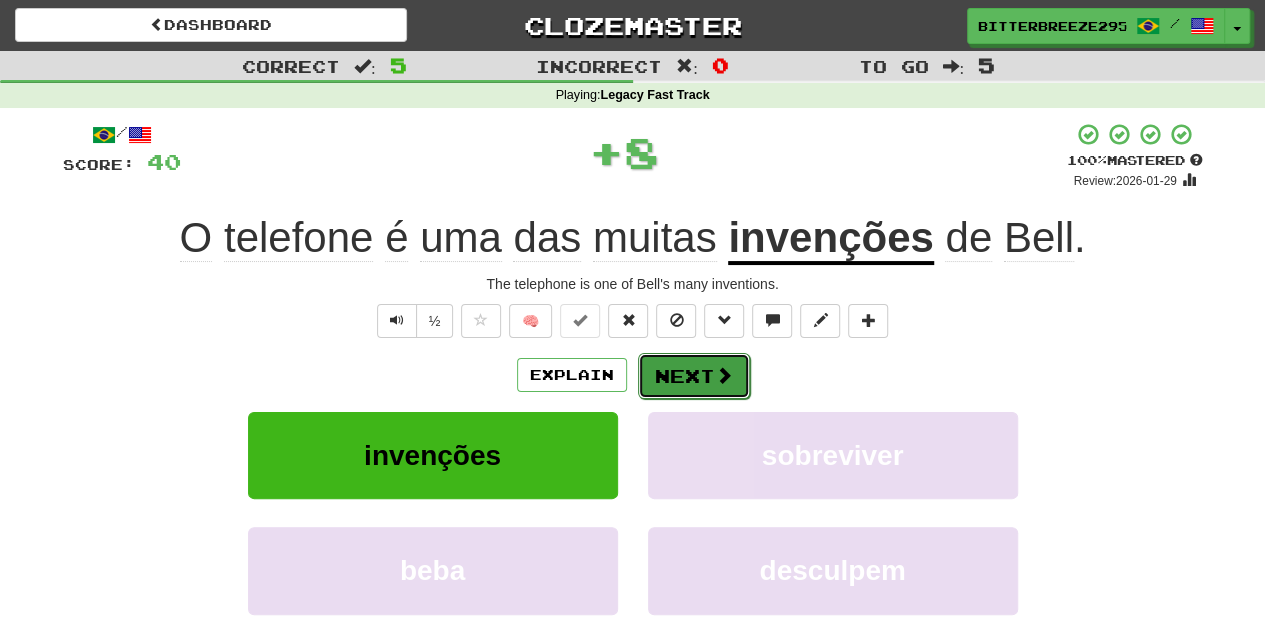 click on "Next" at bounding box center [694, 376] 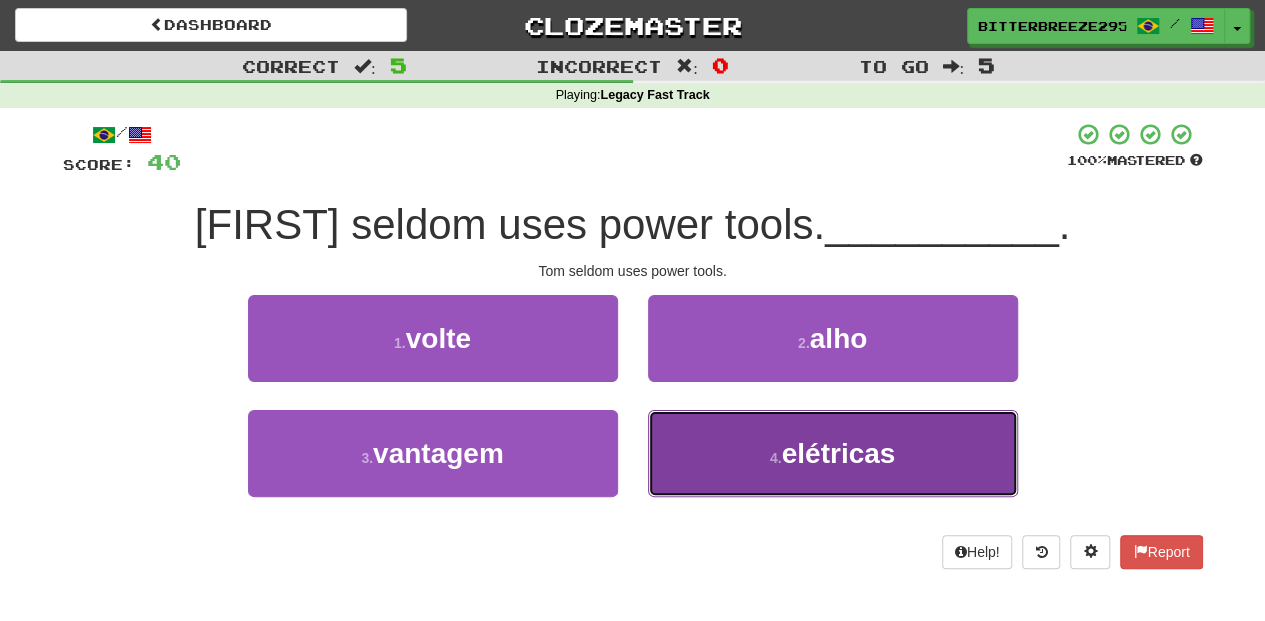 click on "4 .  elétricas" at bounding box center [833, 453] 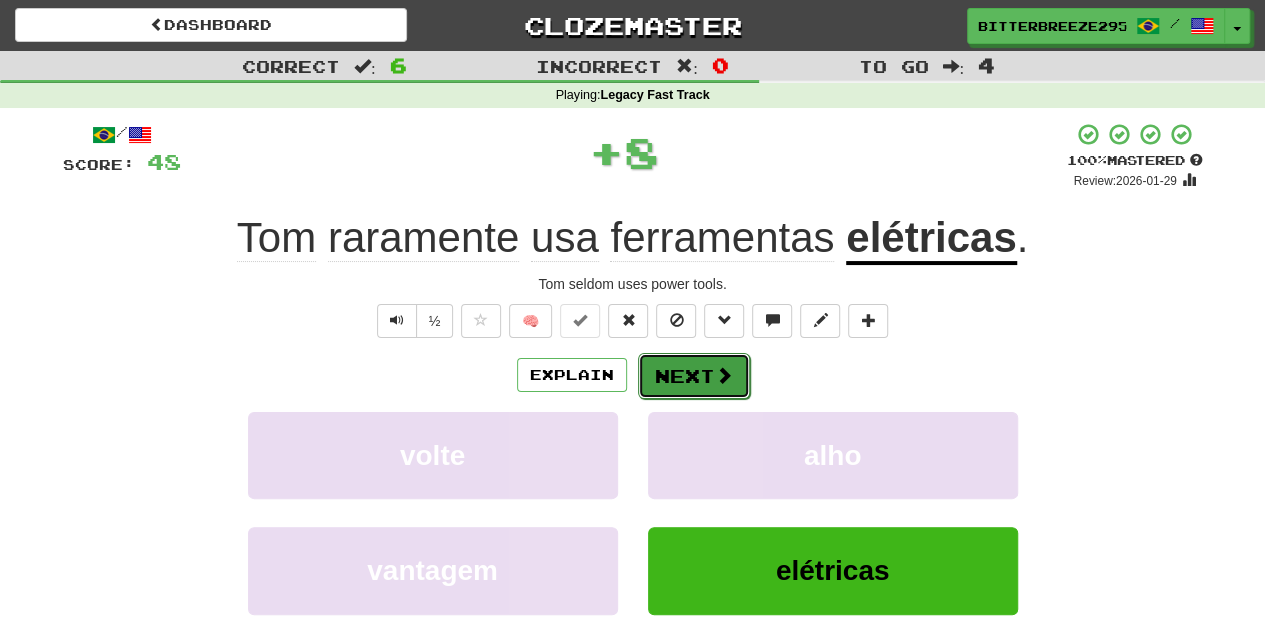 click on "Next" at bounding box center [694, 376] 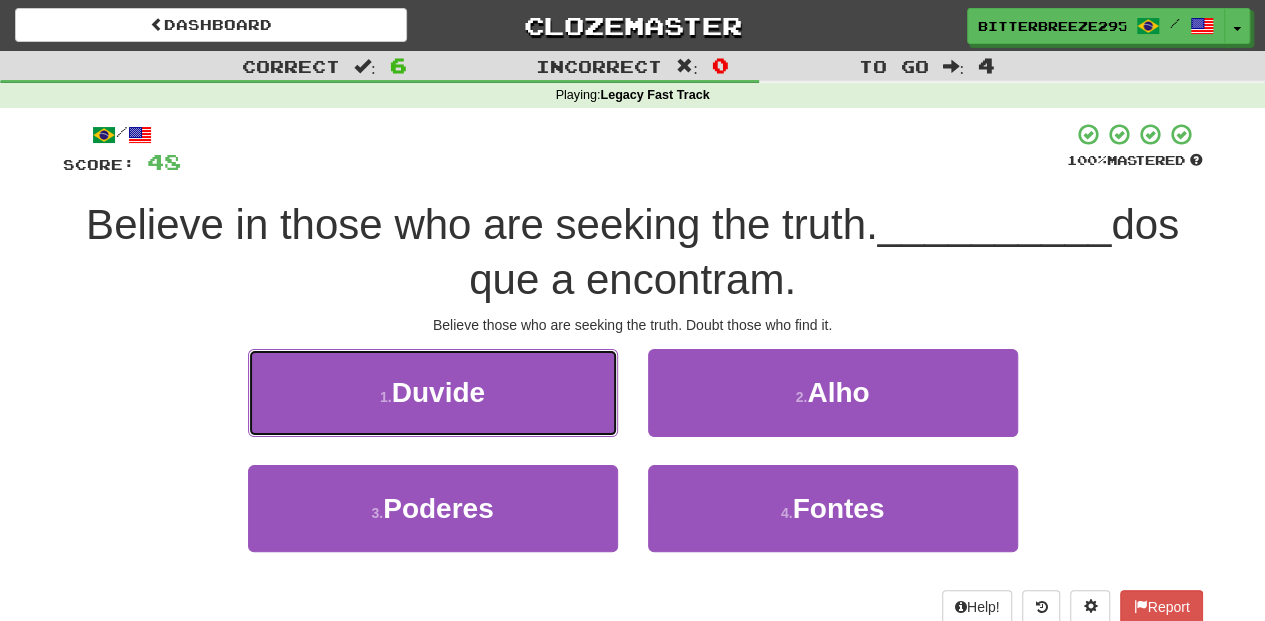 drag, startPoint x: 486, startPoint y: 404, endPoint x: 501, endPoint y: 404, distance: 15 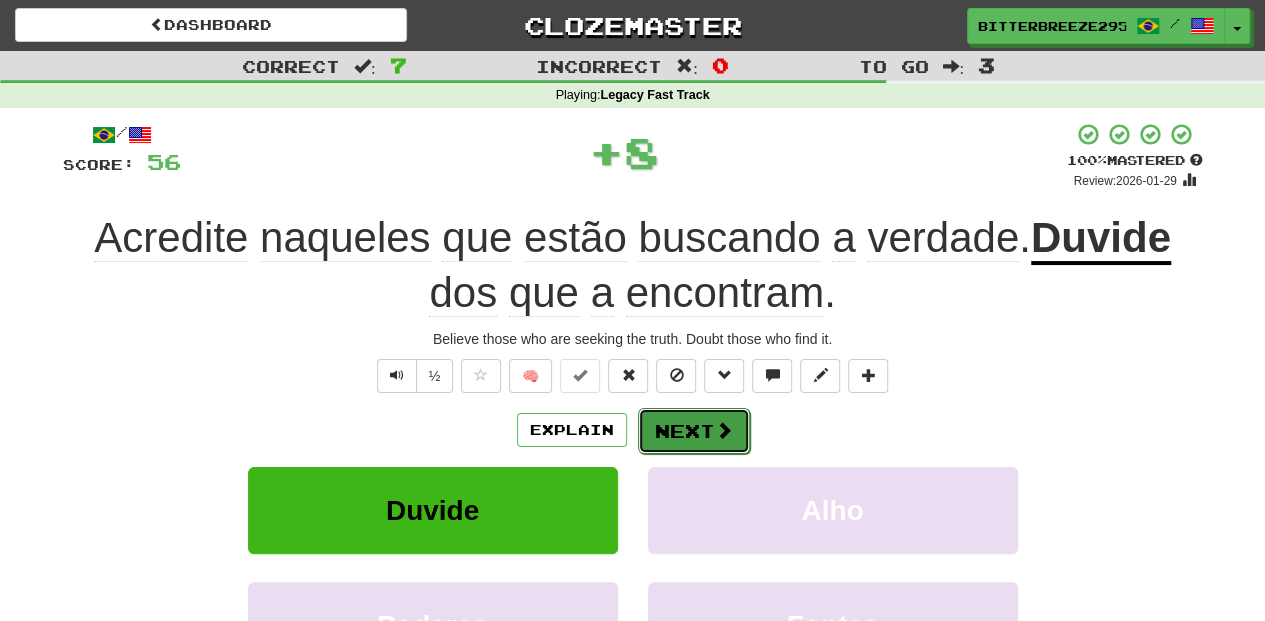 click on "Next" at bounding box center (694, 431) 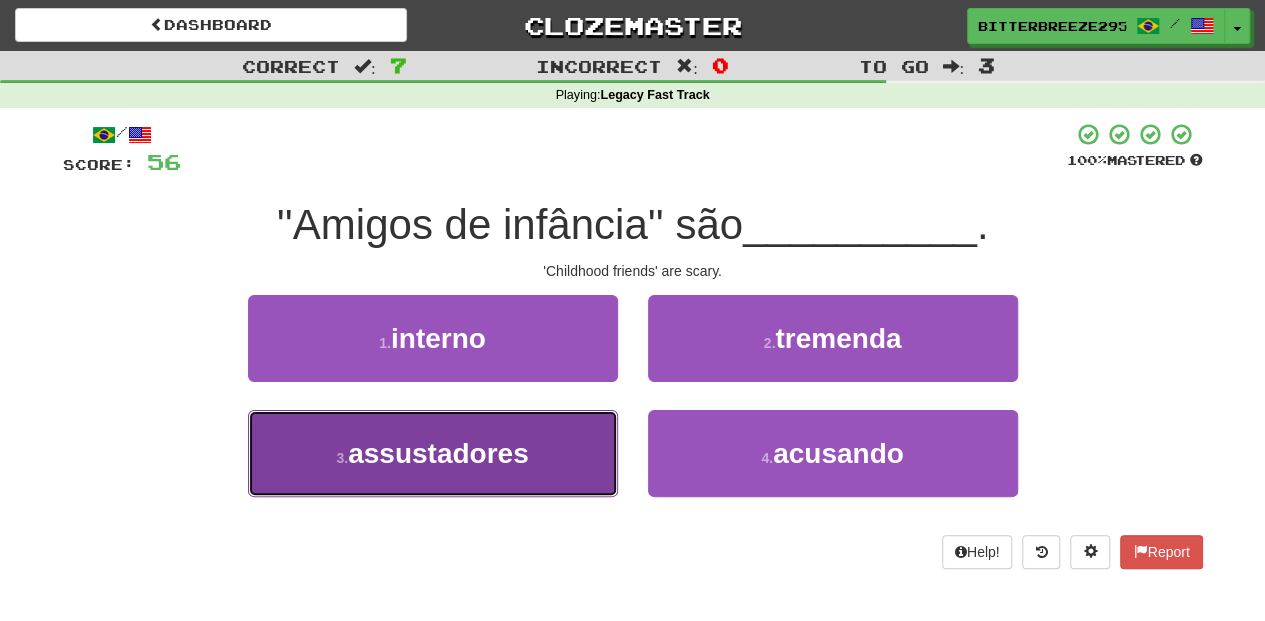 click on "3 .  assustadores" at bounding box center [433, 453] 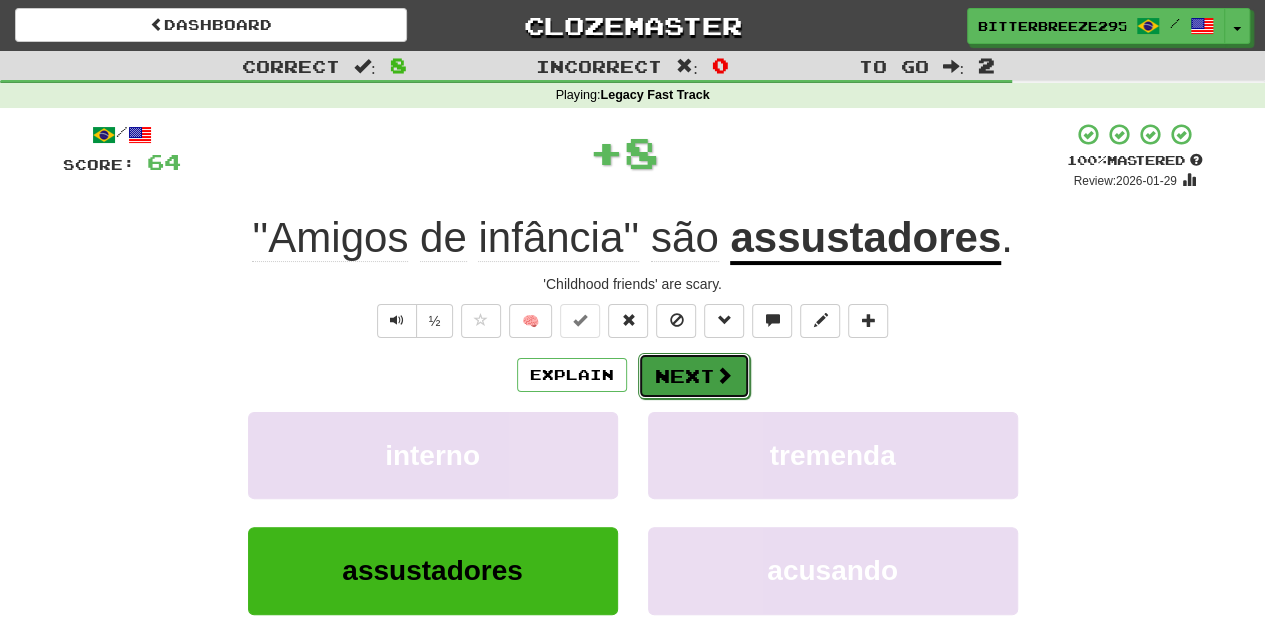 click on "Next" at bounding box center [694, 376] 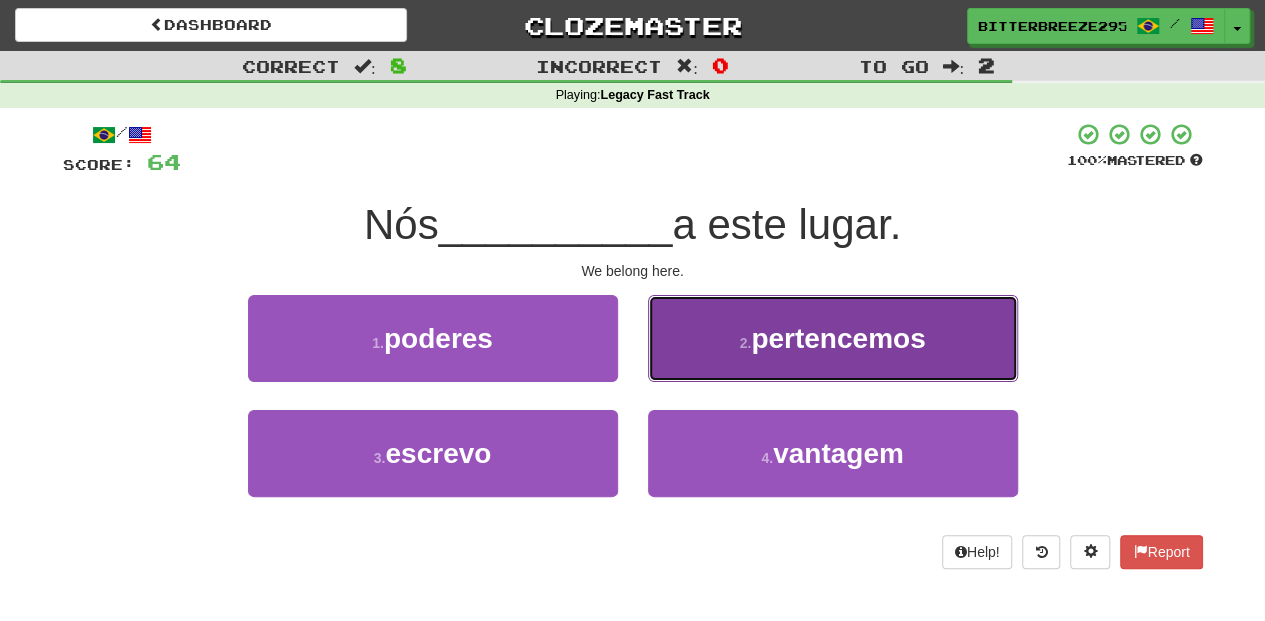 click on "2 .  pertencemos" at bounding box center [833, 338] 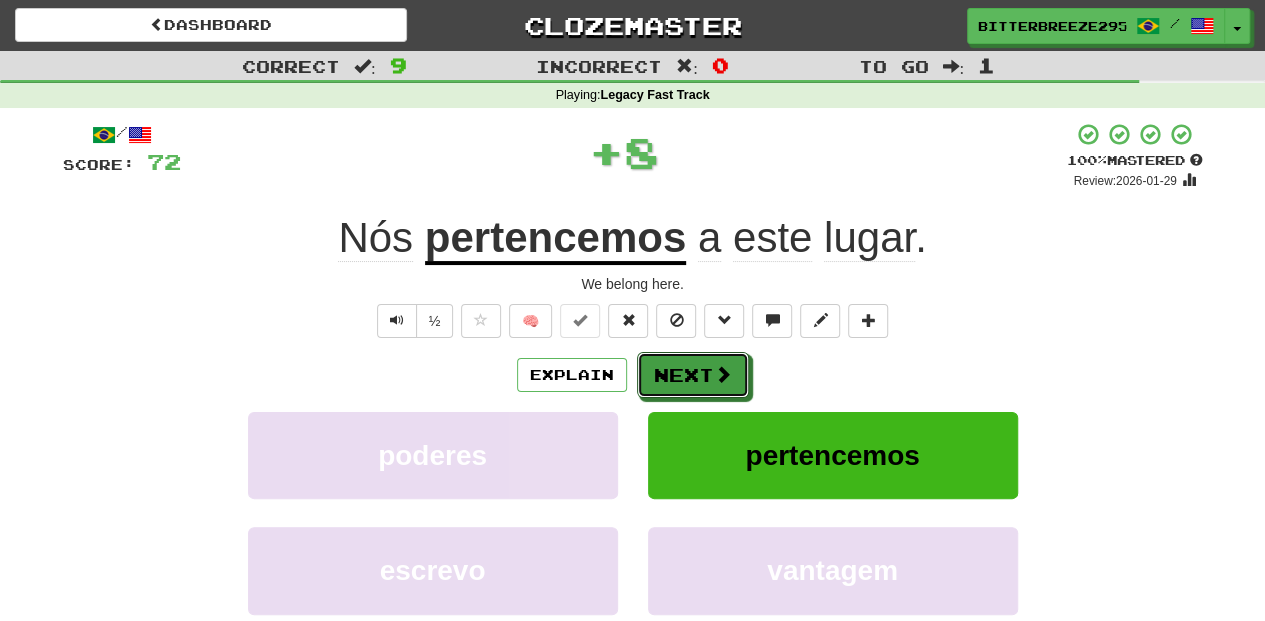 click on "Next" at bounding box center (693, 375) 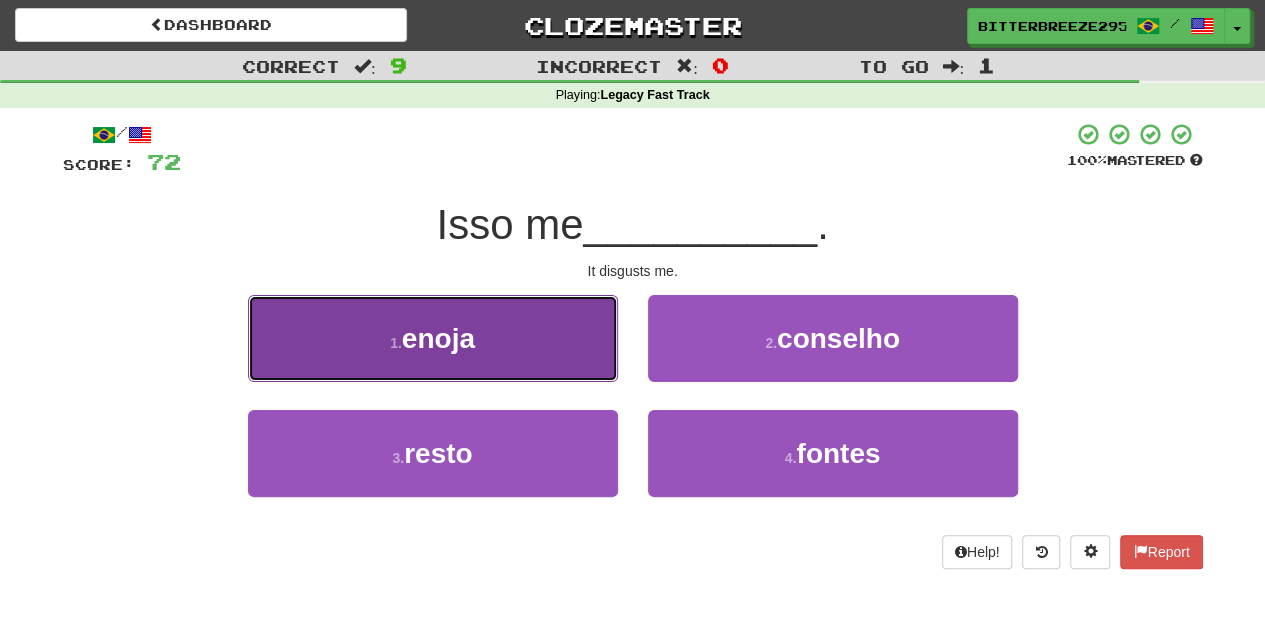 click on "1 .  enoja" at bounding box center [433, 338] 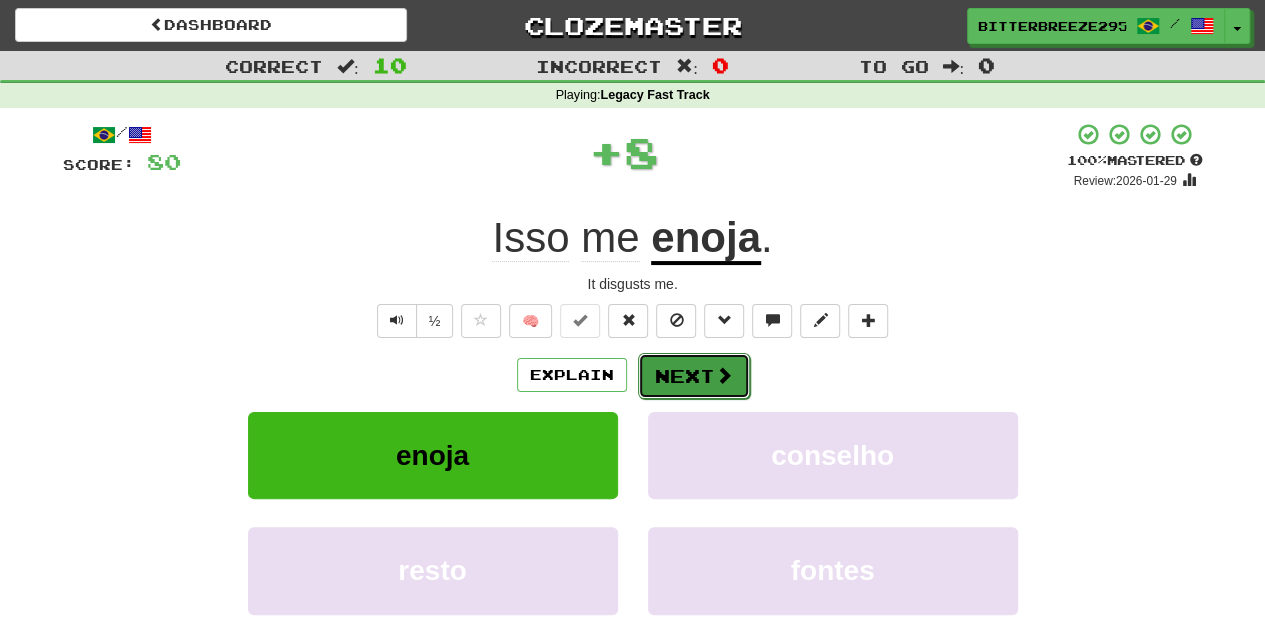 click on "Next" at bounding box center (694, 376) 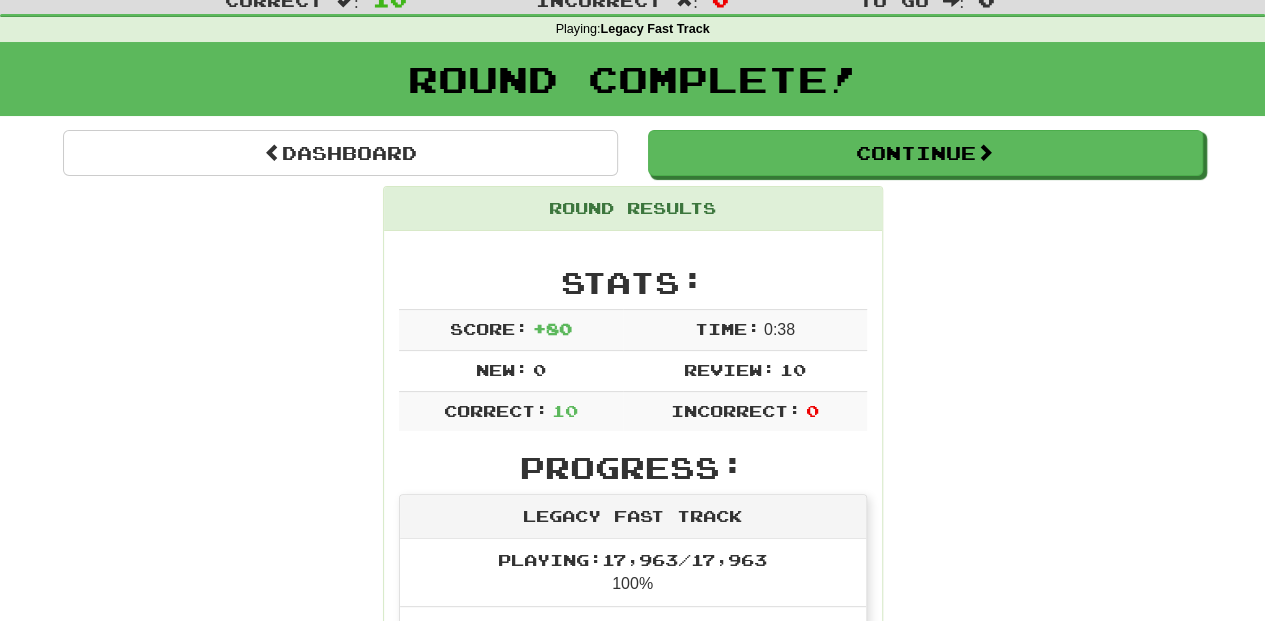 scroll, scrollTop: 0, scrollLeft: 0, axis: both 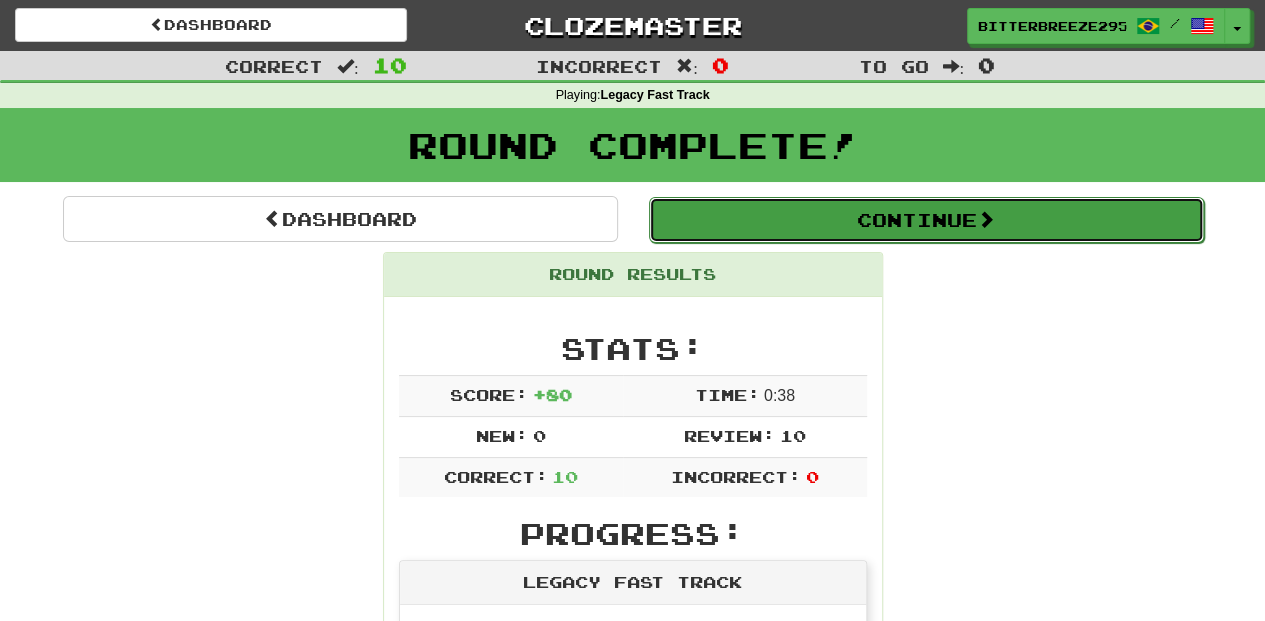 click on "Continue" at bounding box center (926, 220) 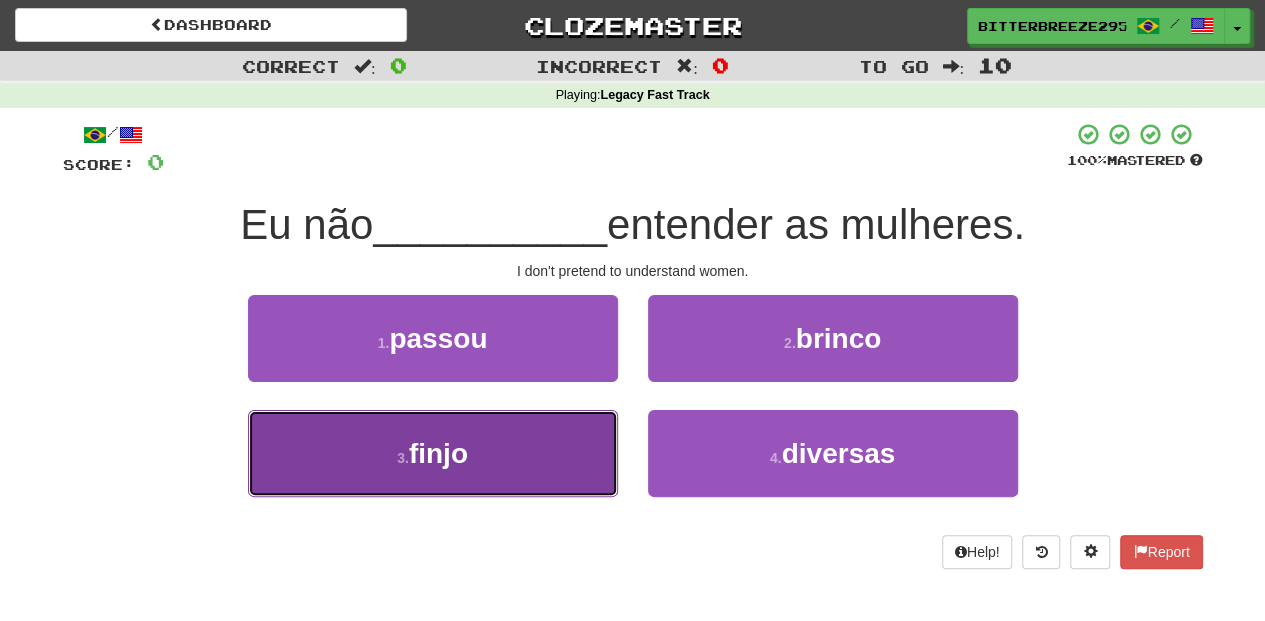 click on "3 .  finjo" at bounding box center (433, 453) 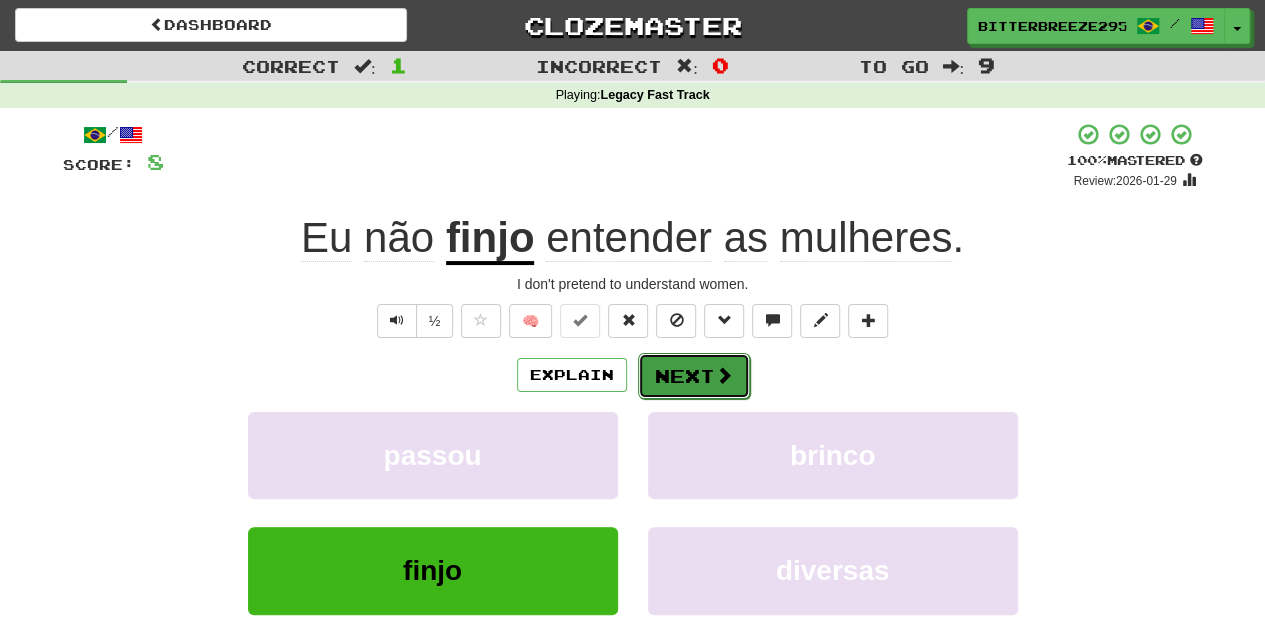 click on "Next" at bounding box center (694, 376) 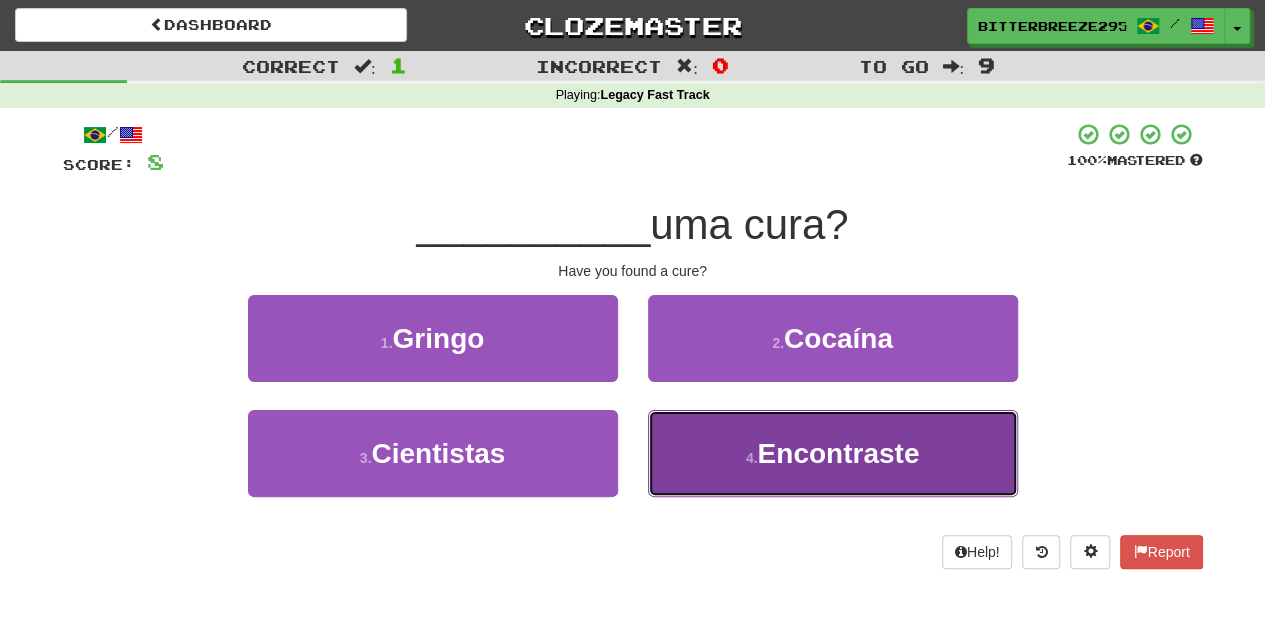 click on "Encontraste" at bounding box center [838, 453] 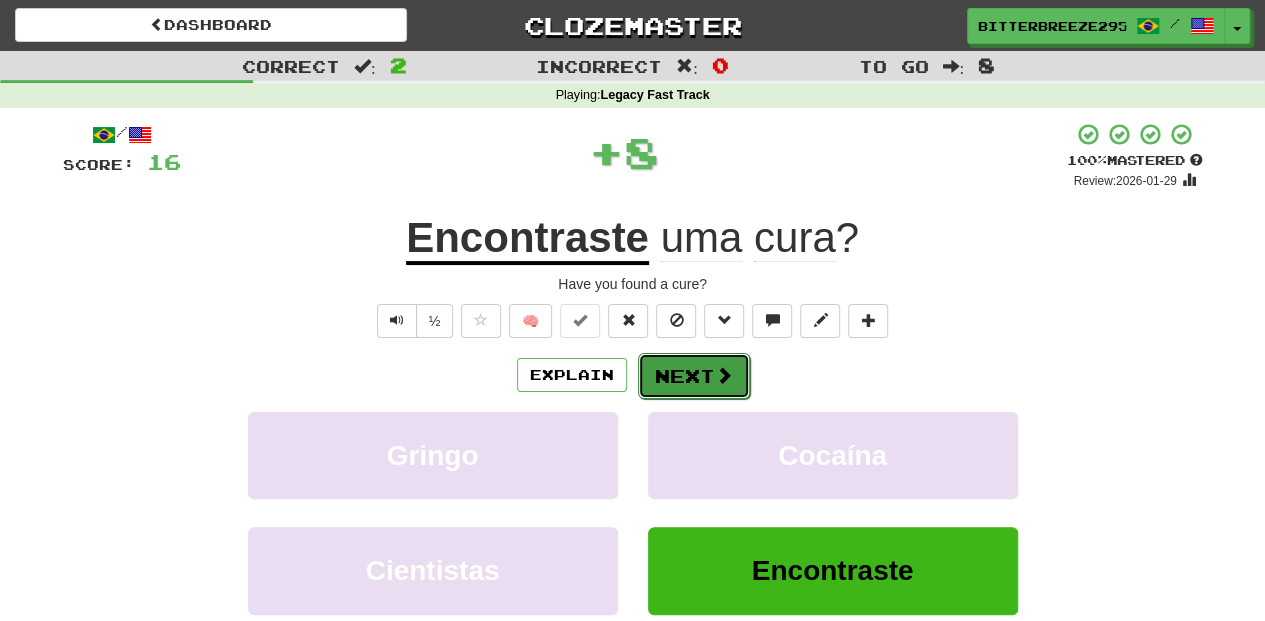 click on "Next" at bounding box center [694, 376] 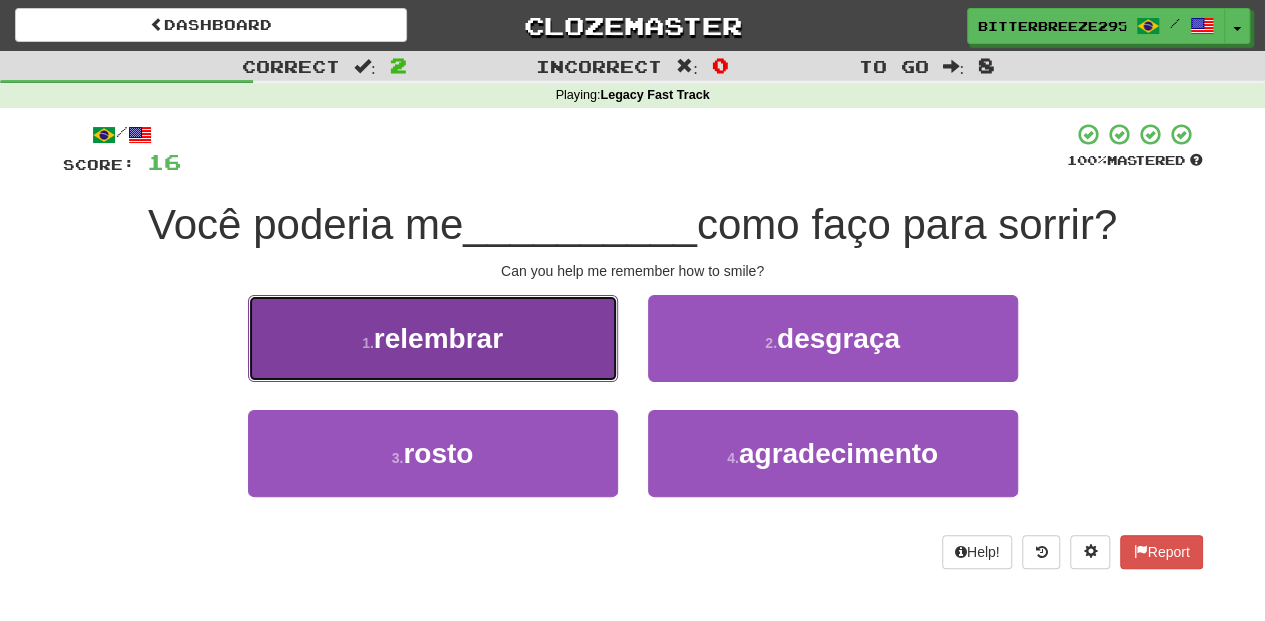 click on "1 .  relembrar" at bounding box center (433, 338) 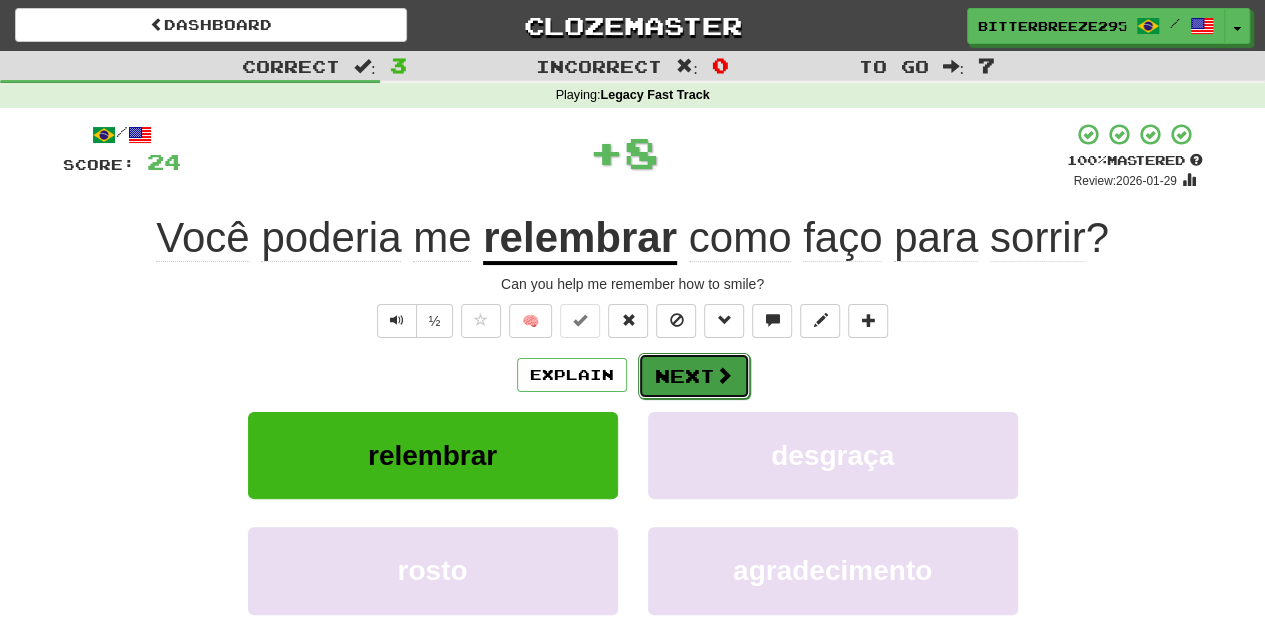 click on "Next" at bounding box center [694, 376] 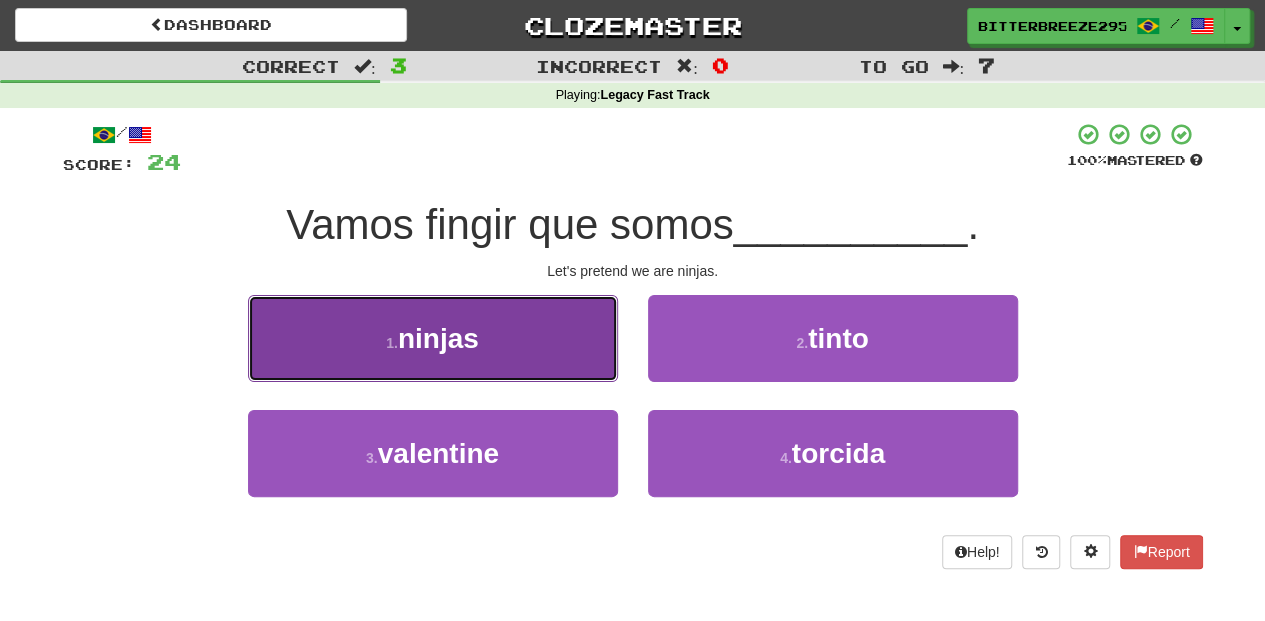 click on "1 .  ninjas" at bounding box center [433, 338] 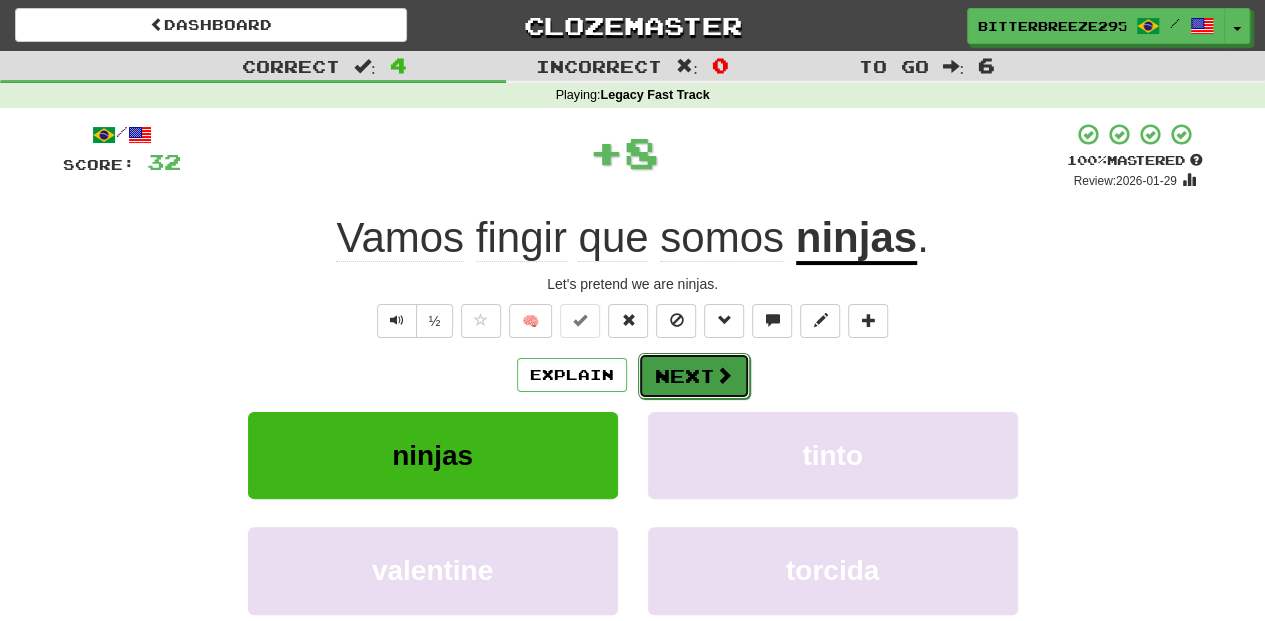 click on "Next" at bounding box center (694, 376) 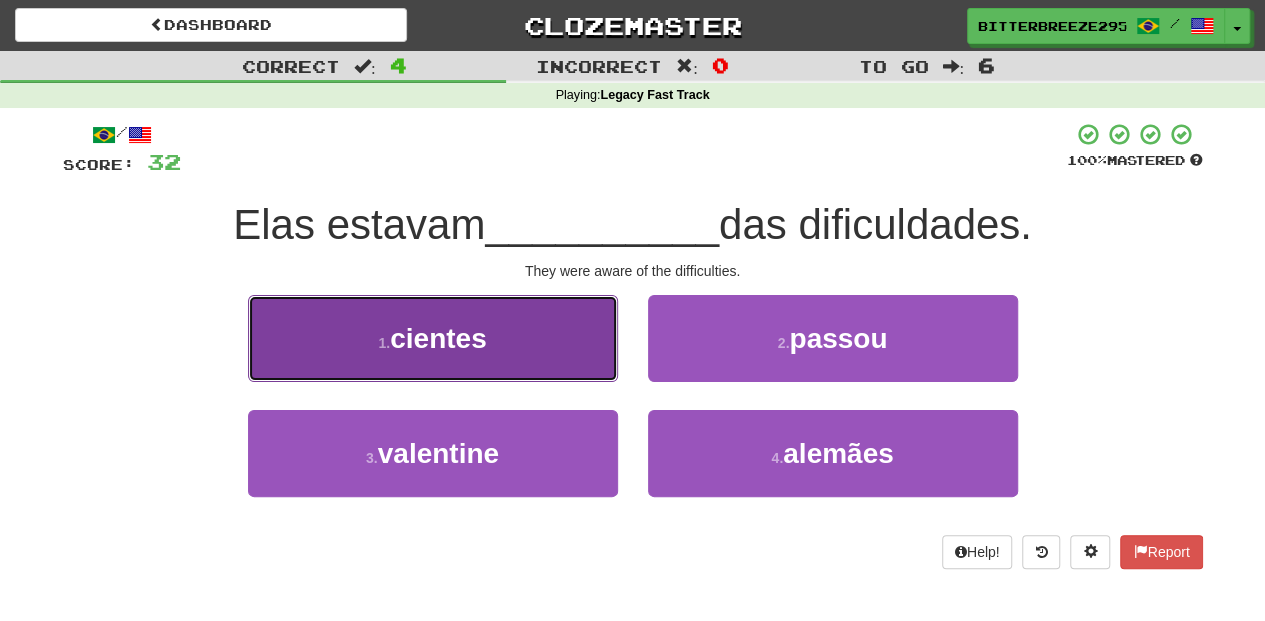 click on "1 .  cientes" at bounding box center (433, 338) 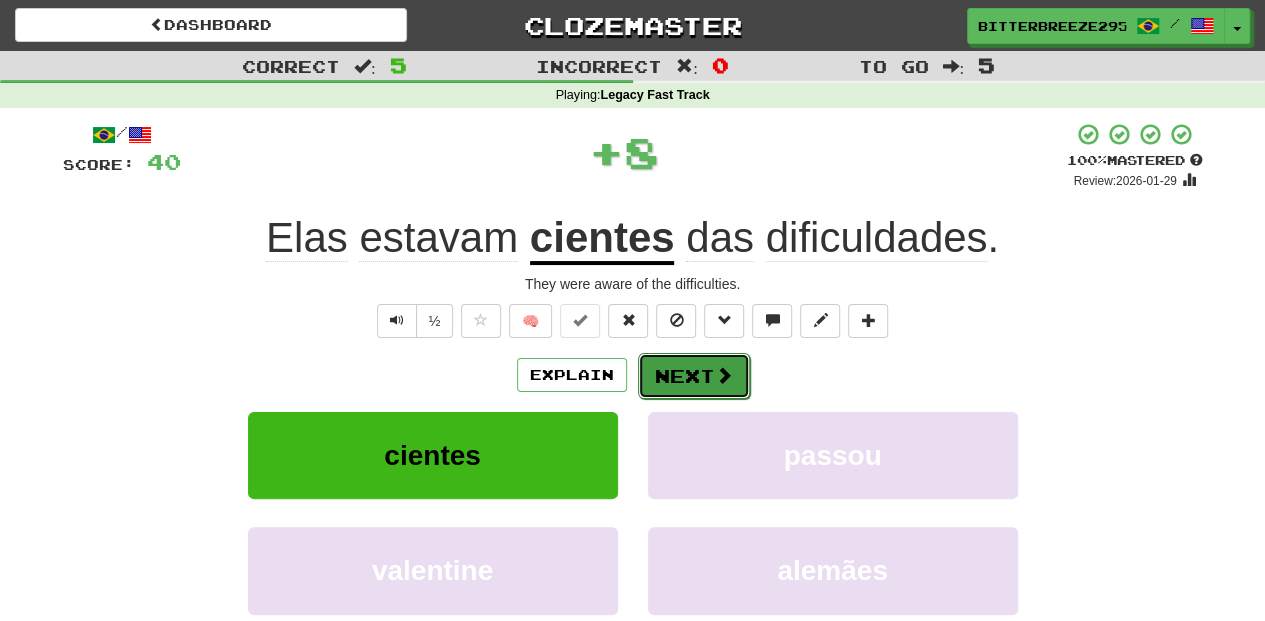 click on "Next" at bounding box center [694, 376] 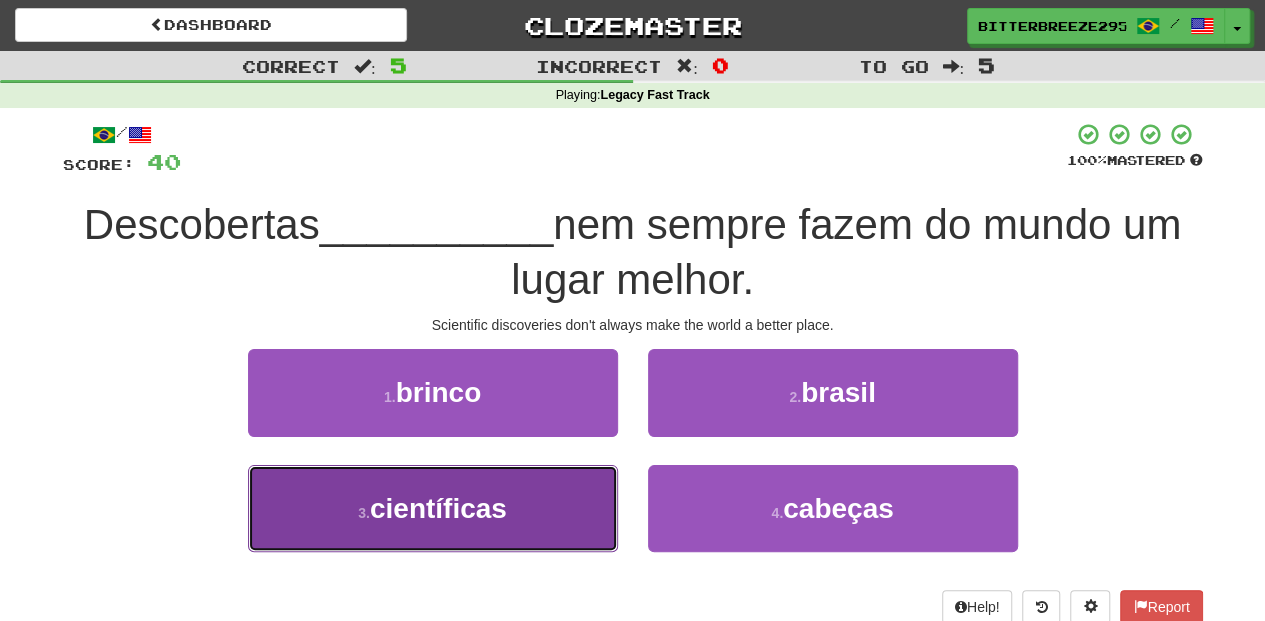 click on "3 .  científicas" at bounding box center [433, 508] 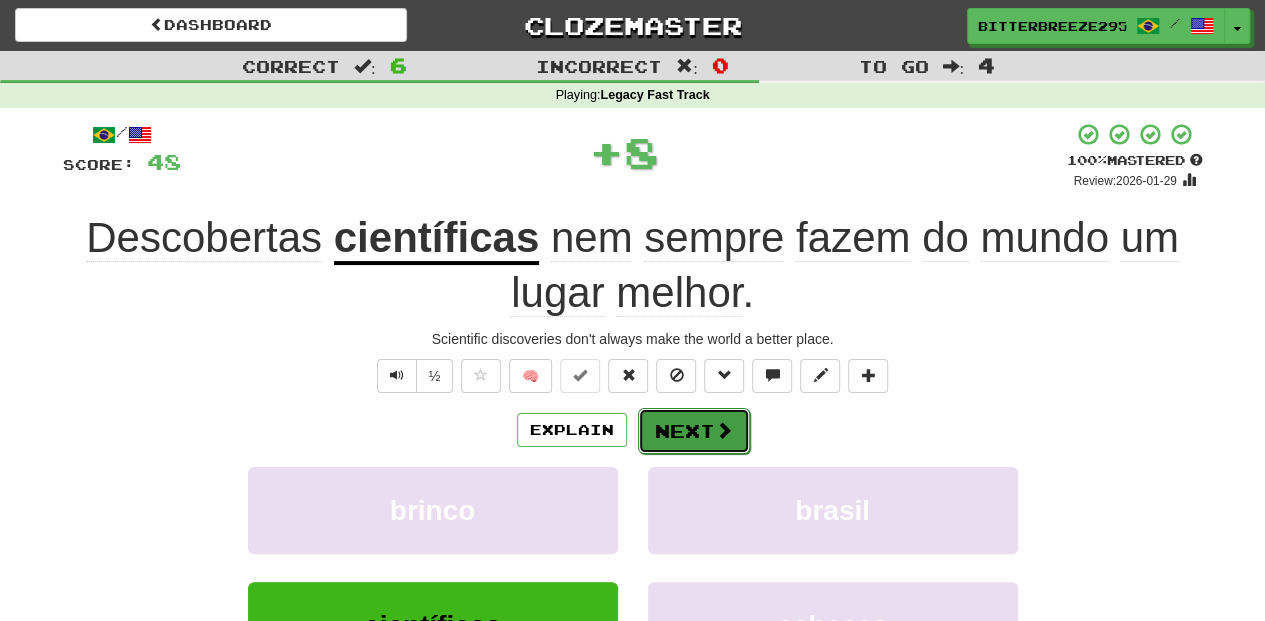 click on "Next" at bounding box center (694, 431) 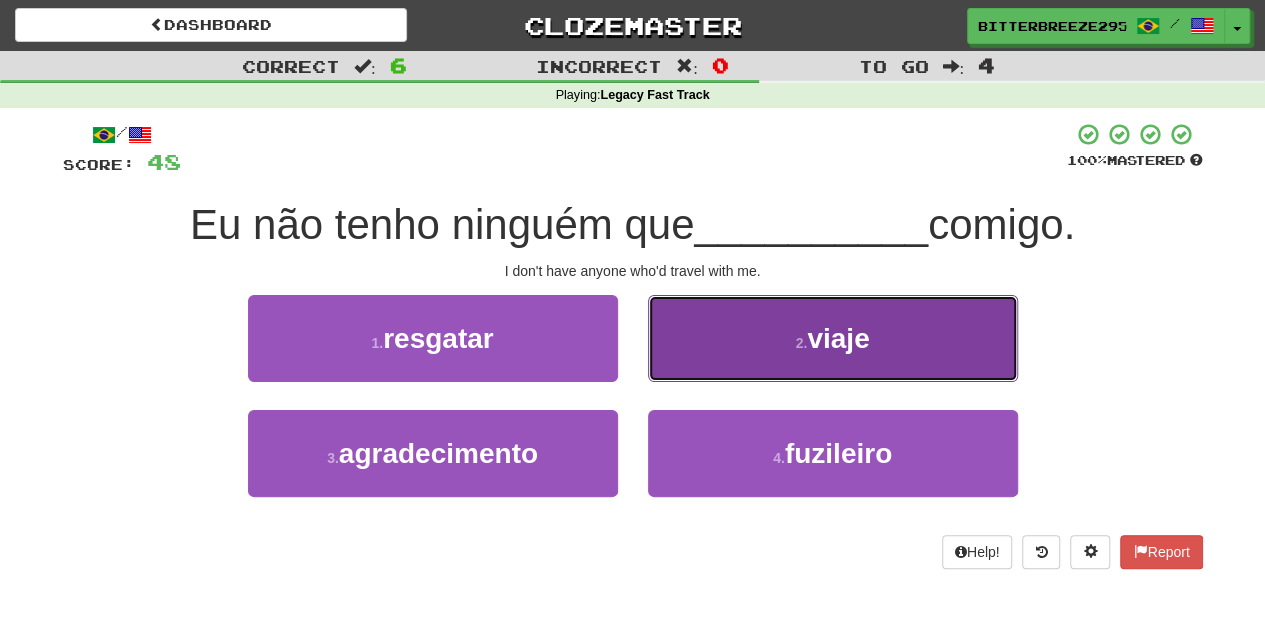 click on "2 .  viaje" at bounding box center [833, 338] 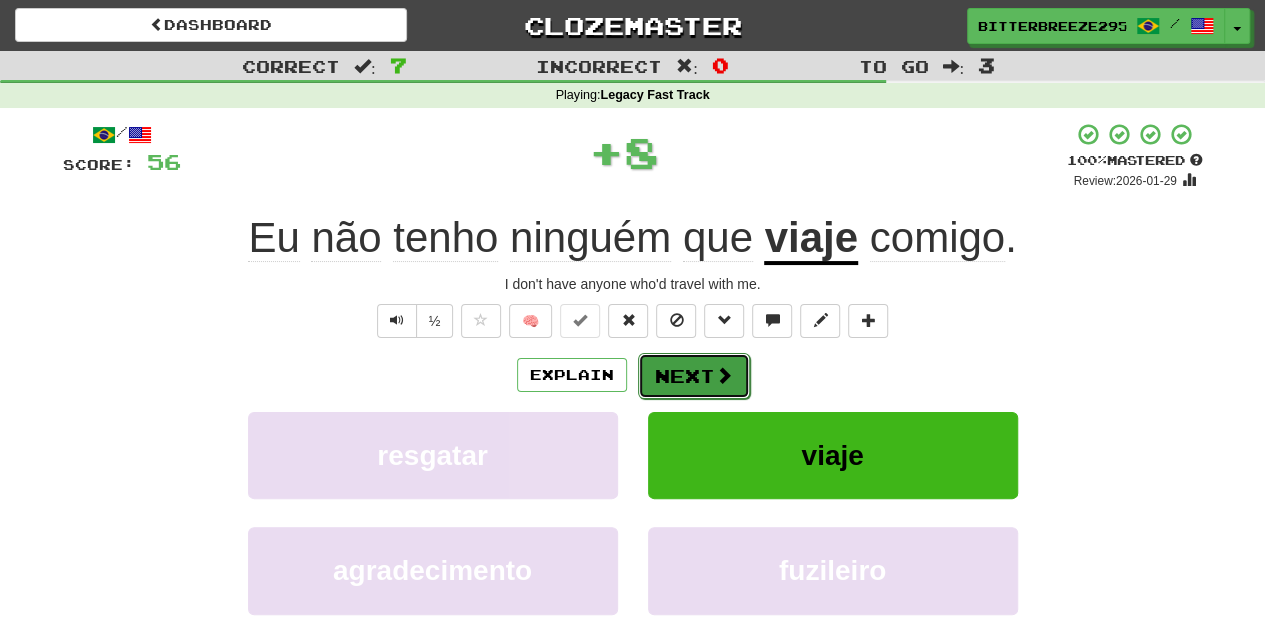 click on "Next" at bounding box center [694, 376] 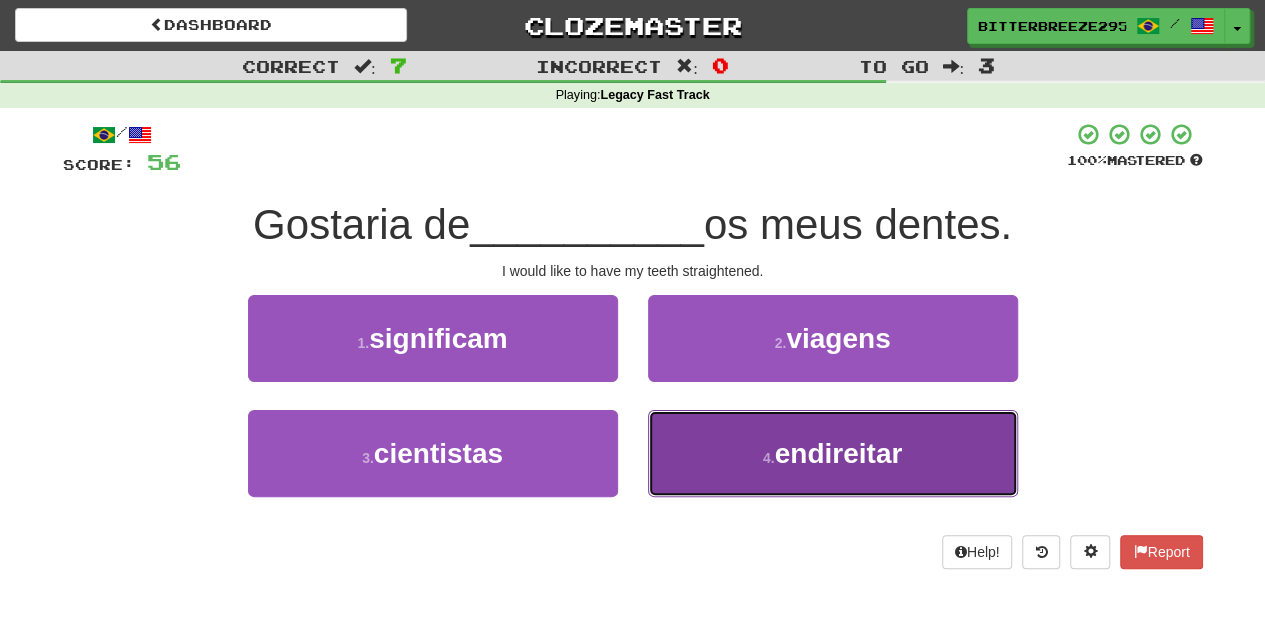click on "4 .  endireitar" at bounding box center [833, 453] 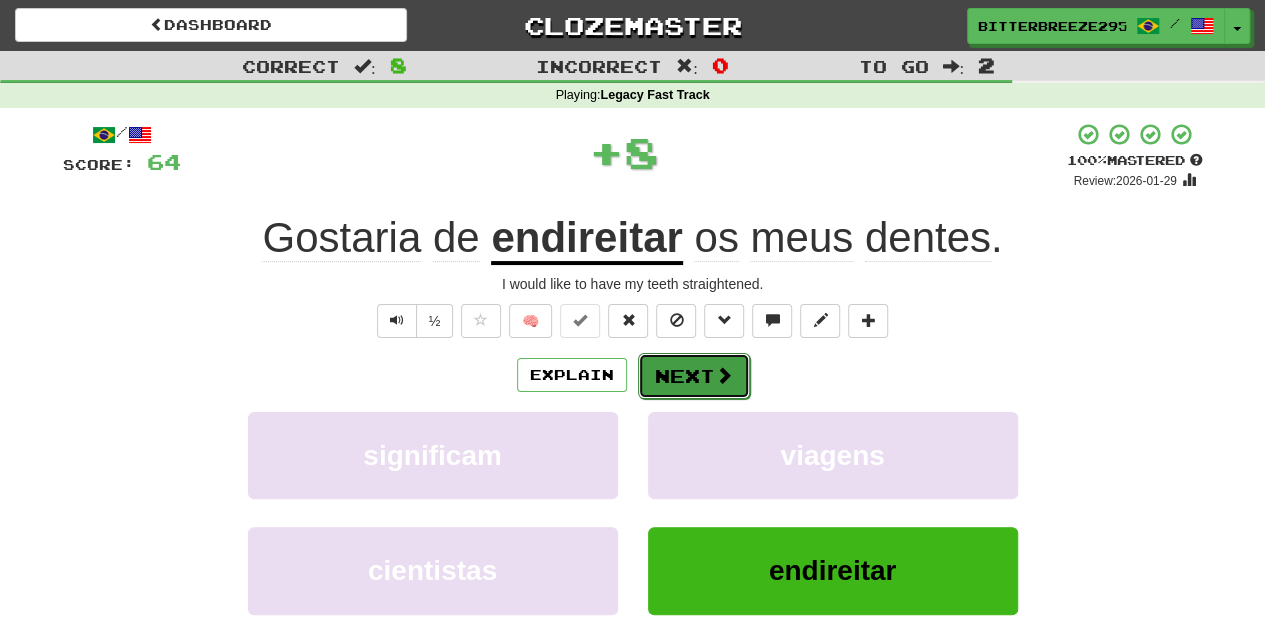 click on "Next" at bounding box center (694, 376) 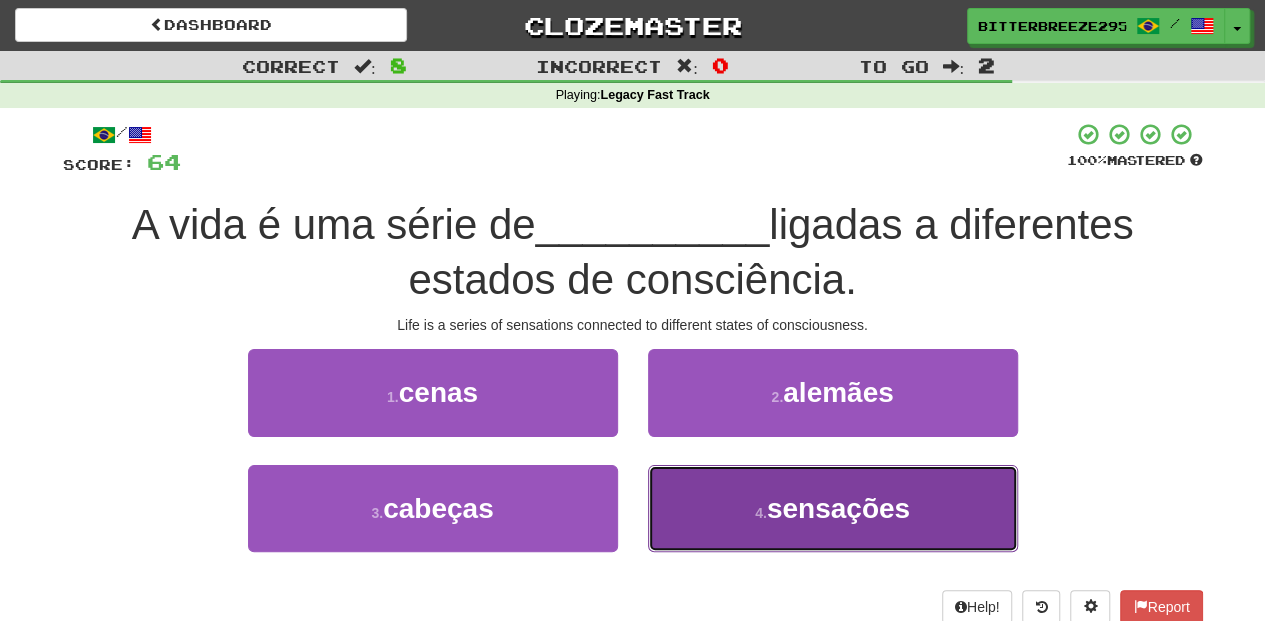 click on "4 .  sensações" at bounding box center (833, 508) 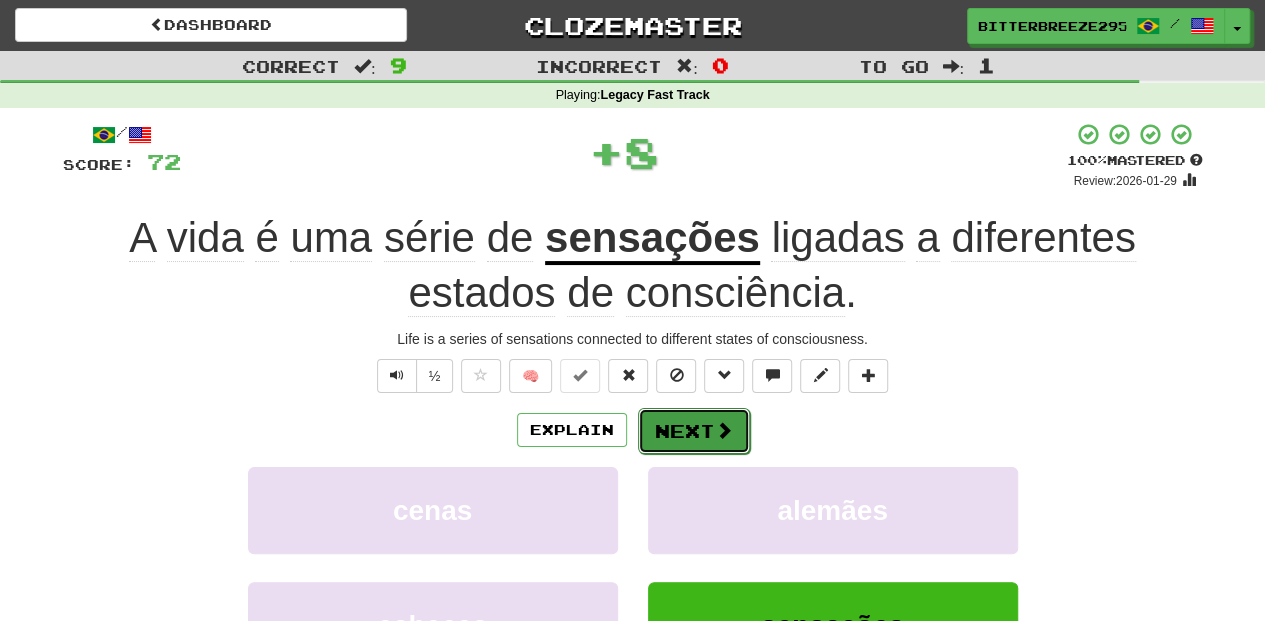 click on "Next" at bounding box center [694, 431] 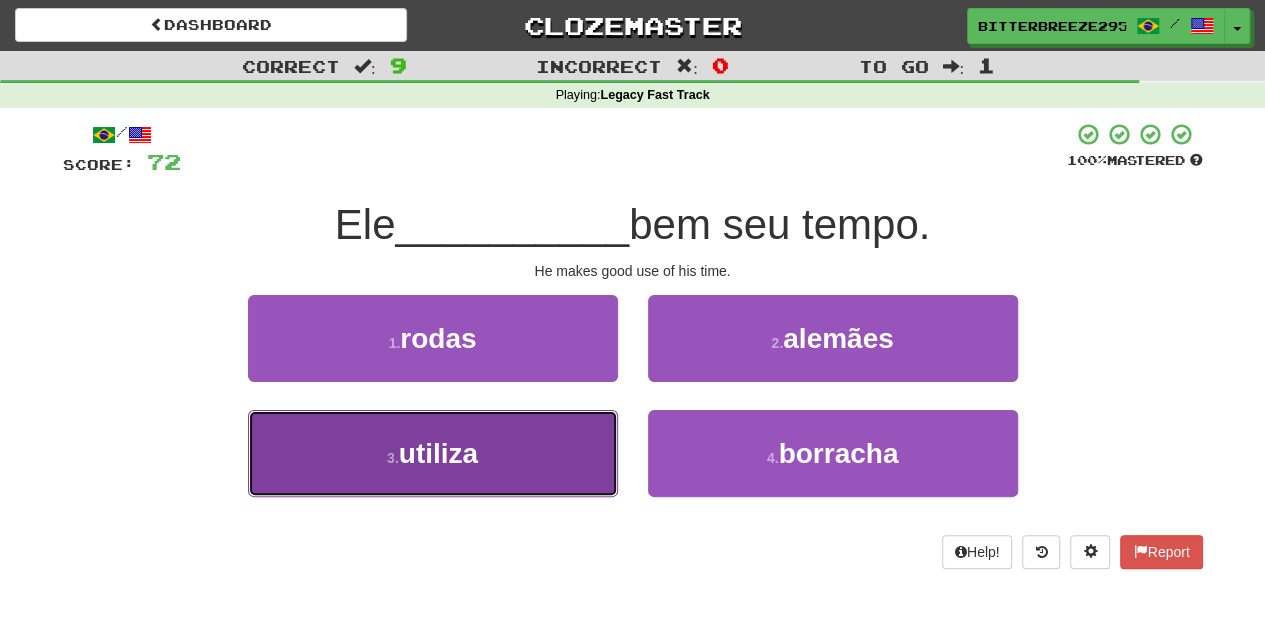 click on "3 .  utiliza" at bounding box center (433, 453) 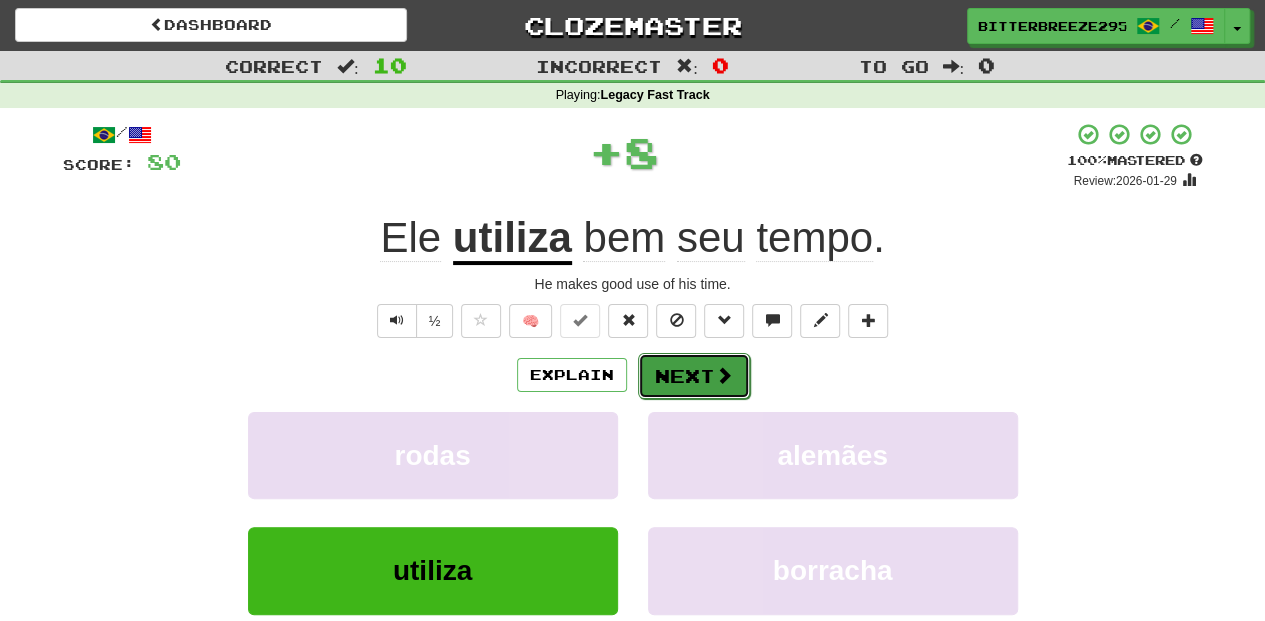 click on "Next" at bounding box center [694, 376] 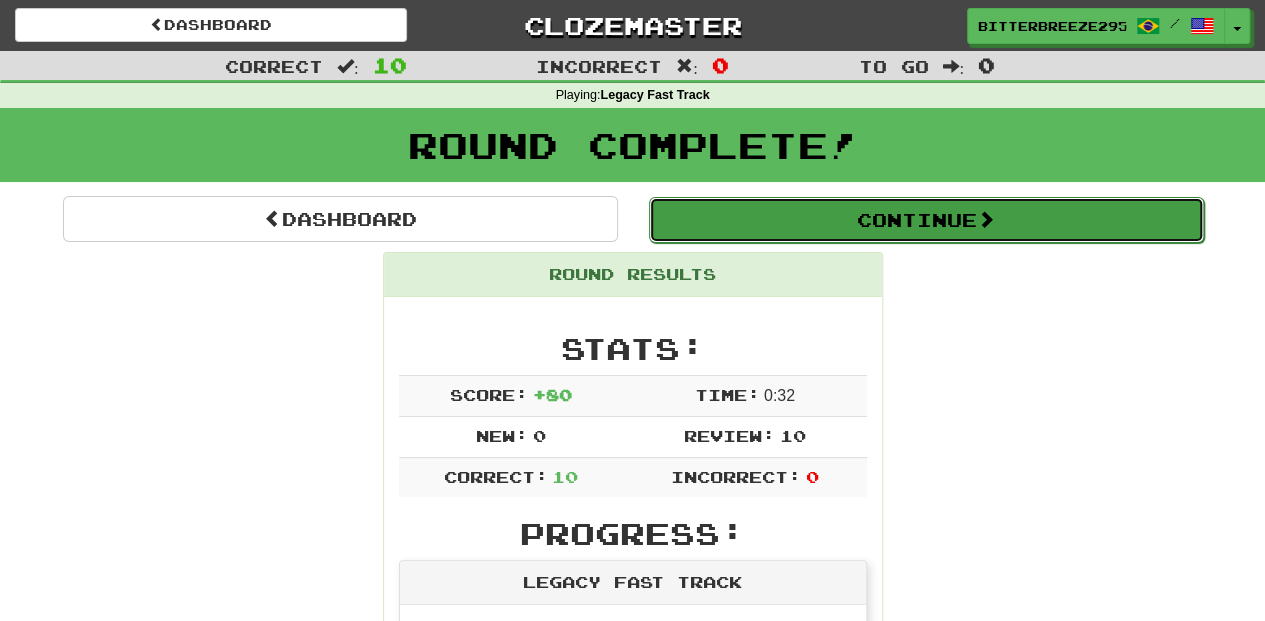 click on "Continue" at bounding box center (926, 220) 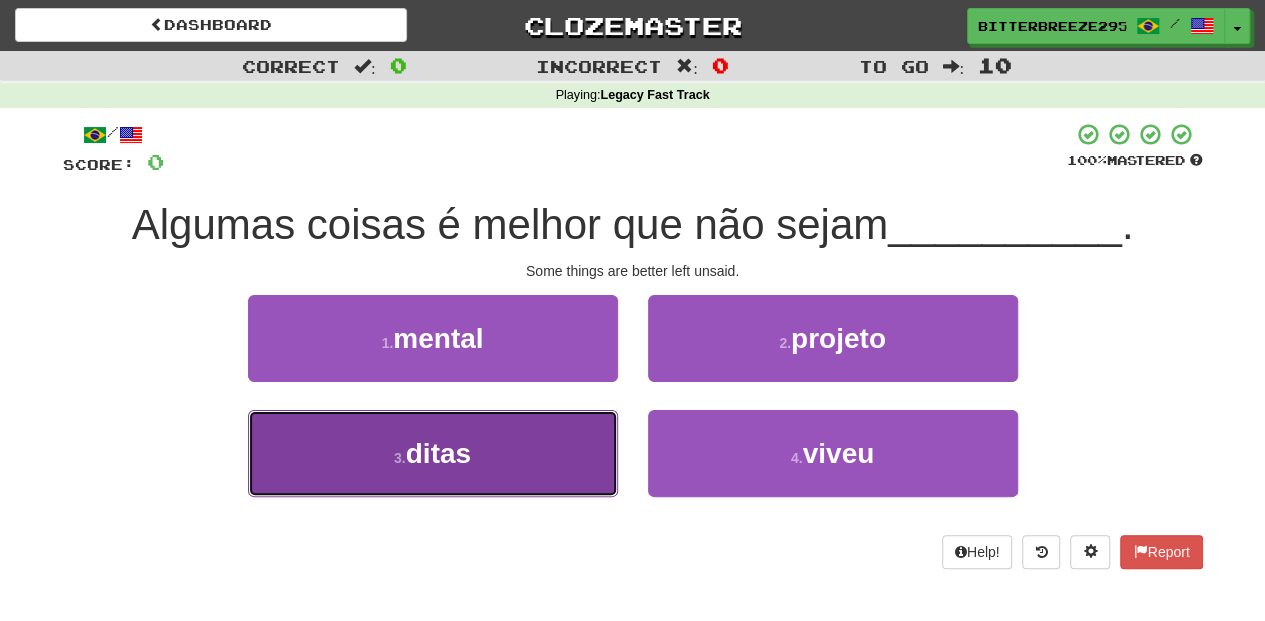 click on "3 .  ditas" at bounding box center [433, 453] 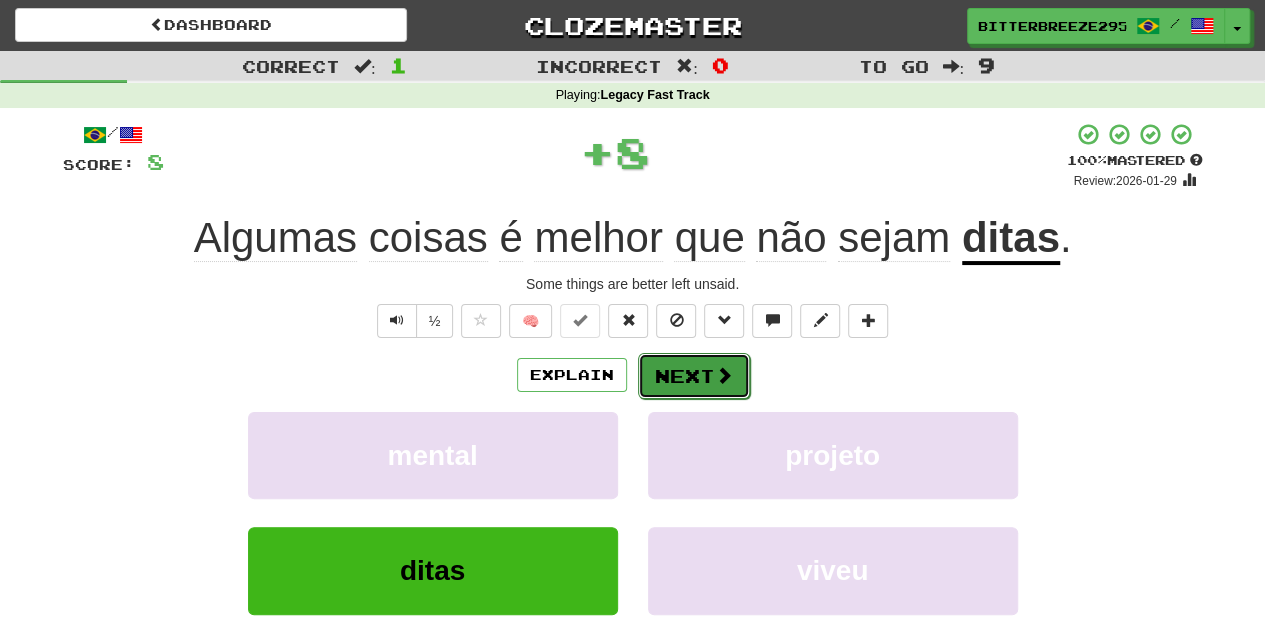 click on "Next" at bounding box center [694, 376] 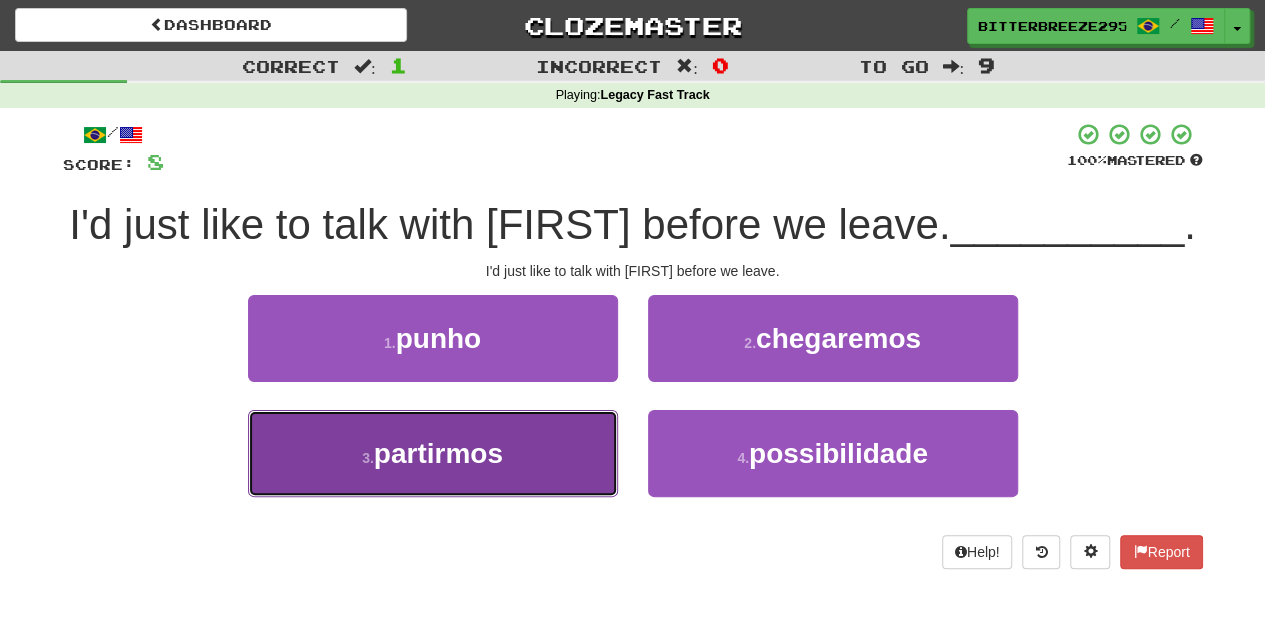 click on "3 .  partirmos" at bounding box center [433, 453] 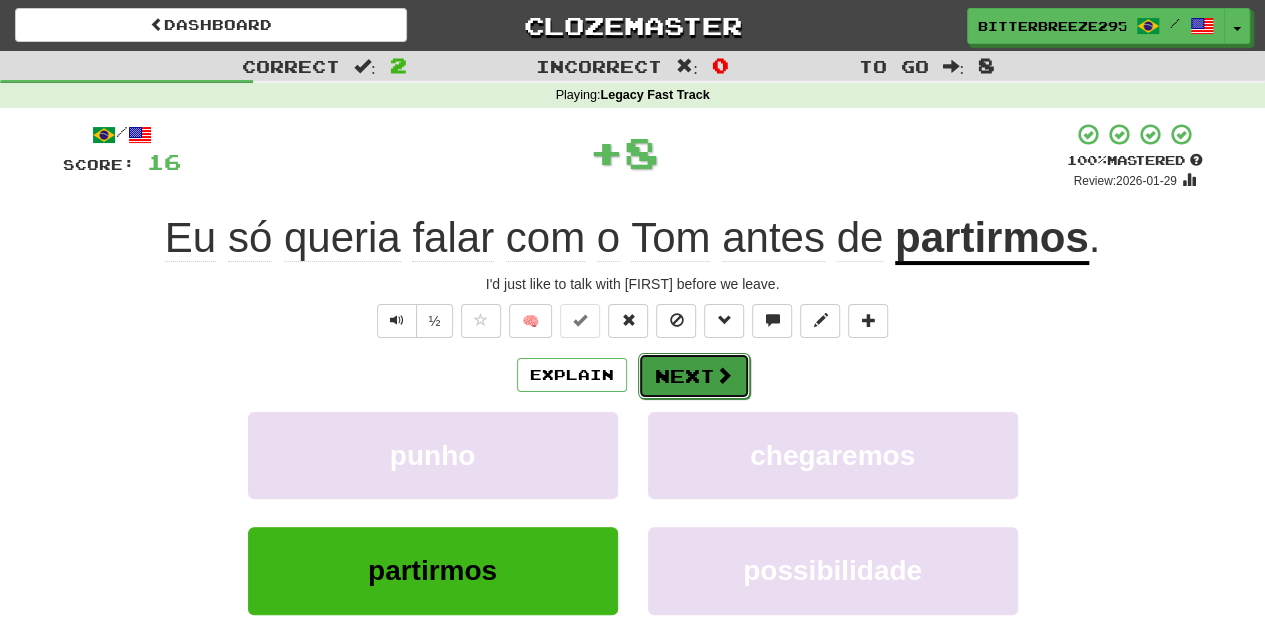 click on "Next" at bounding box center [694, 376] 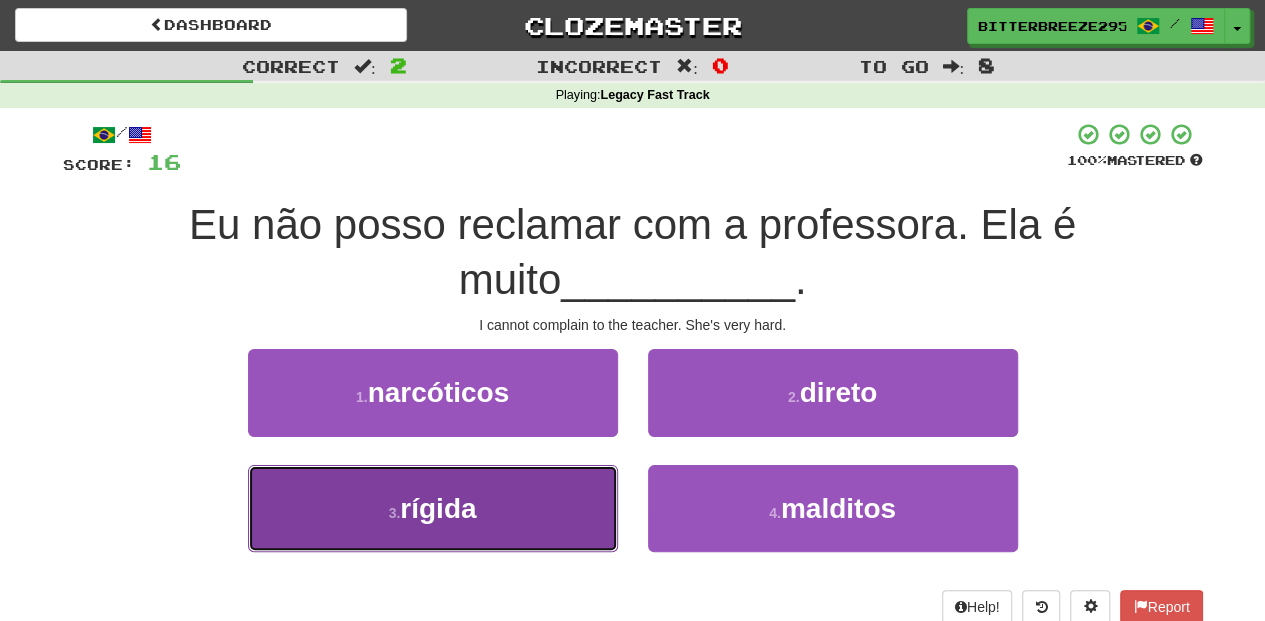 click on "3 .  rígida" at bounding box center [433, 508] 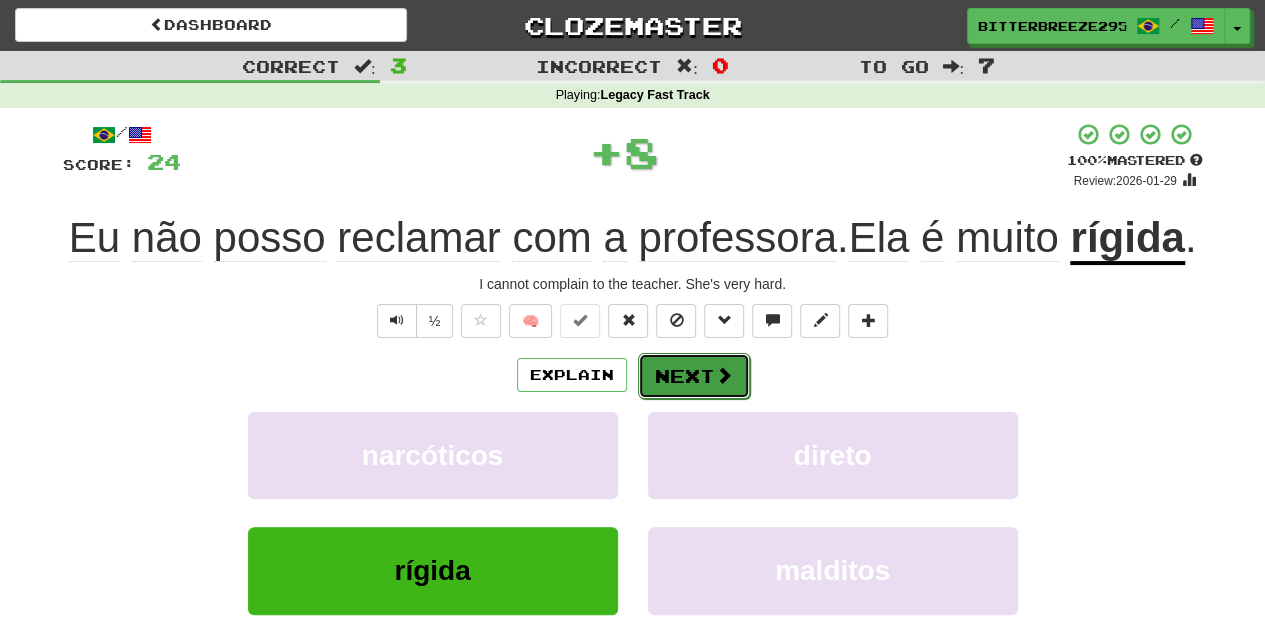 click on "Next" at bounding box center (694, 376) 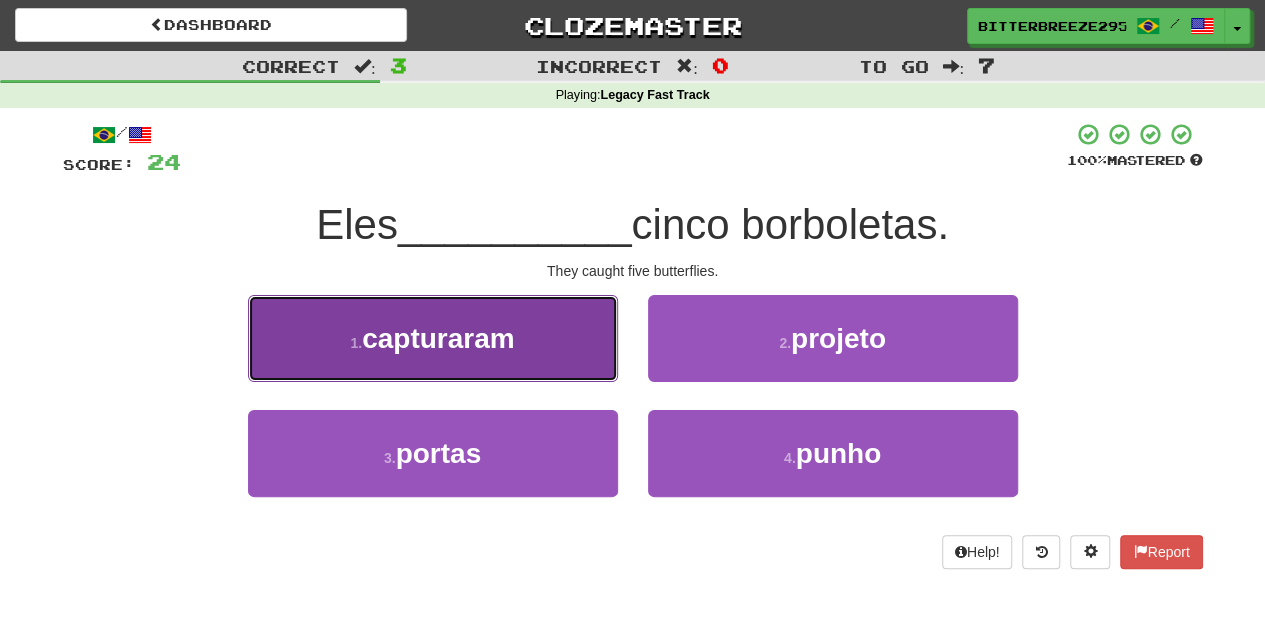 click on "1 .  capturaram" at bounding box center (433, 338) 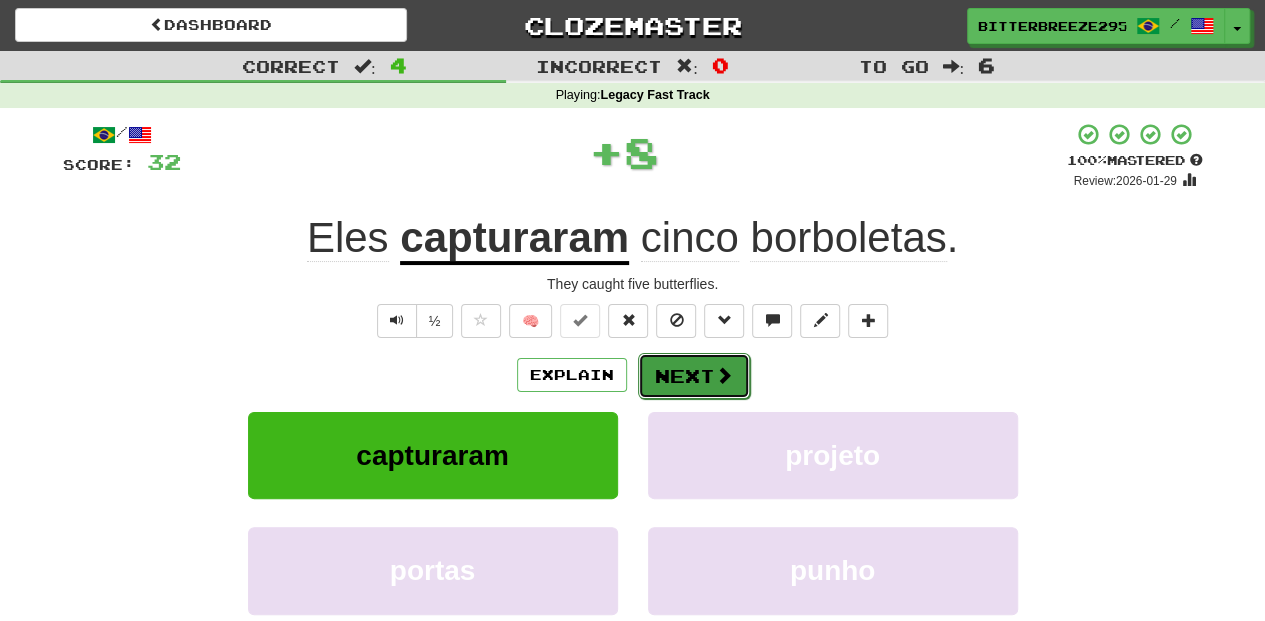 click on "Next" at bounding box center [694, 376] 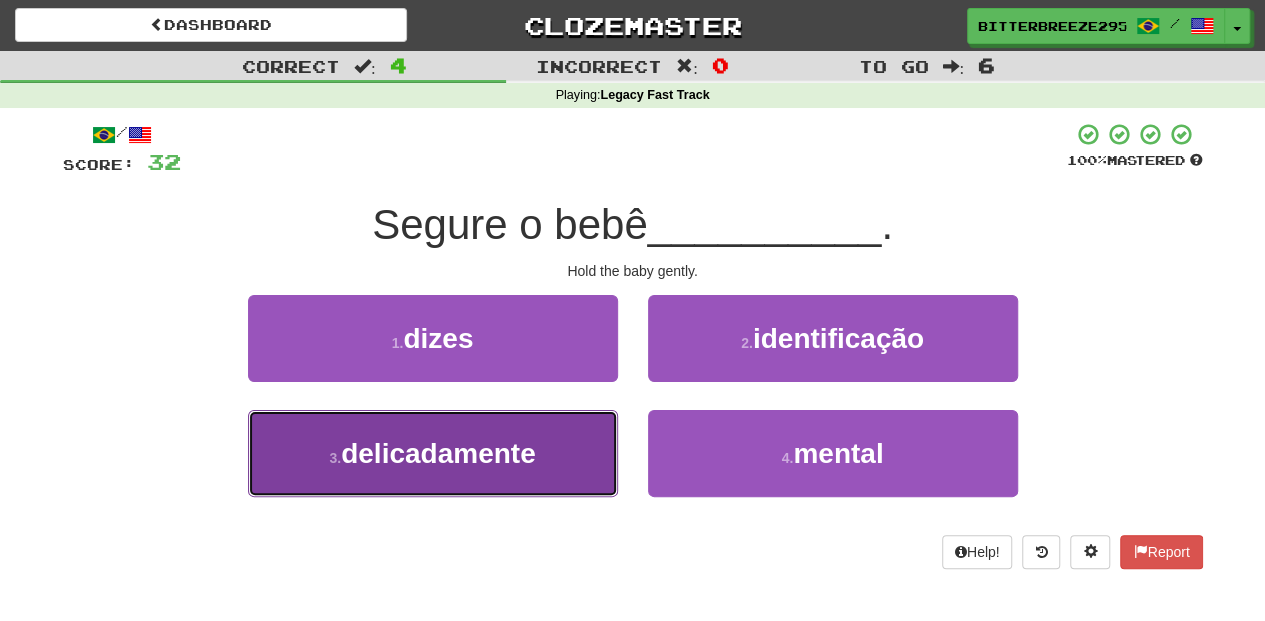 click on "3 .  delicadamente" at bounding box center (433, 453) 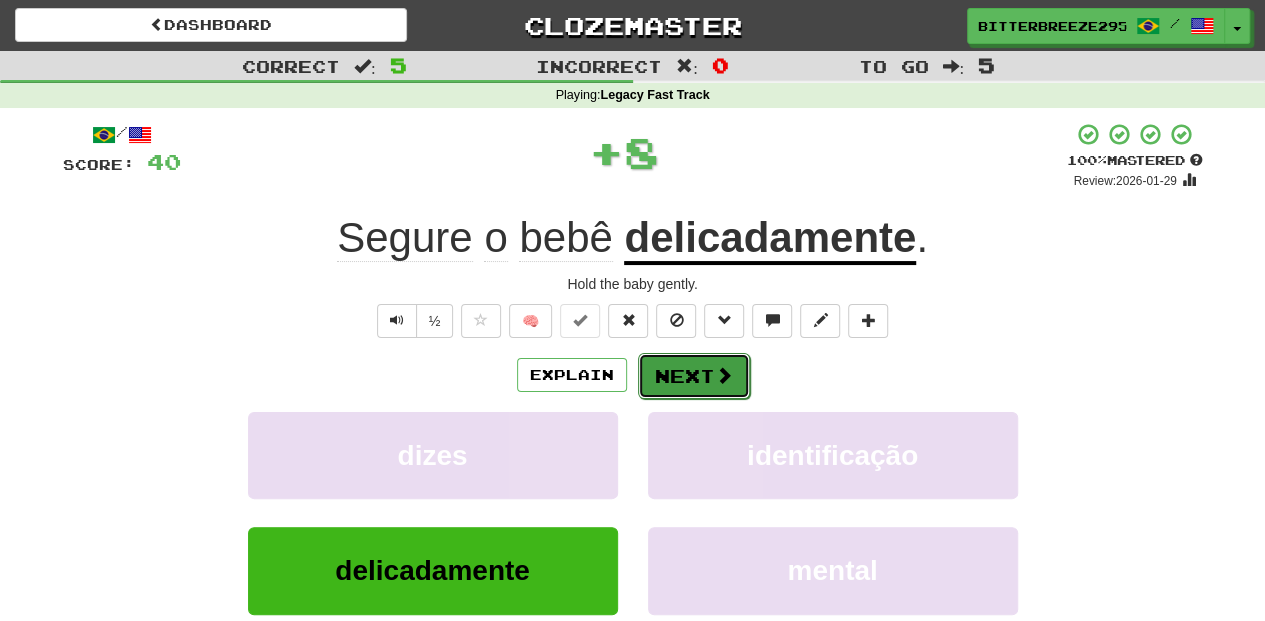 click on "Next" at bounding box center (694, 376) 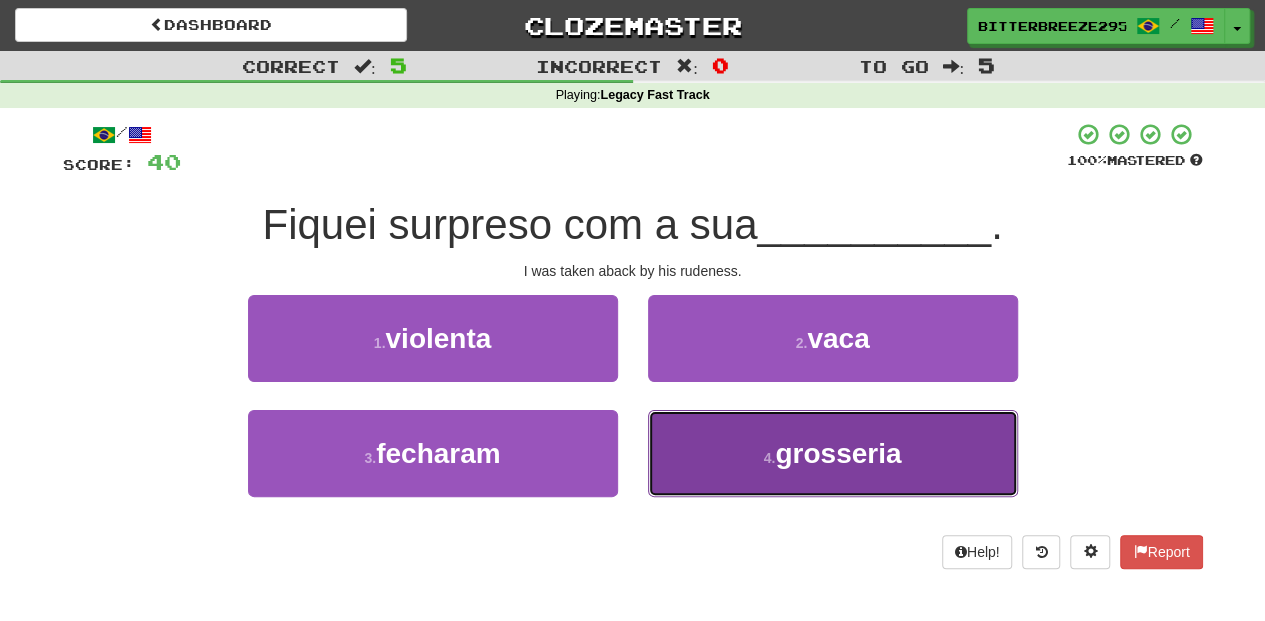 click on "4 .  grosseria" at bounding box center [833, 453] 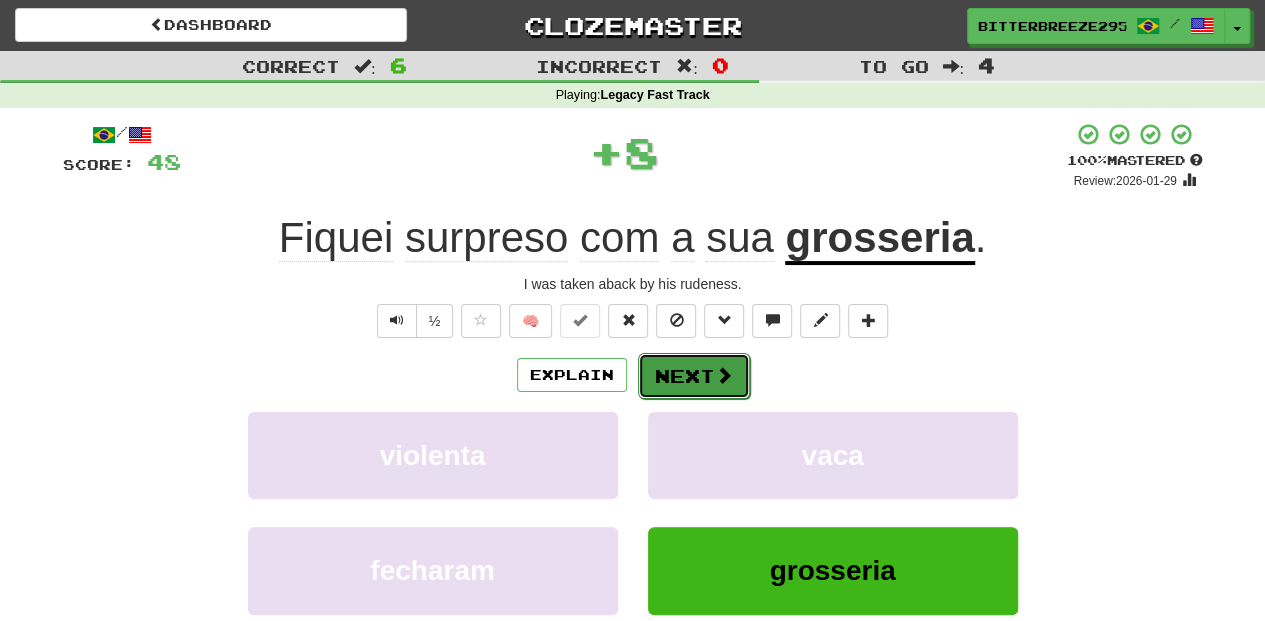 click on "Next" at bounding box center [694, 376] 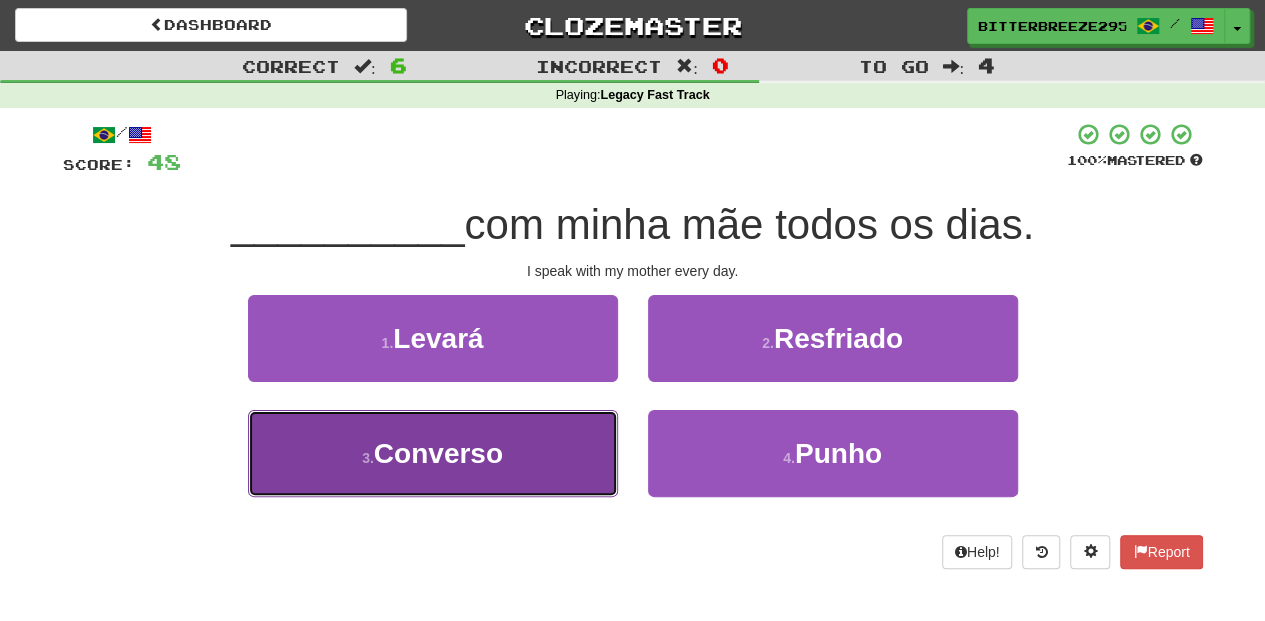 click on "3 .  Converso" at bounding box center [433, 453] 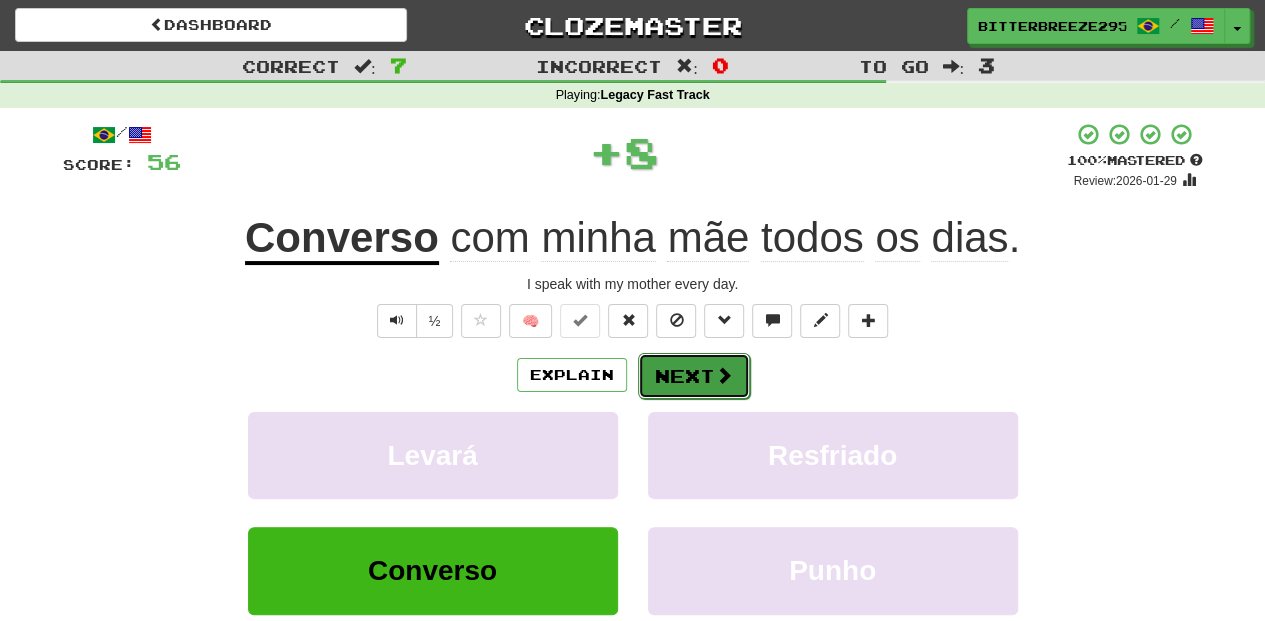 click on "Next" at bounding box center [694, 376] 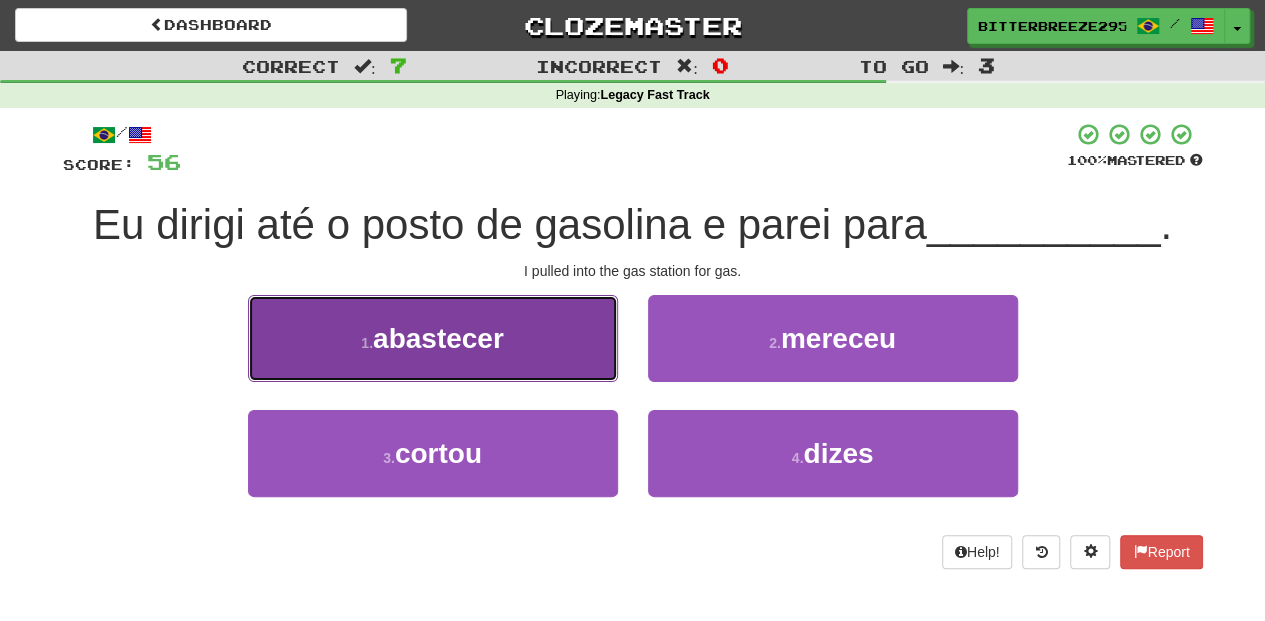 click on "1 .  abastecer" at bounding box center [433, 338] 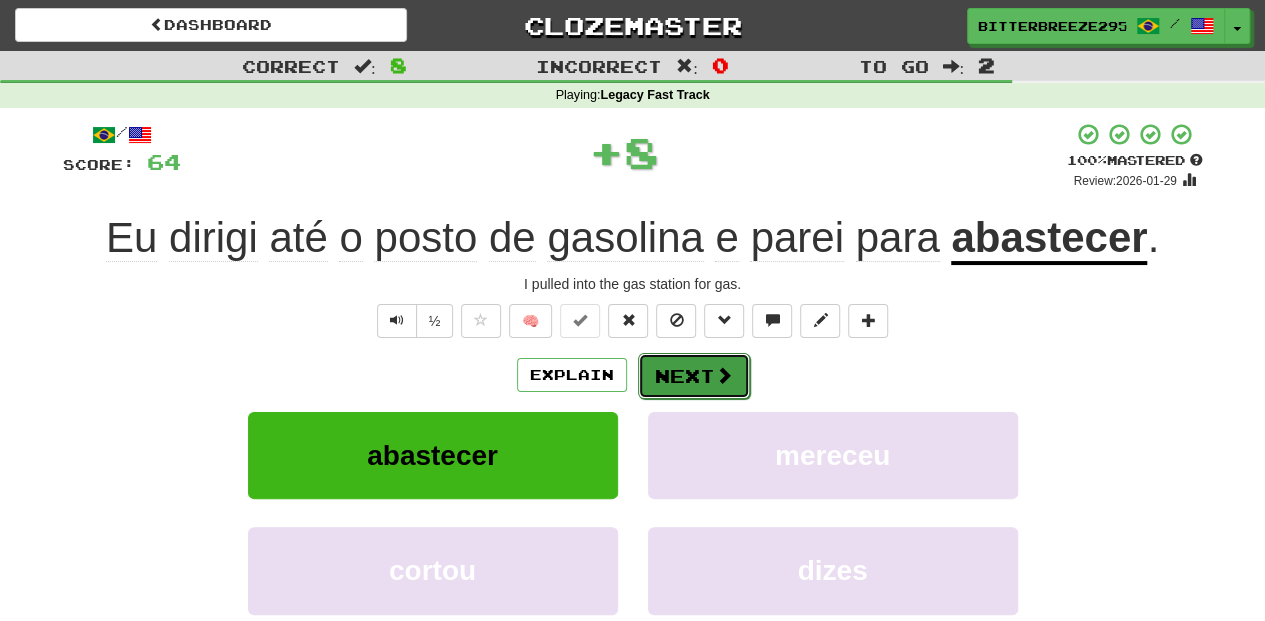 click on "Next" at bounding box center [694, 376] 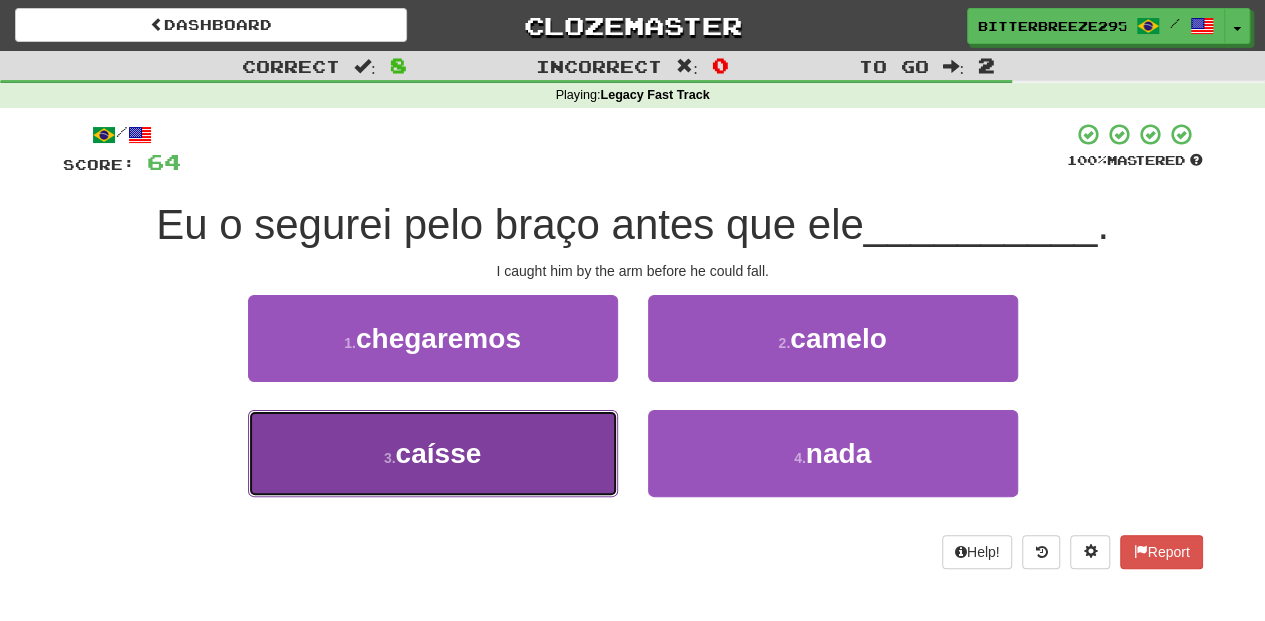 click on "3 .  caísse" at bounding box center [433, 453] 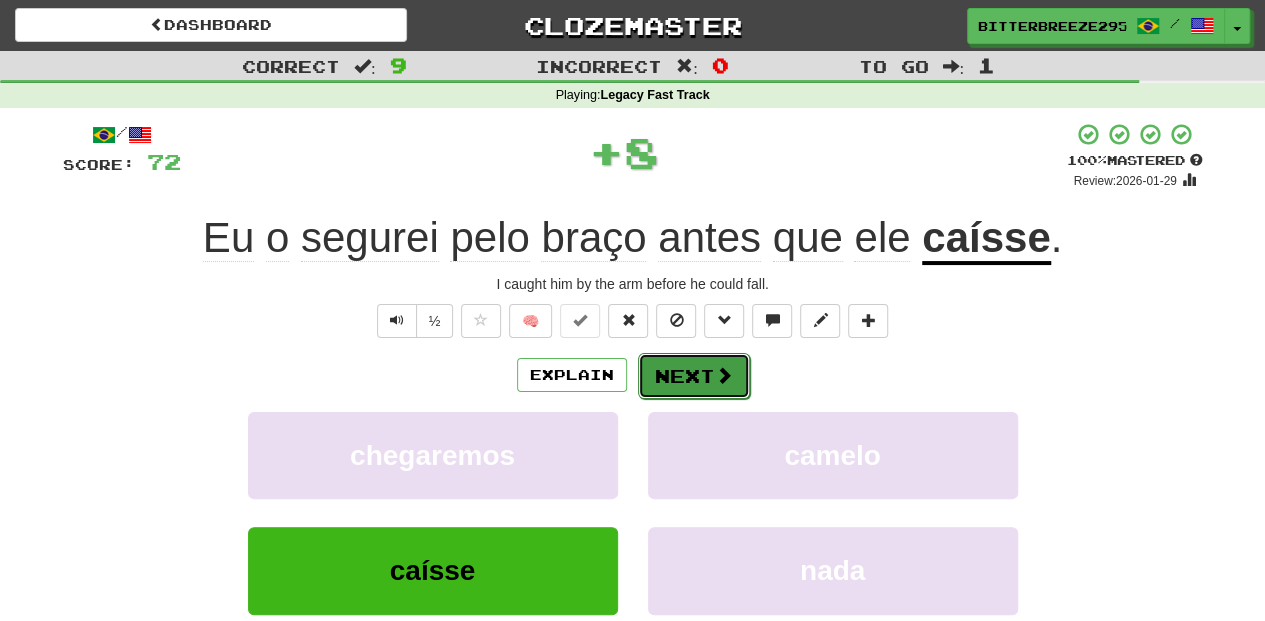 click on "Next" at bounding box center [694, 376] 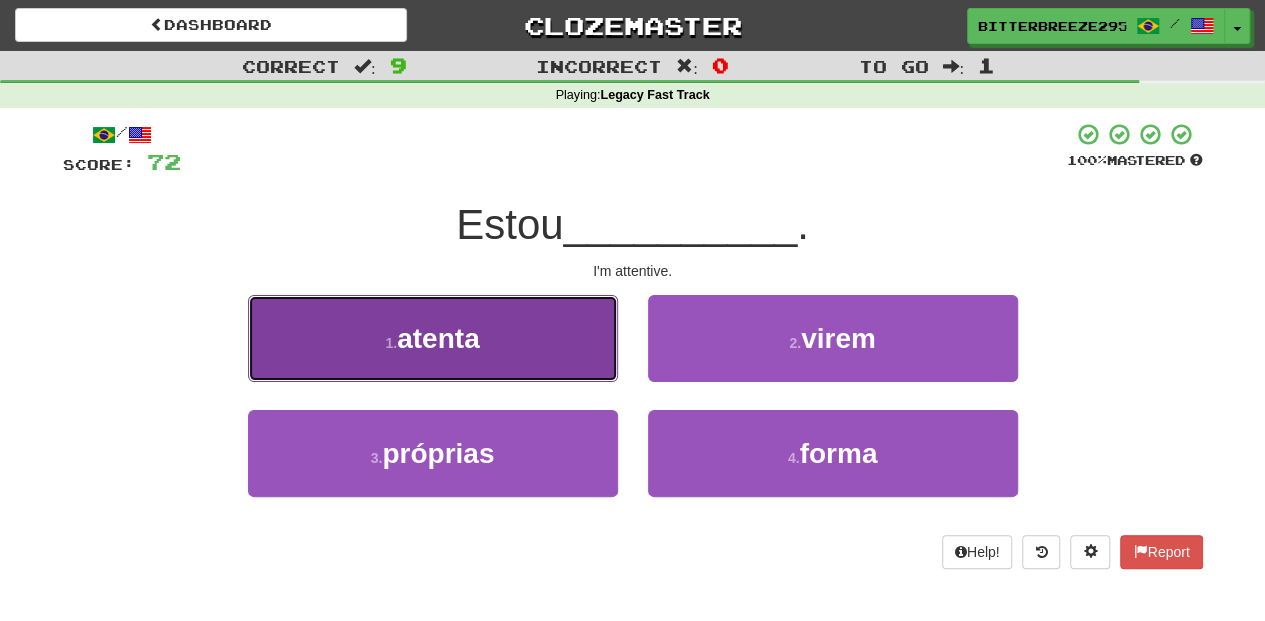 click on "1 .  atenta" at bounding box center [433, 338] 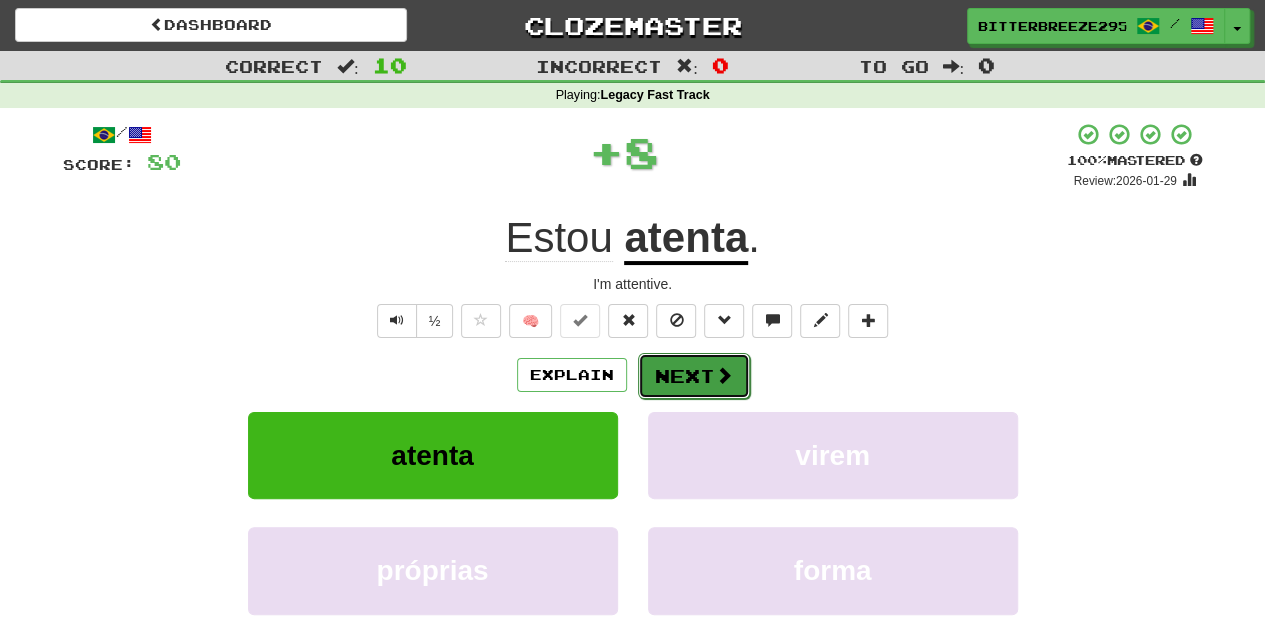 click on "Next" at bounding box center [694, 376] 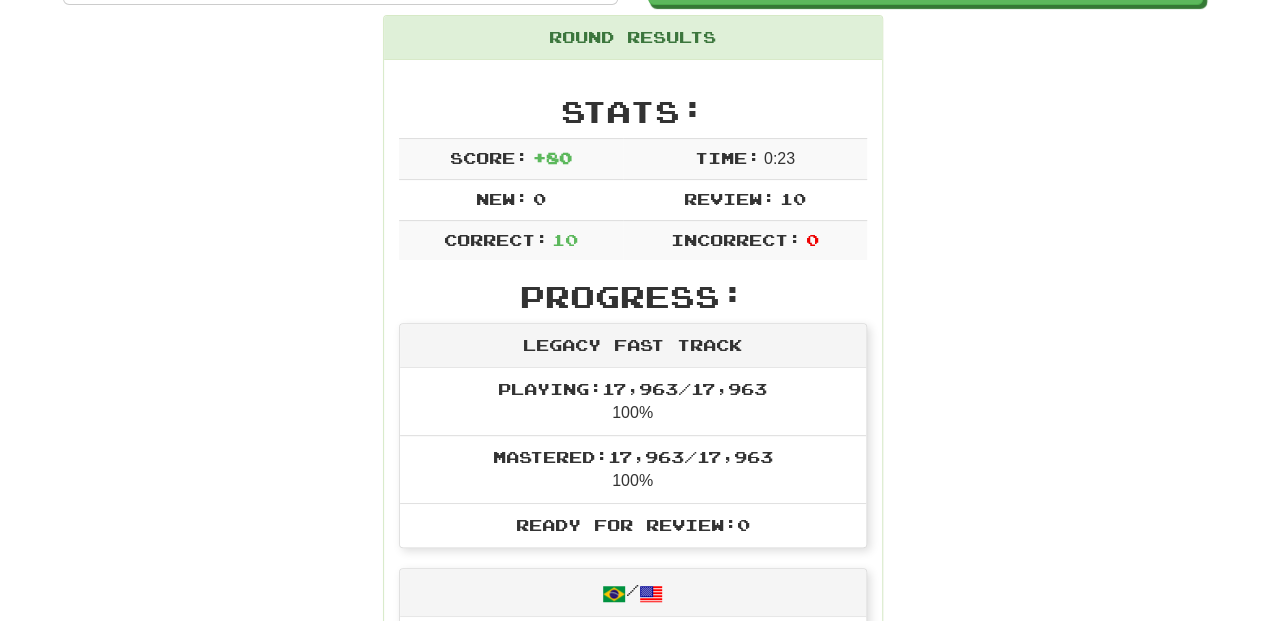 scroll, scrollTop: 200, scrollLeft: 0, axis: vertical 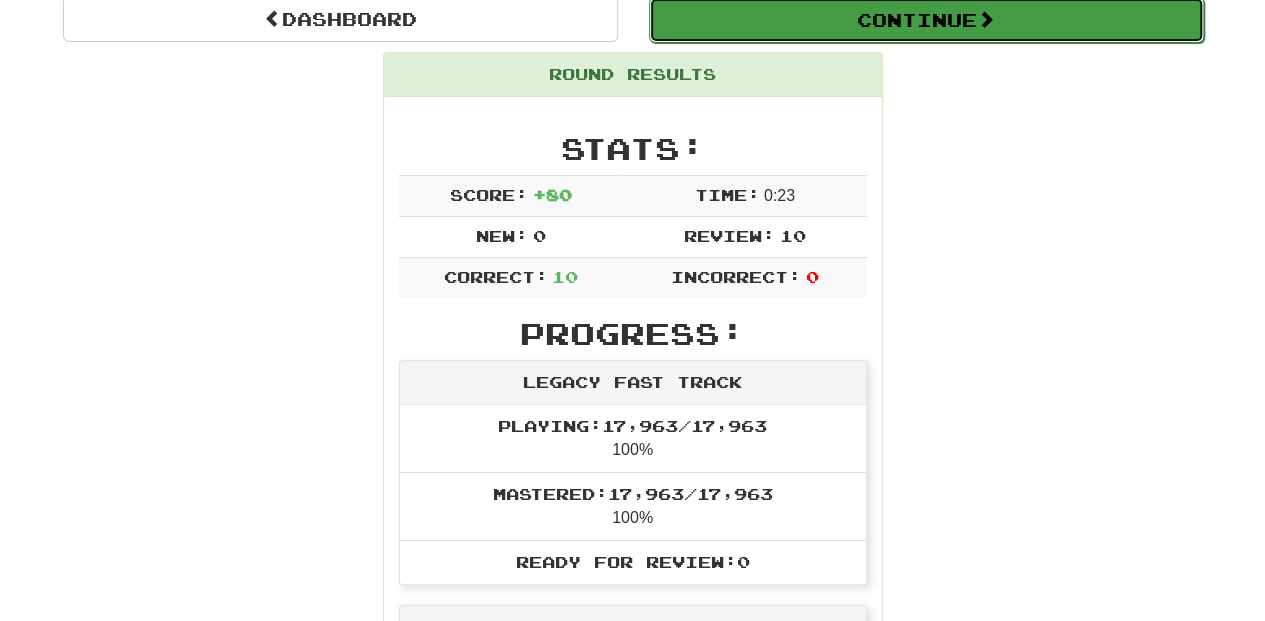 click on "Continue" at bounding box center [926, 20] 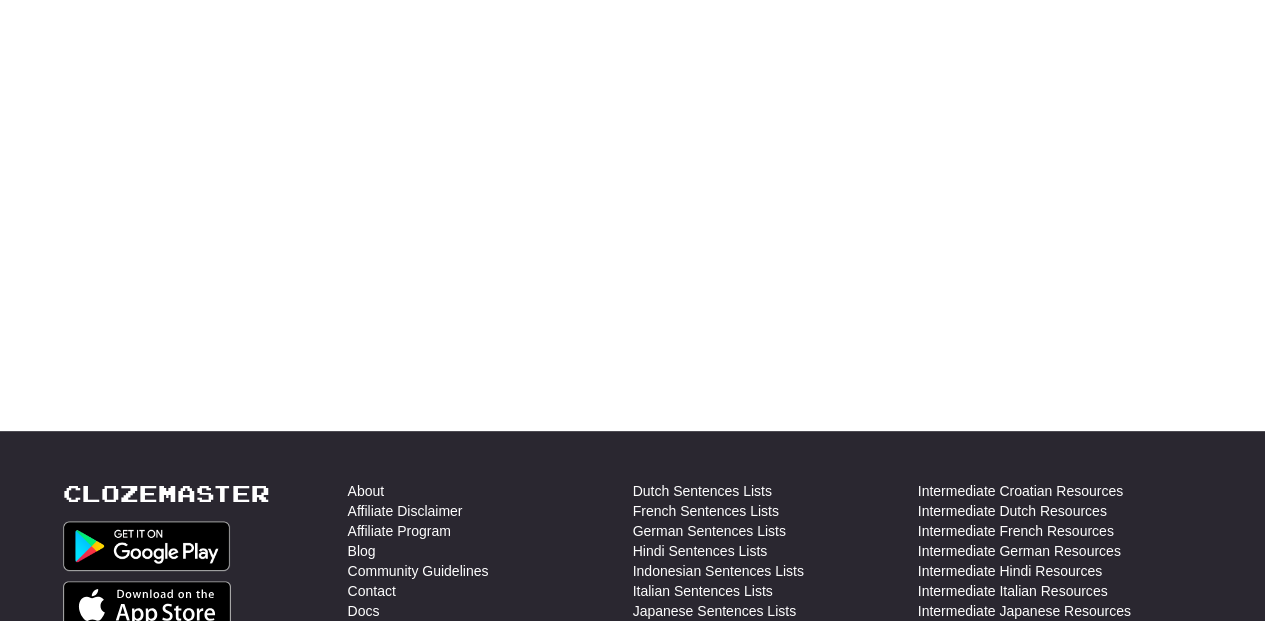 scroll, scrollTop: 200, scrollLeft: 0, axis: vertical 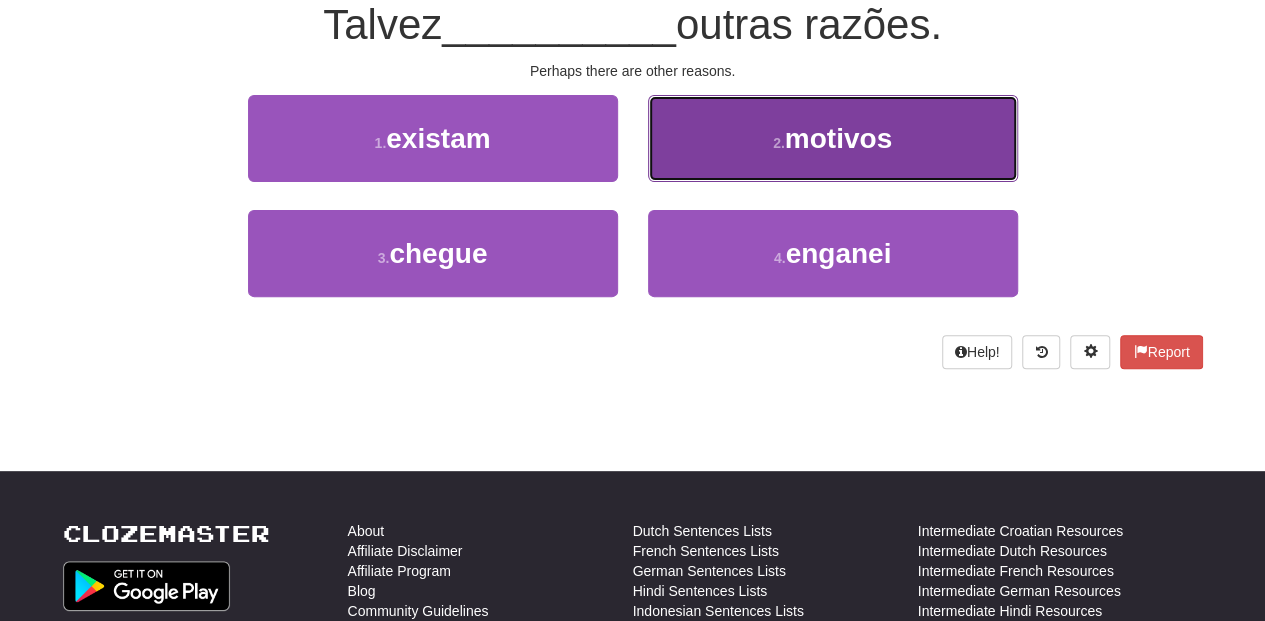 click on "2 .  motivos" at bounding box center (833, 138) 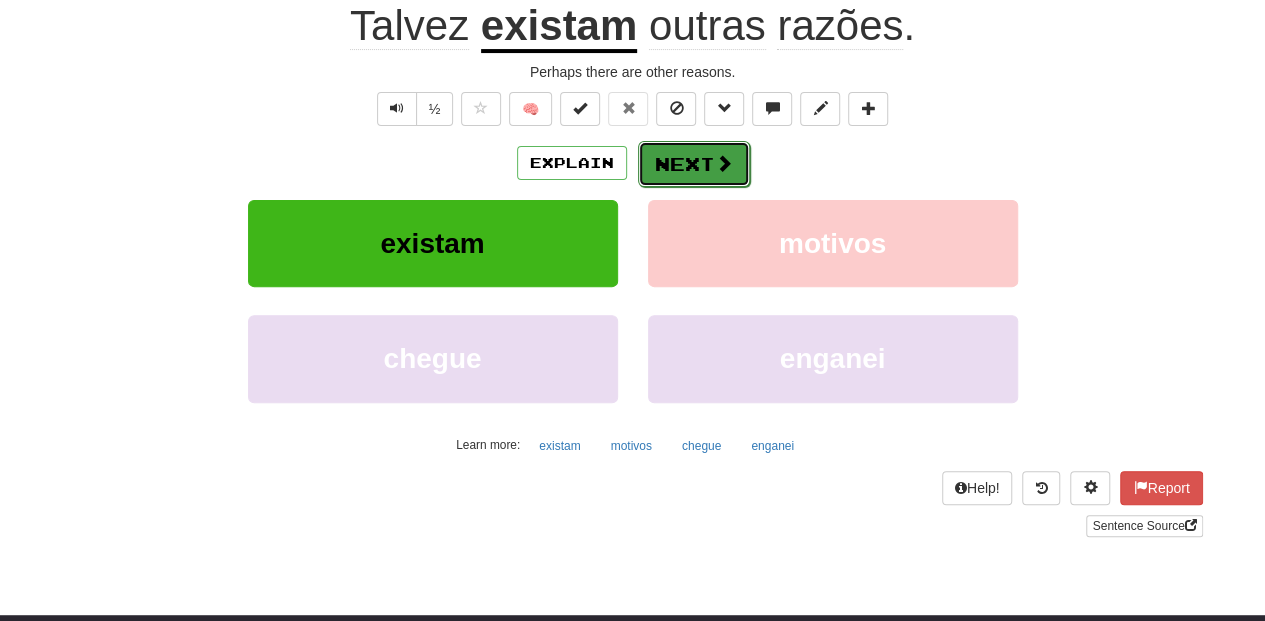 click on "Next" at bounding box center [694, 164] 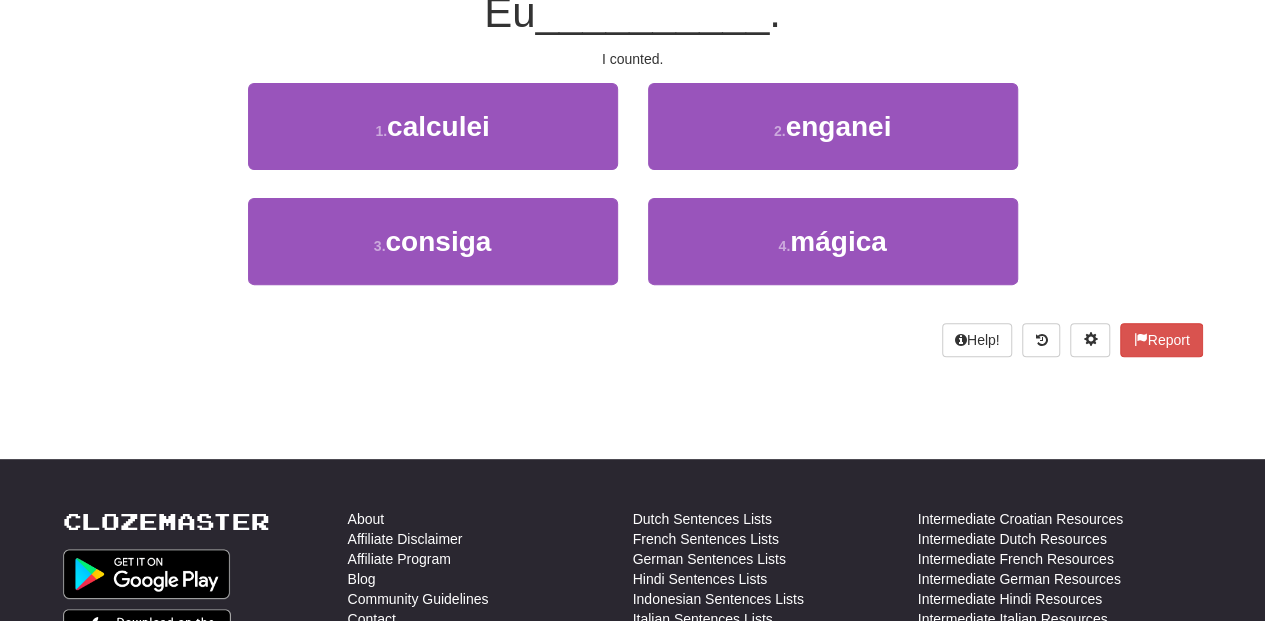 scroll, scrollTop: 200, scrollLeft: 0, axis: vertical 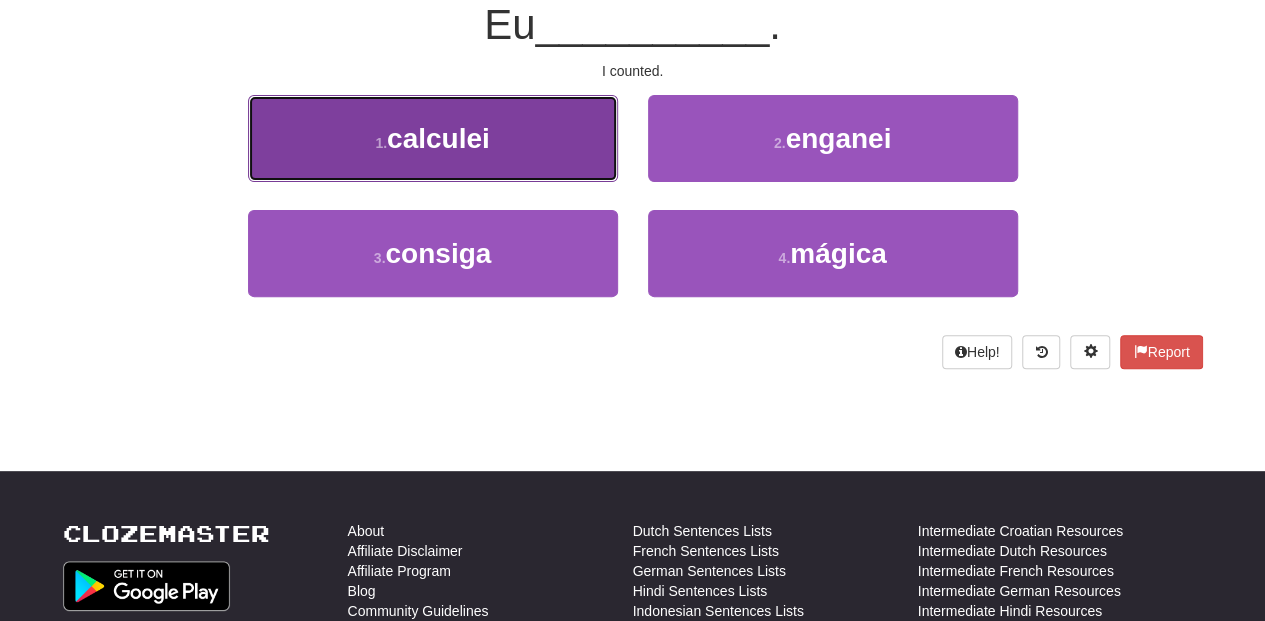 click on "1 .  calculei" at bounding box center [433, 138] 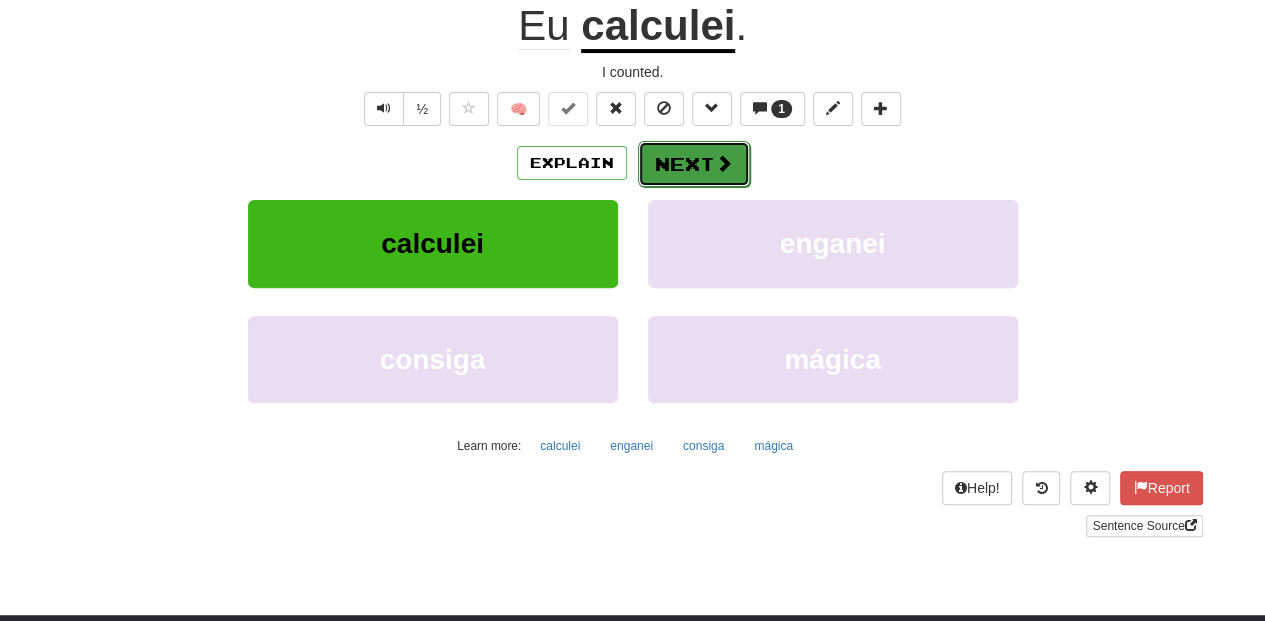 click on "Next" at bounding box center [694, 164] 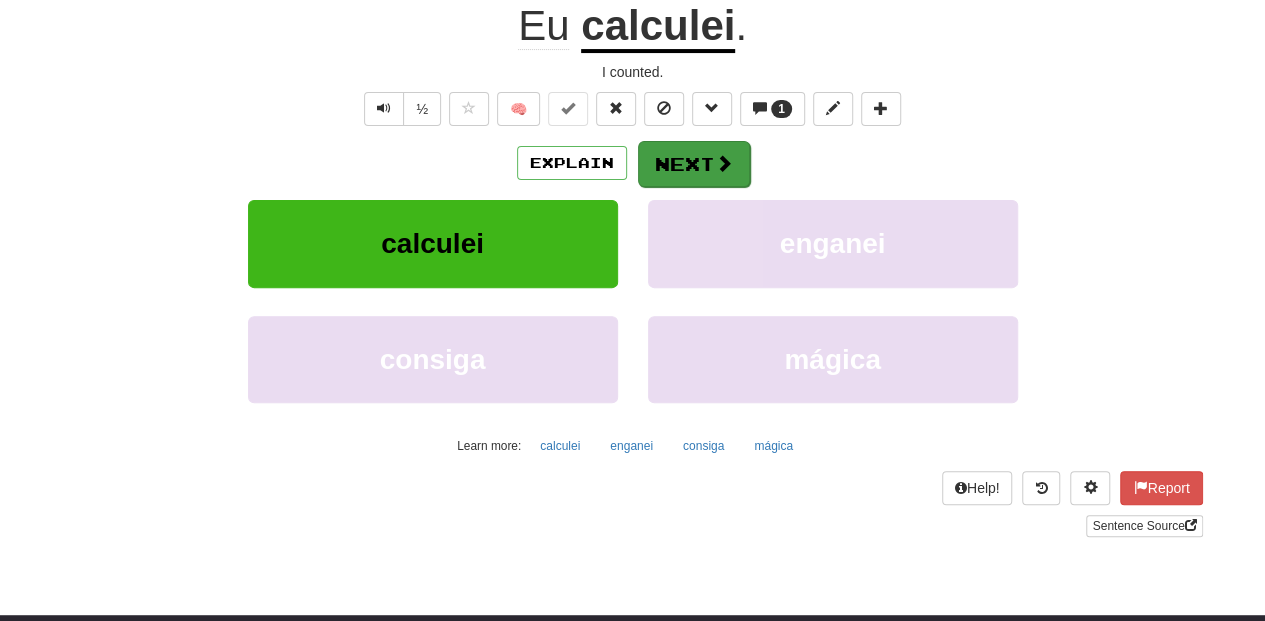 scroll, scrollTop: 200, scrollLeft: 0, axis: vertical 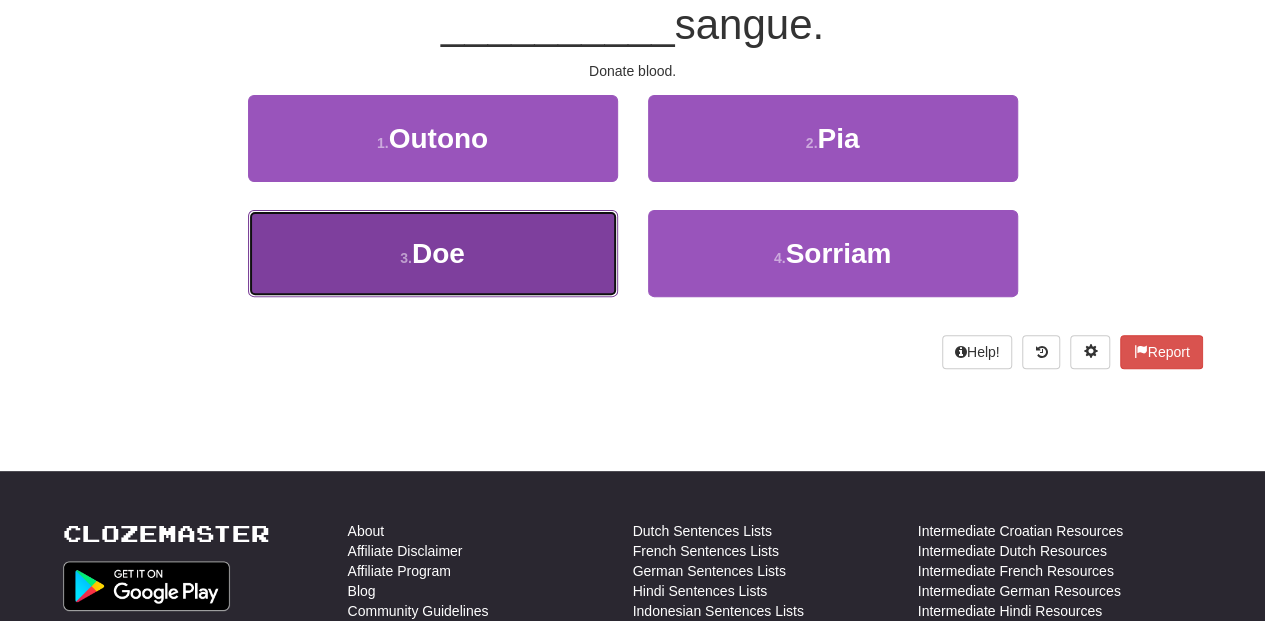 click on "3 .  Doe" at bounding box center (433, 253) 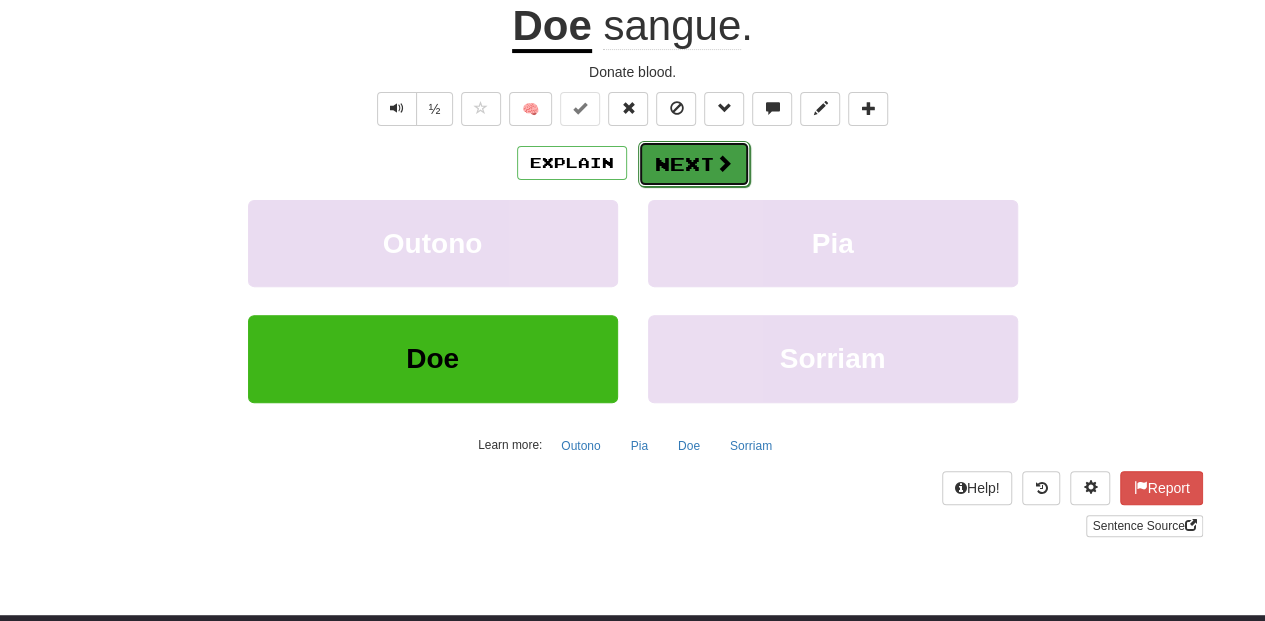 click on "Next" at bounding box center [694, 164] 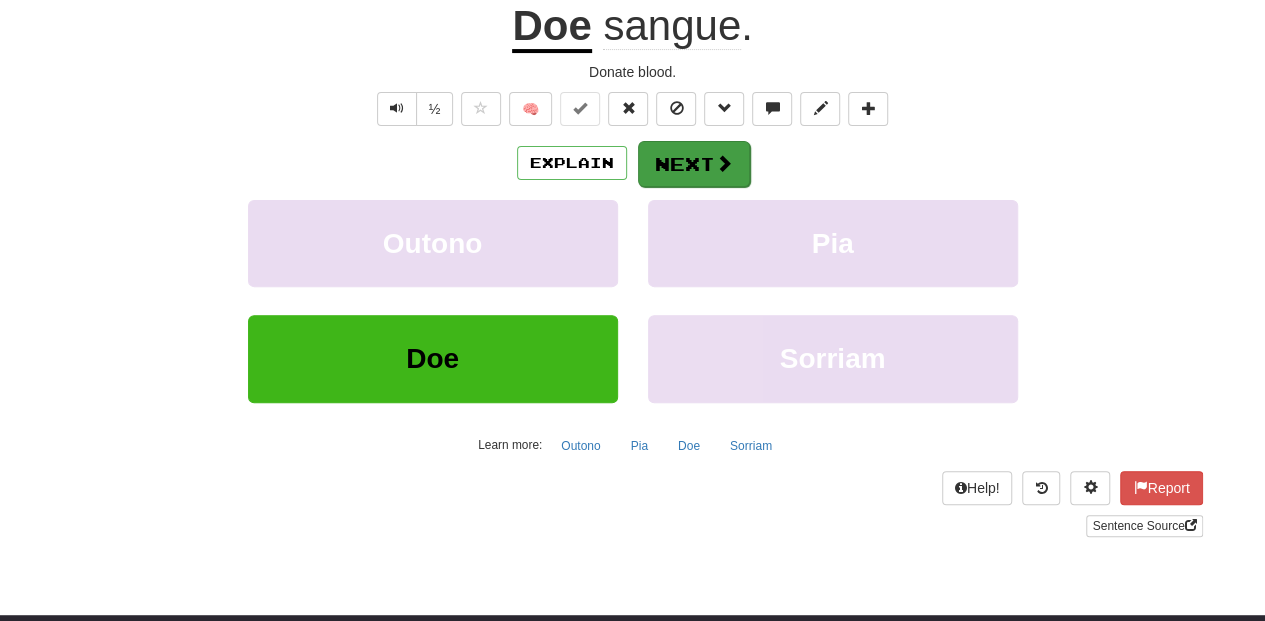 scroll, scrollTop: 200, scrollLeft: 0, axis: vertical 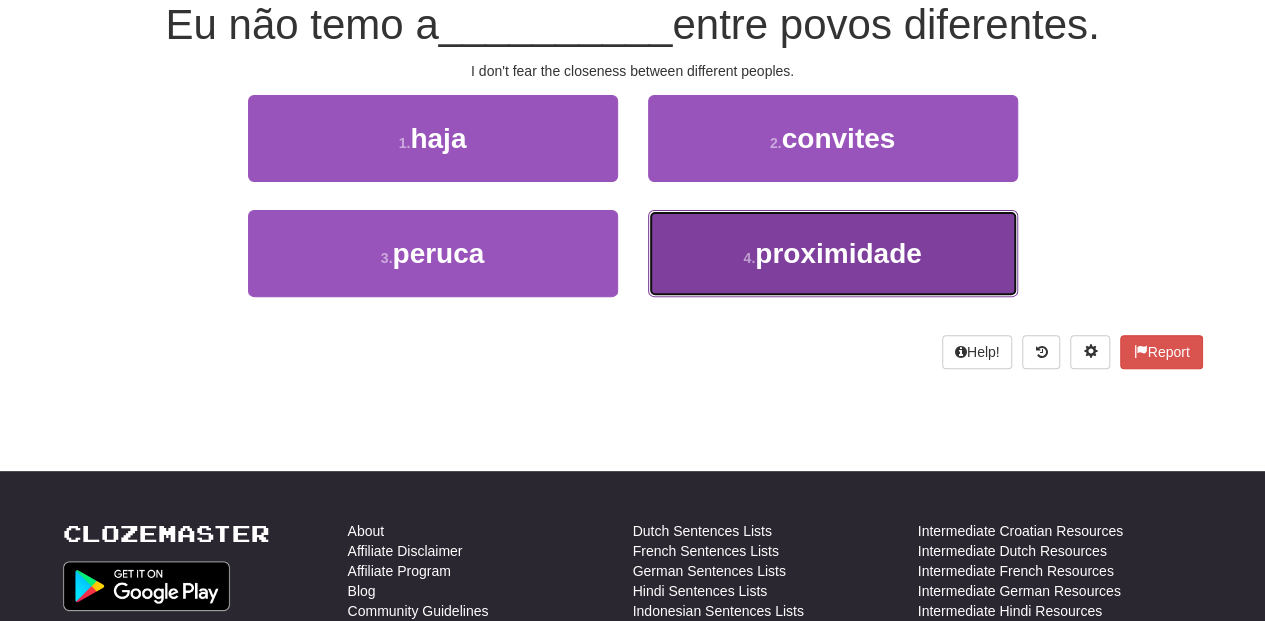 click on "4 .  proximidade" at bounding box center [833, 253] 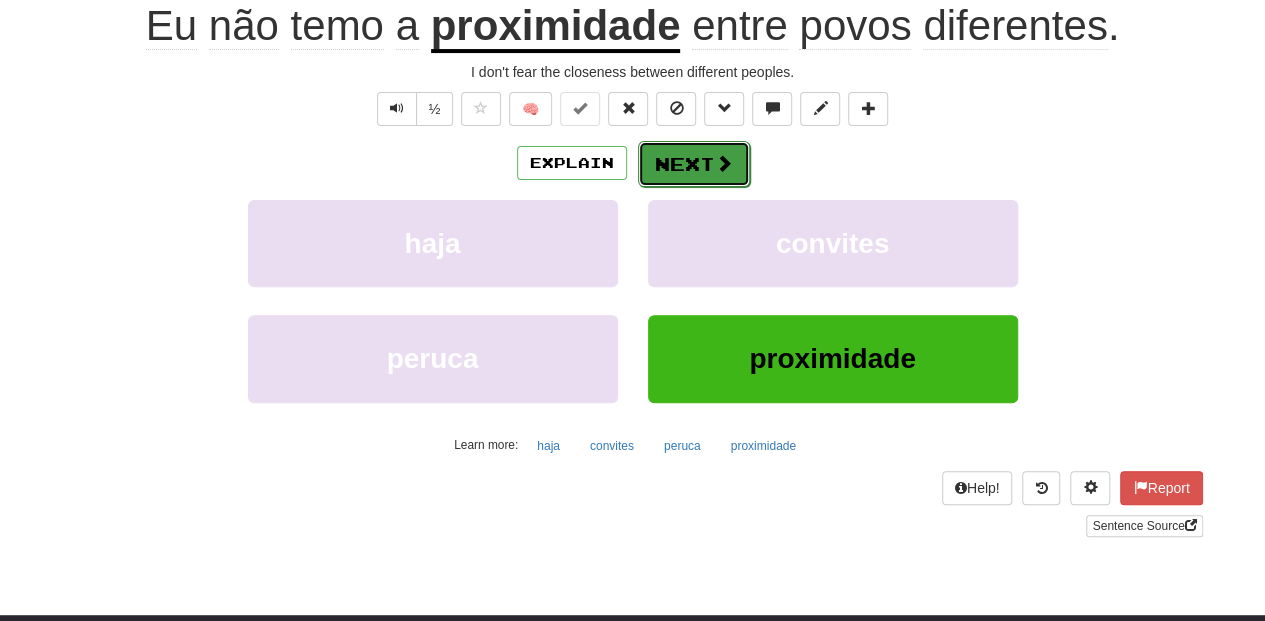 click on "Next" at bounding box center [694, 164] 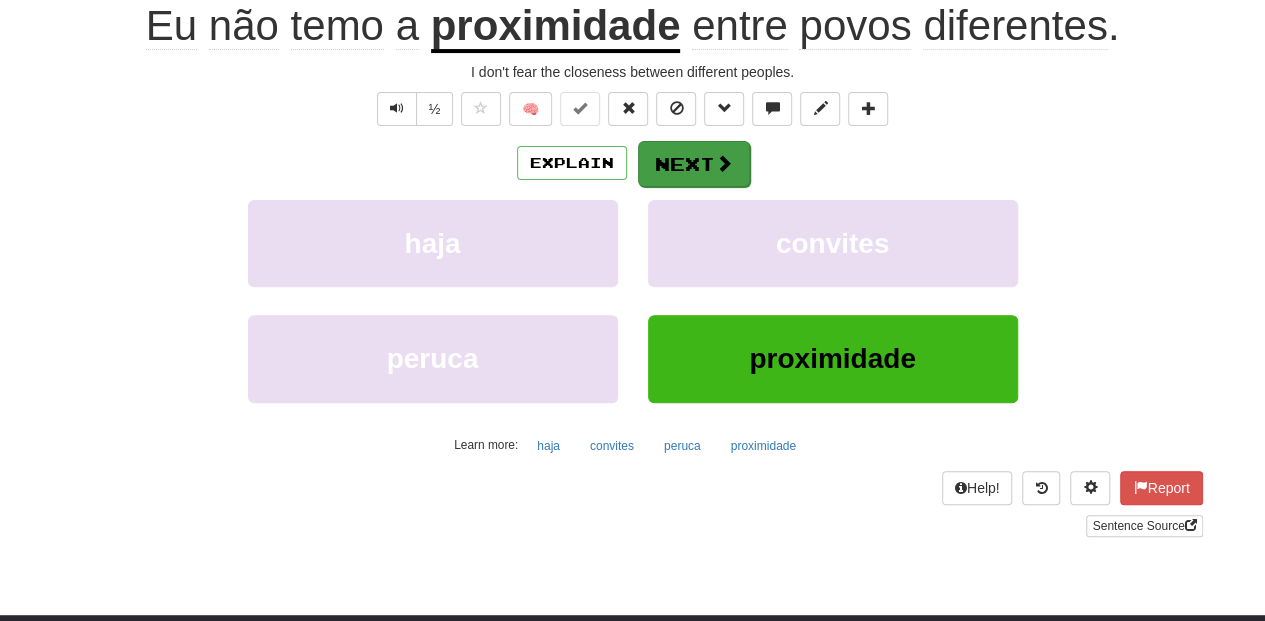 scroll, scrollTop: 200, scrollLeft: 0, axis: vertical 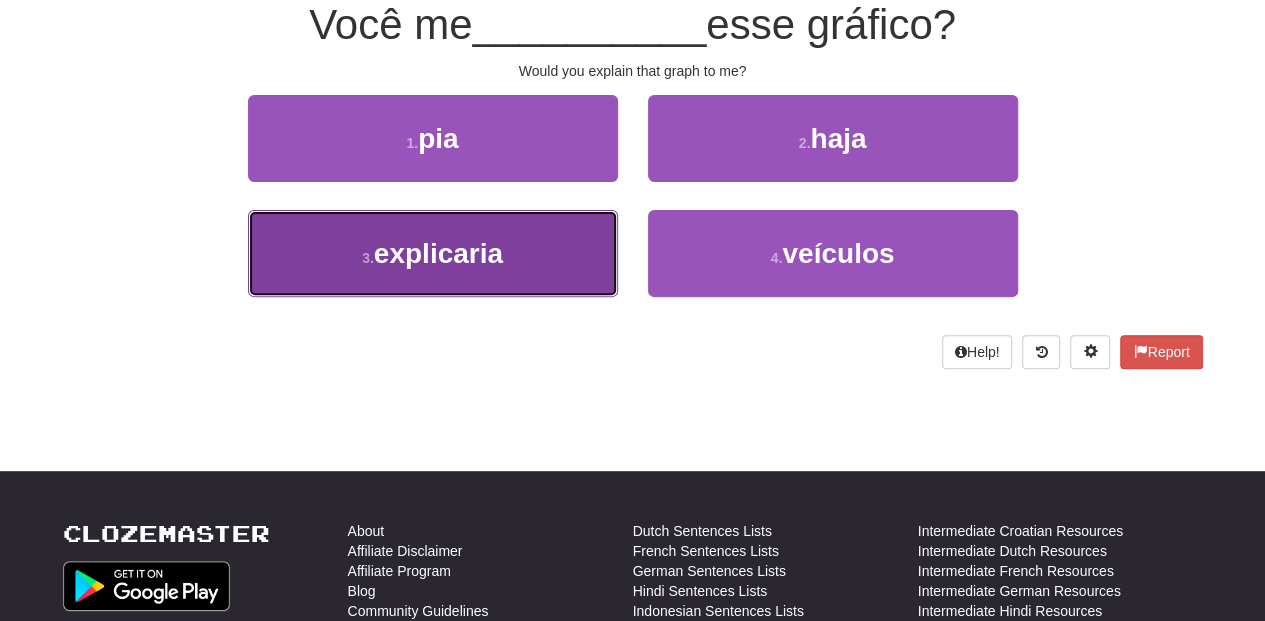 click on "3 .  explicaria" at bounding box center [433, 253] 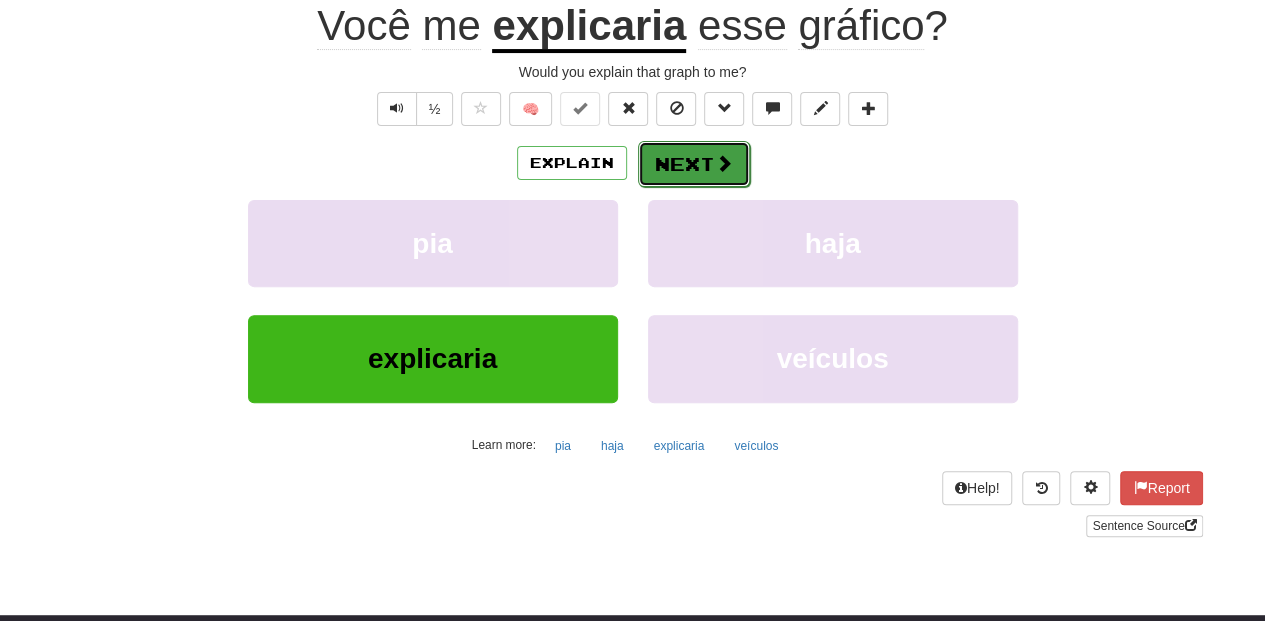 click on "Next" at bounding box center (694, 164) 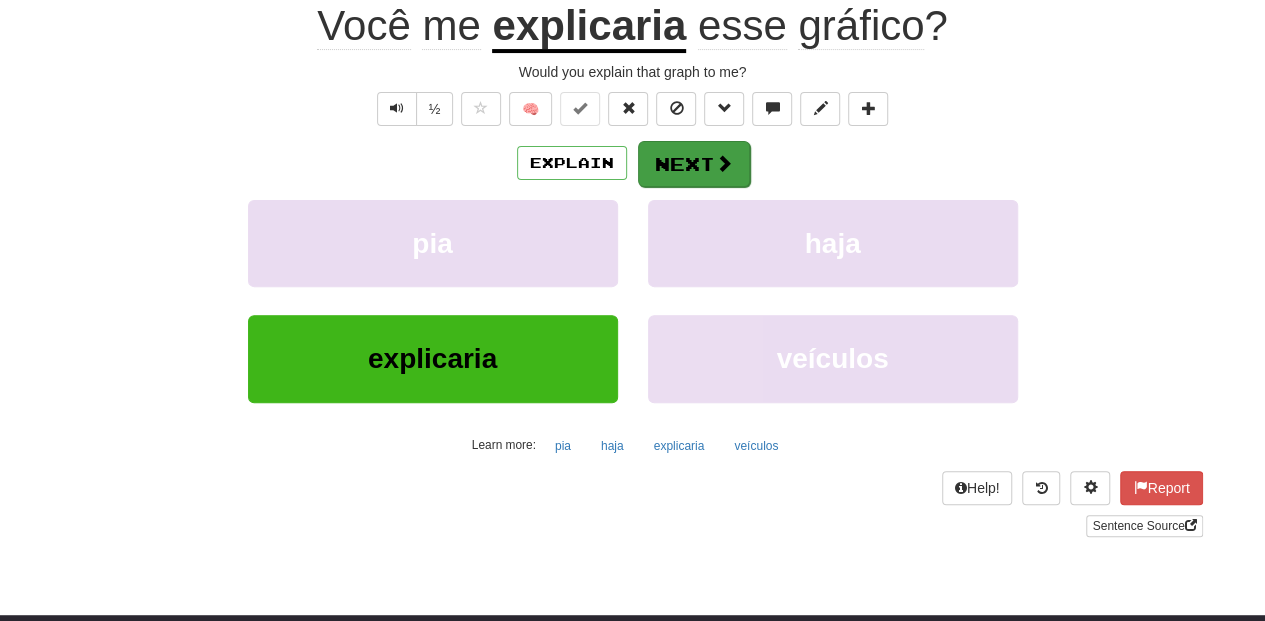 scroll, scrollTop: 200, scrollLeft: 0, axis: vertical 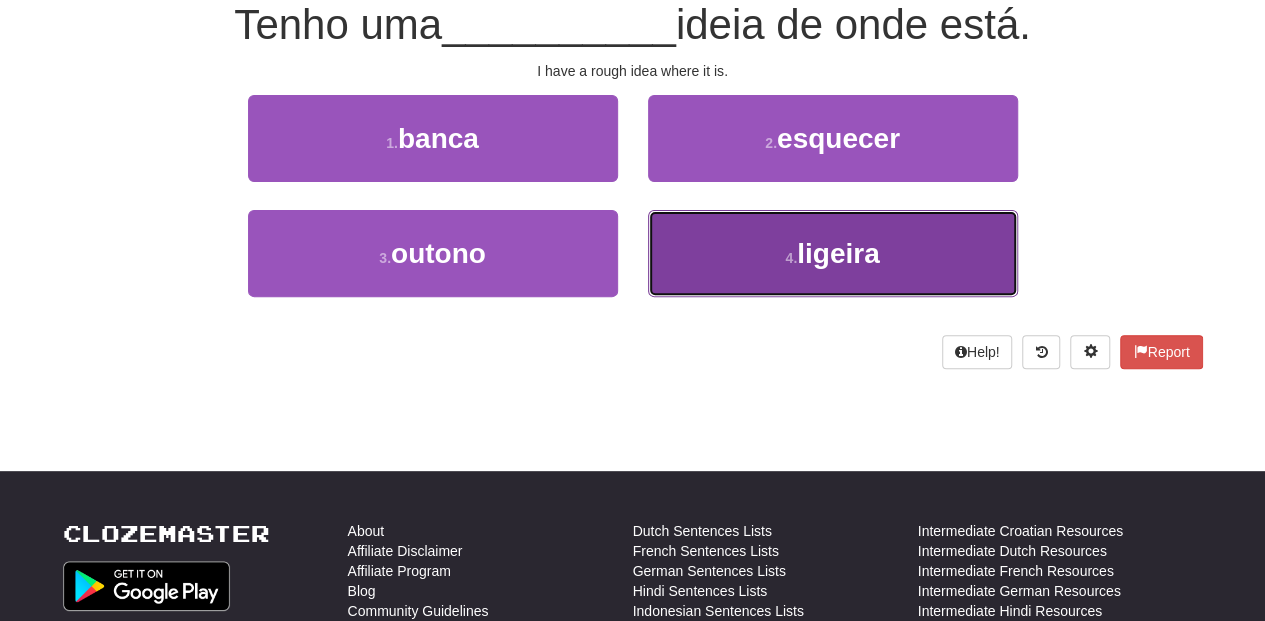 click on "4 .  ligeira" at bounding box center (833, 253) 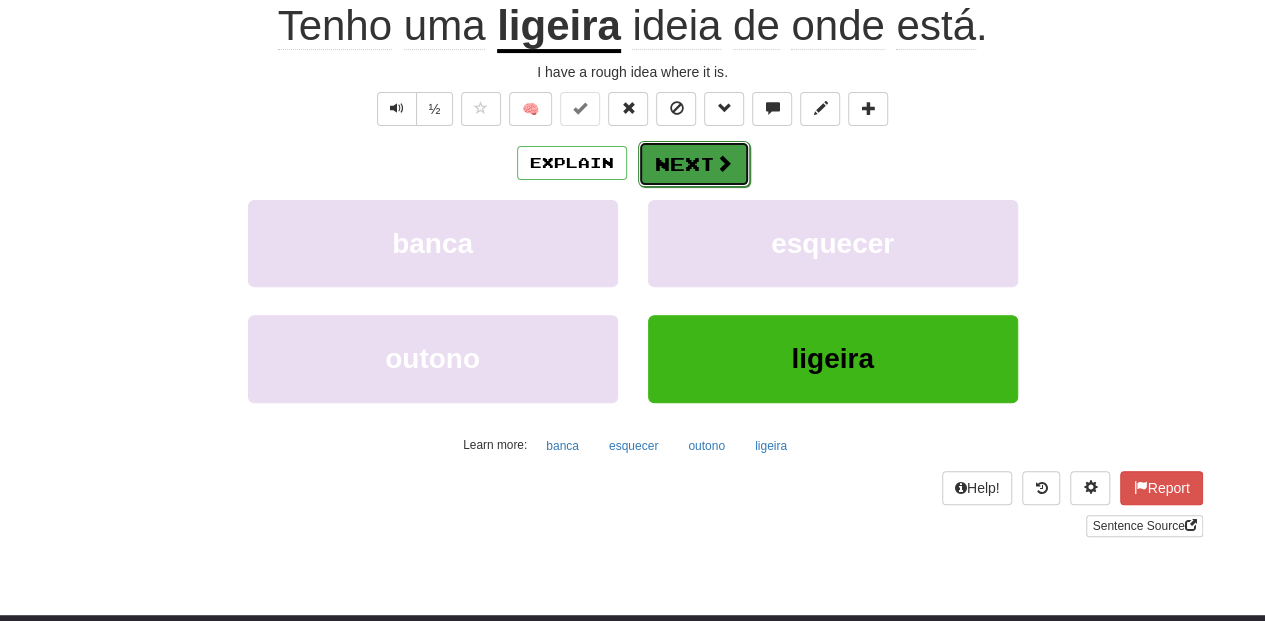 click on "Next" at bounding box center (694, 164) 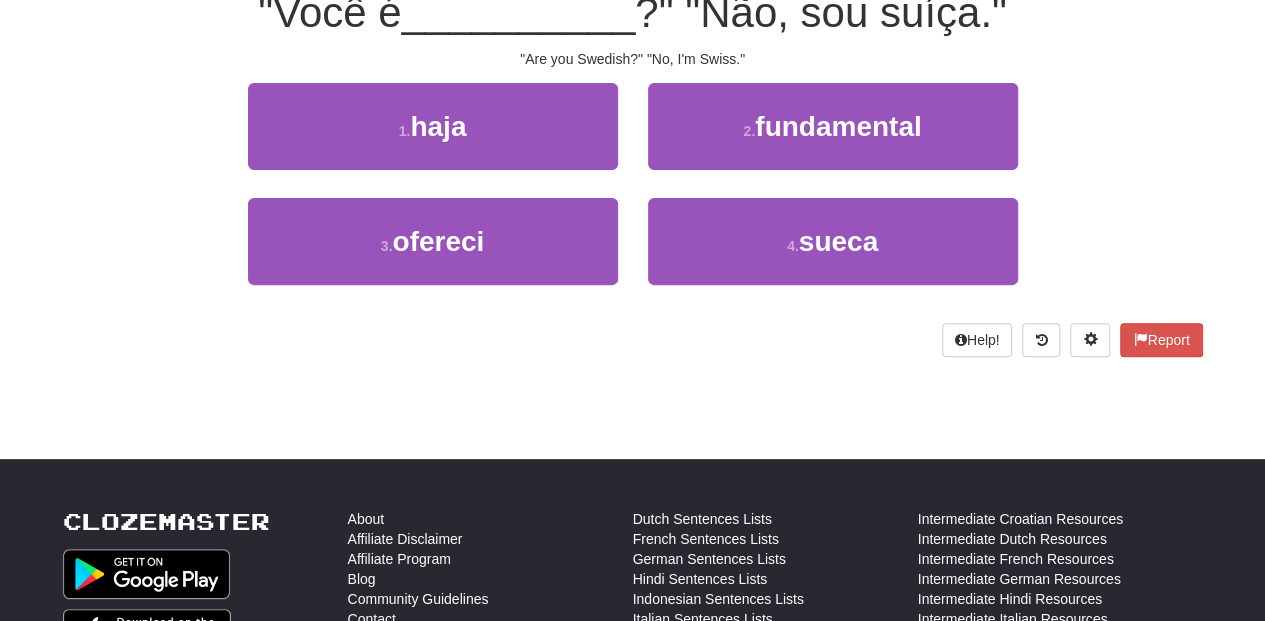 scroll, scrollTop: 200, scrollLeft: 0, axis: vertical 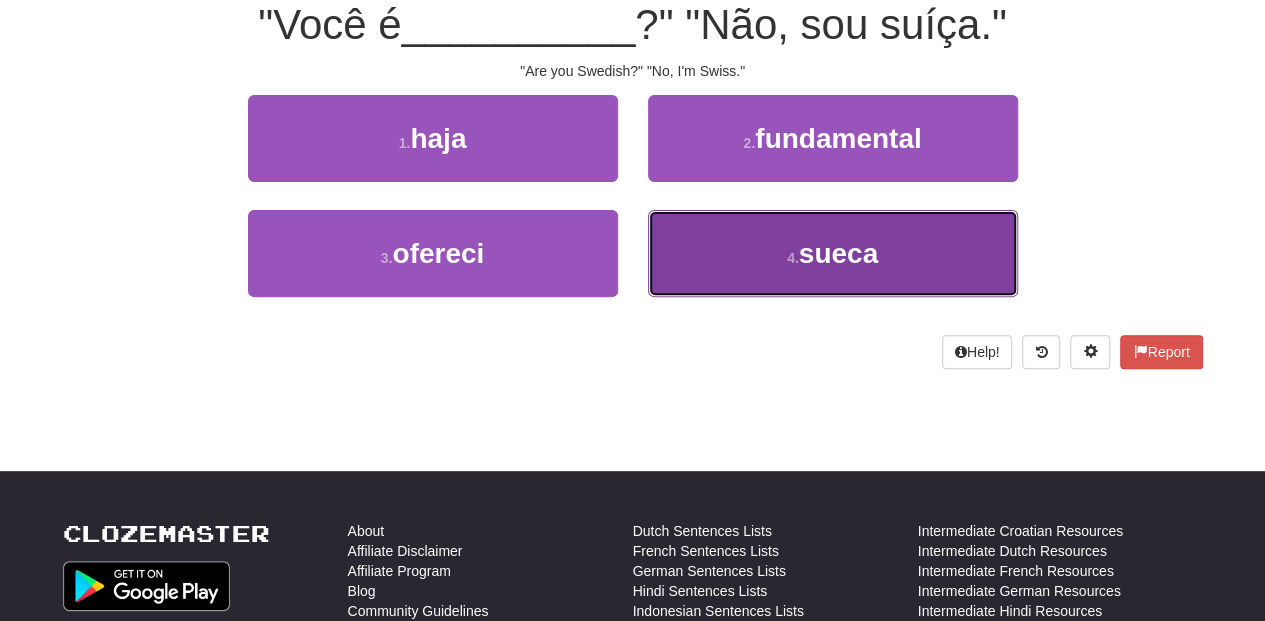 click on "4 .  sueca" at bounding box center [833, 253] 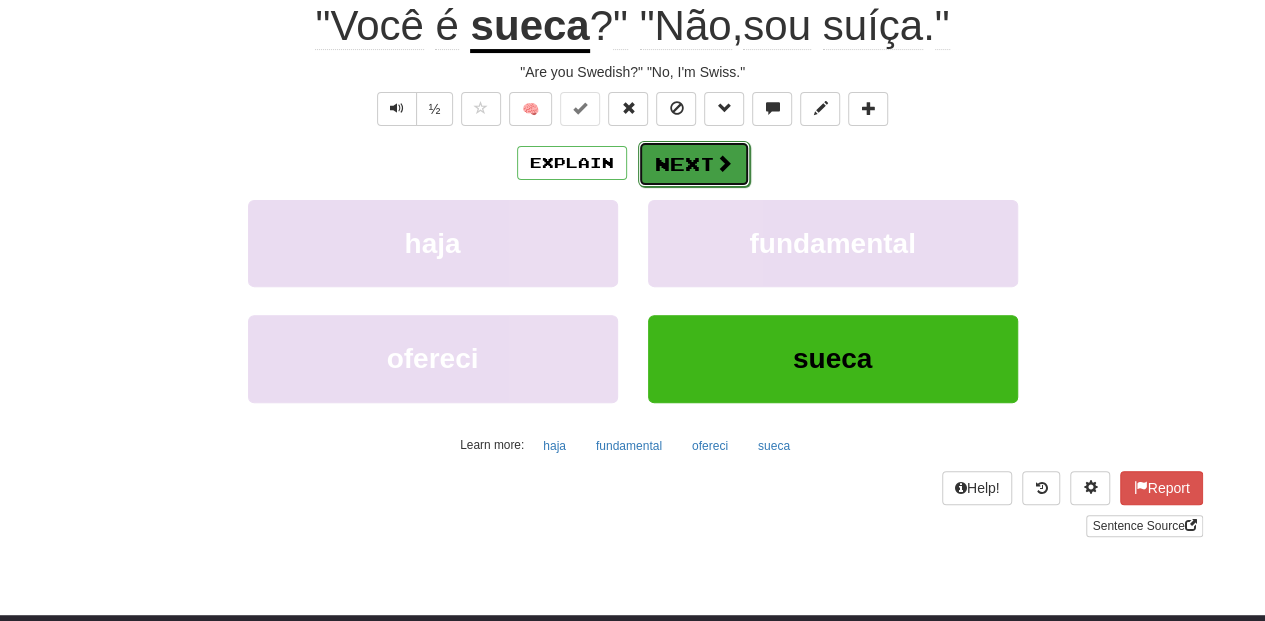 click on "Next" at bounding box center (694, 164) 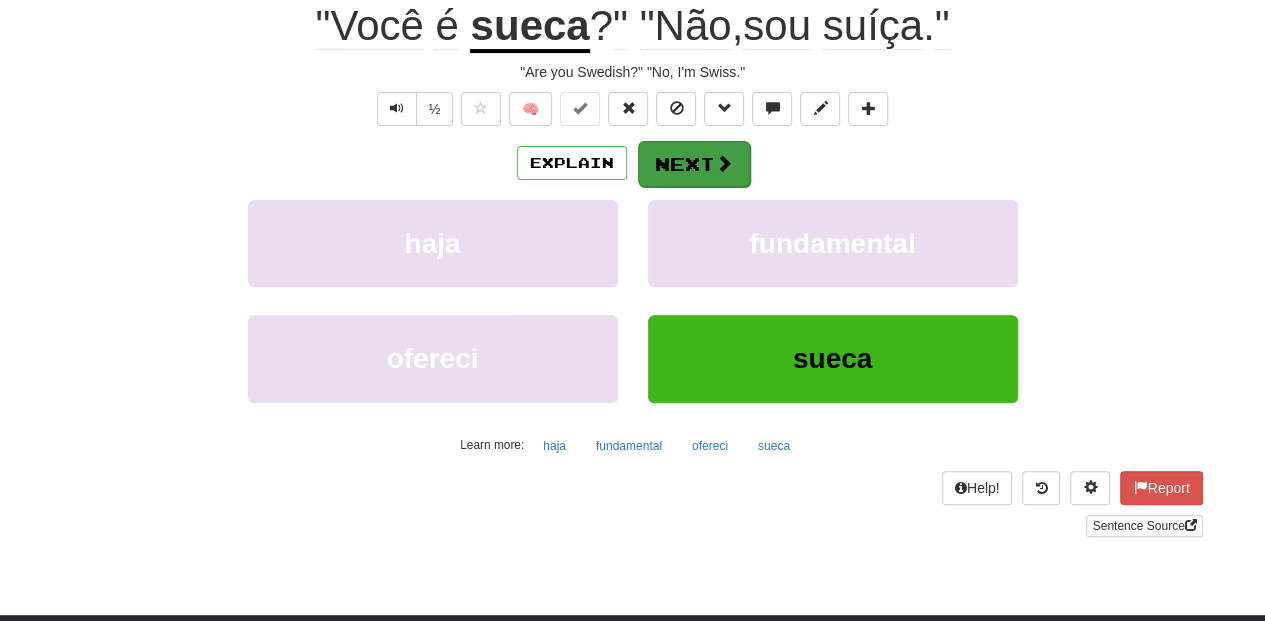 scroll, scrollTop: 200, scrollLeft: 0, axis: vertical 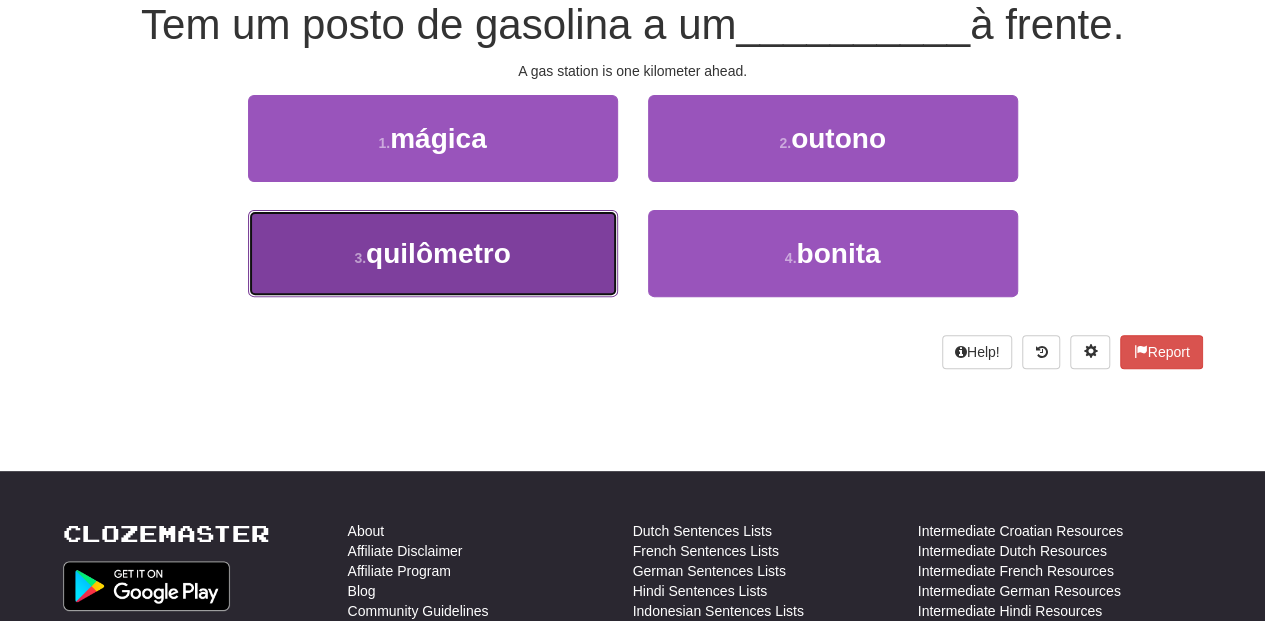 drag, startPoint x: 582, startPoint y: 236, endPoint x: 584, endPoint y: 226, distance: 10.198039 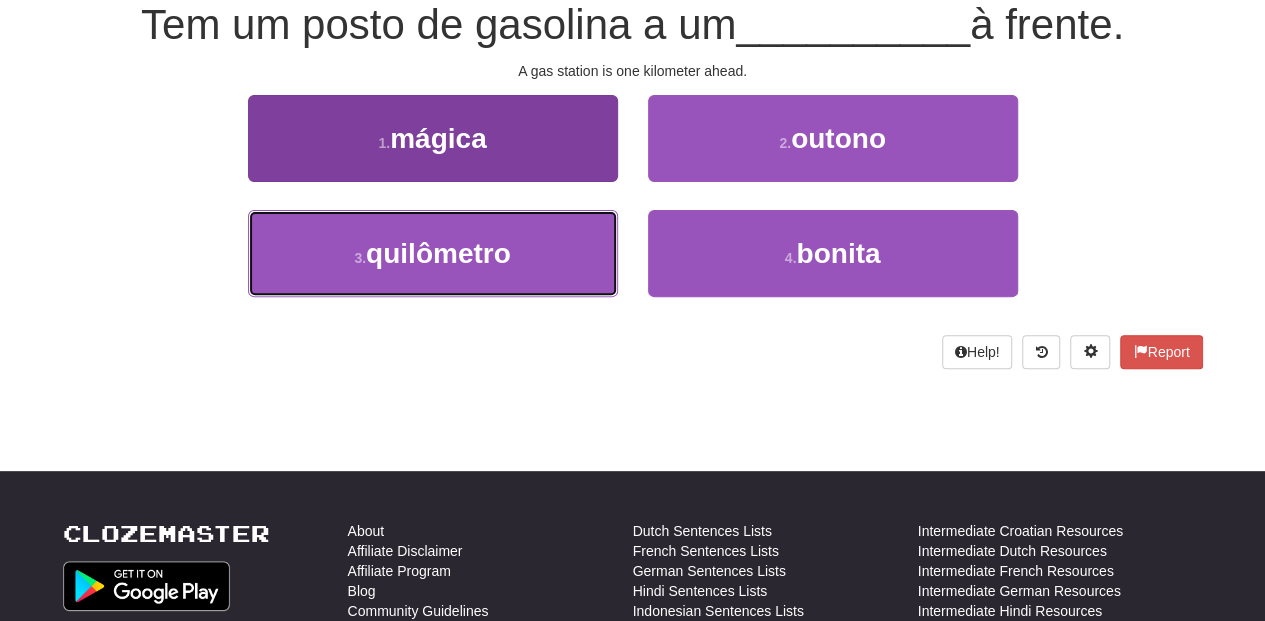 click on "3 .  quilômetro" at bounding box center [433, 253] 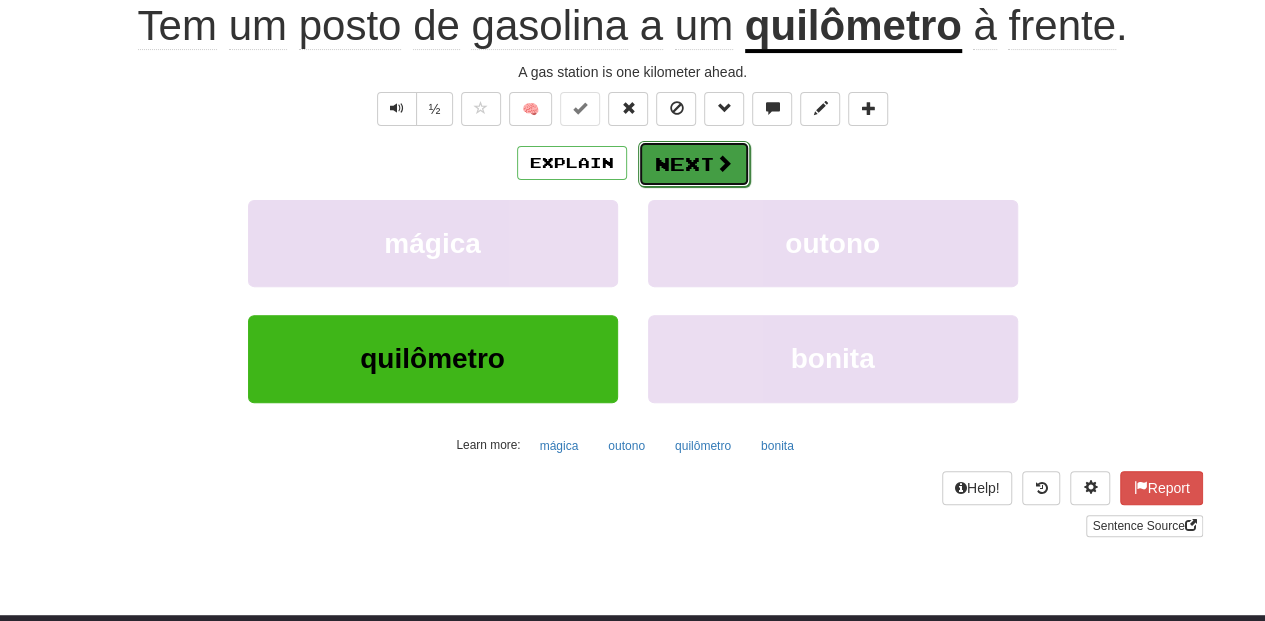 click on "Next" at bounding box center (694, 164) 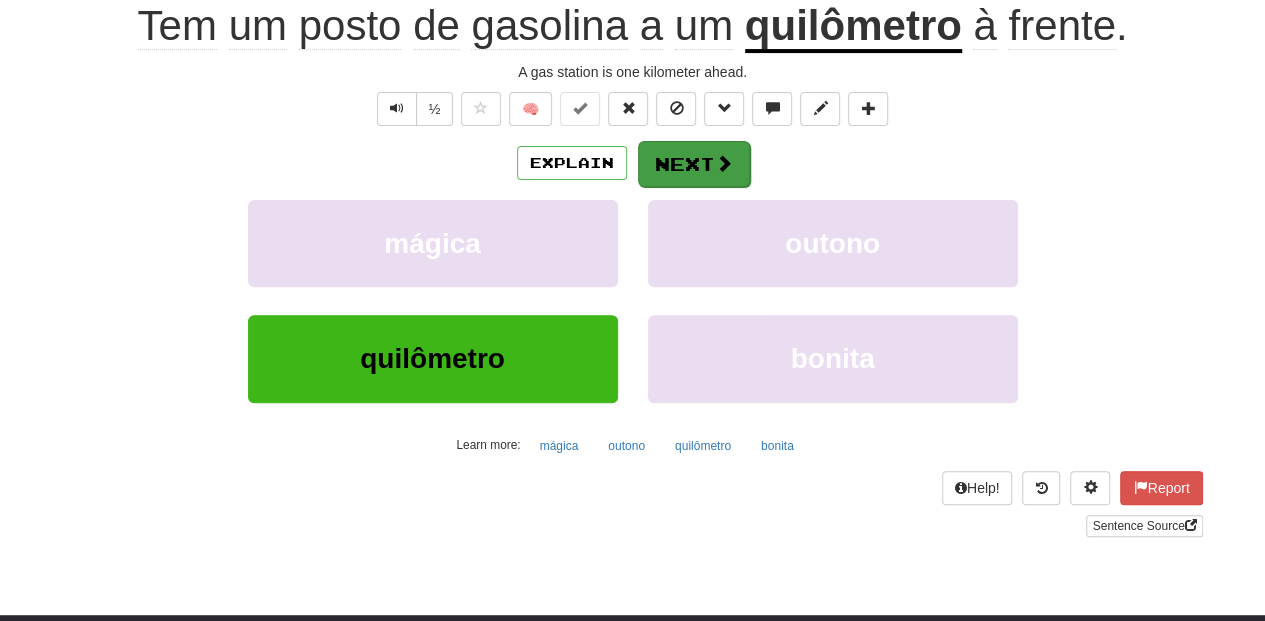 scroll, scrollTop: 200, scrollLeft: 0, axis: vertical 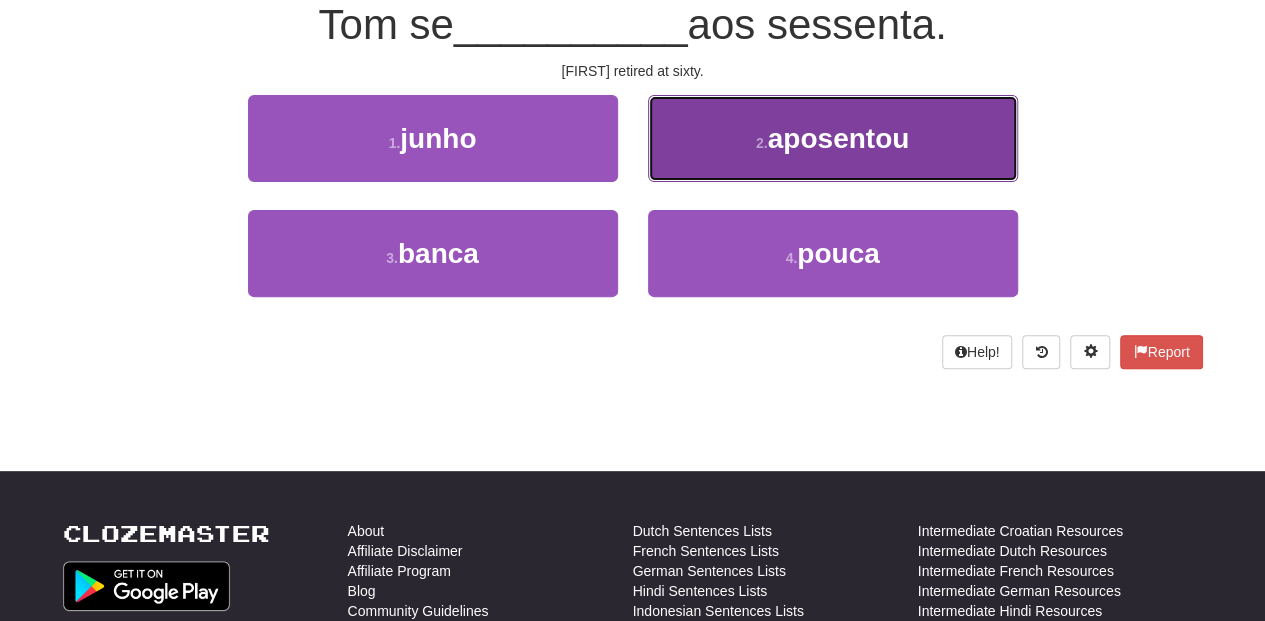 click on "2 .  aposentou" at bounding box center [833, 138] 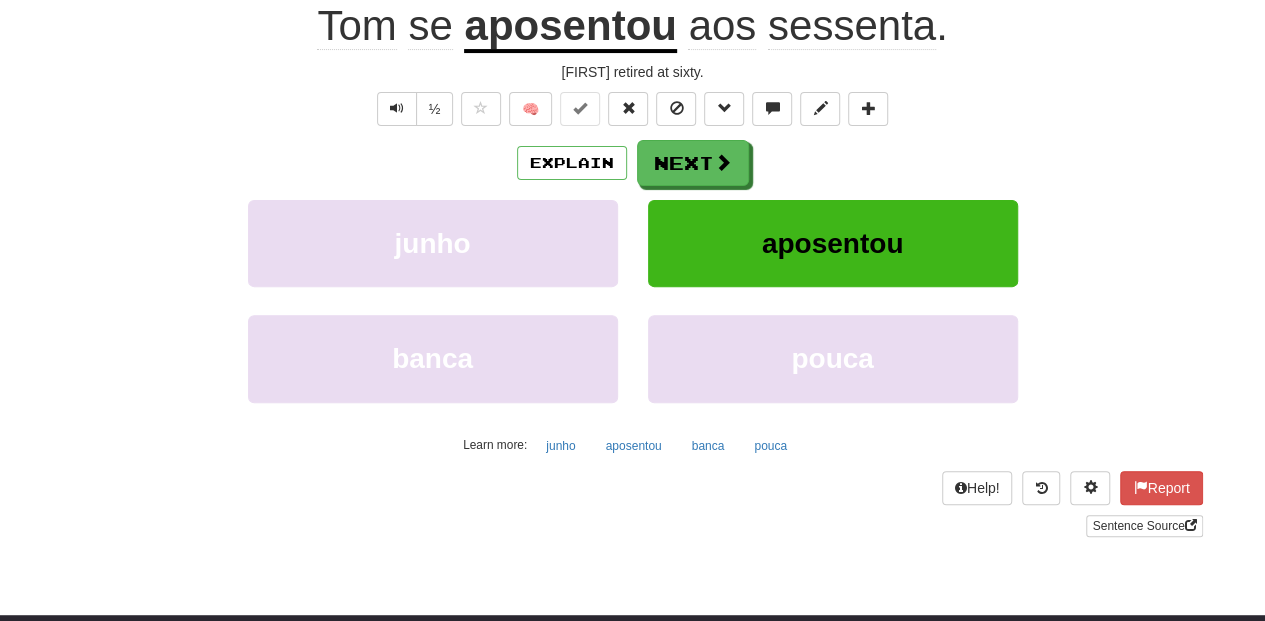 click on "Next" at bounding box center (693, 163) 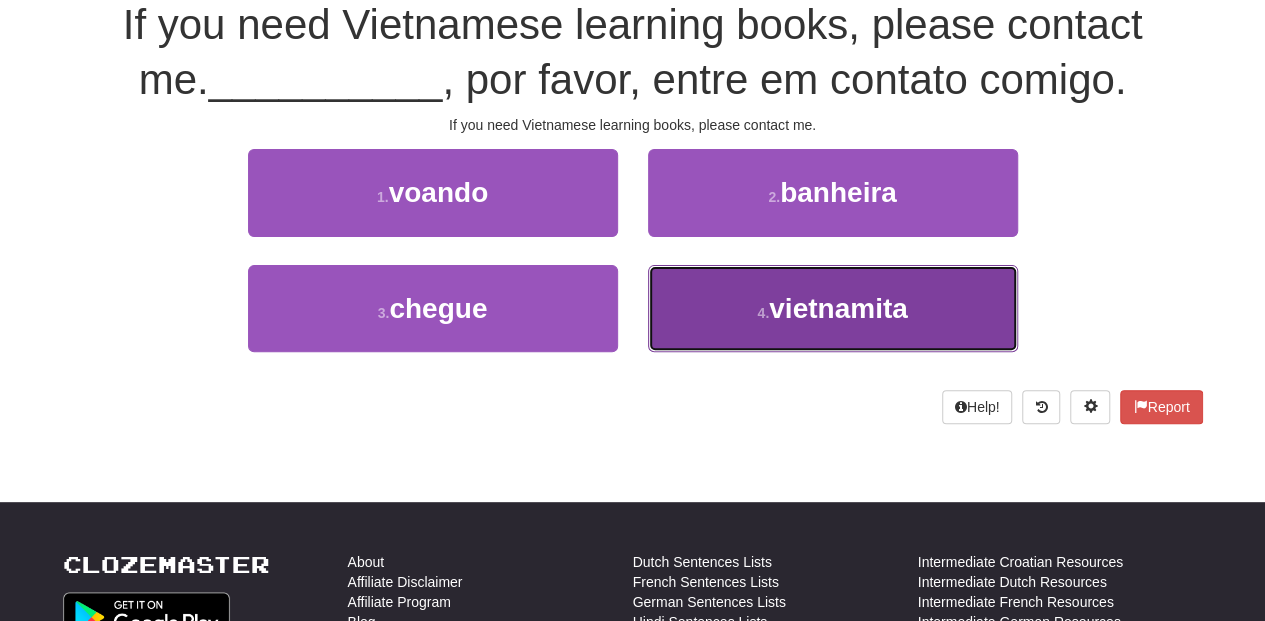 click on "4 .  vietnamita" at bounding box center [833, 308] 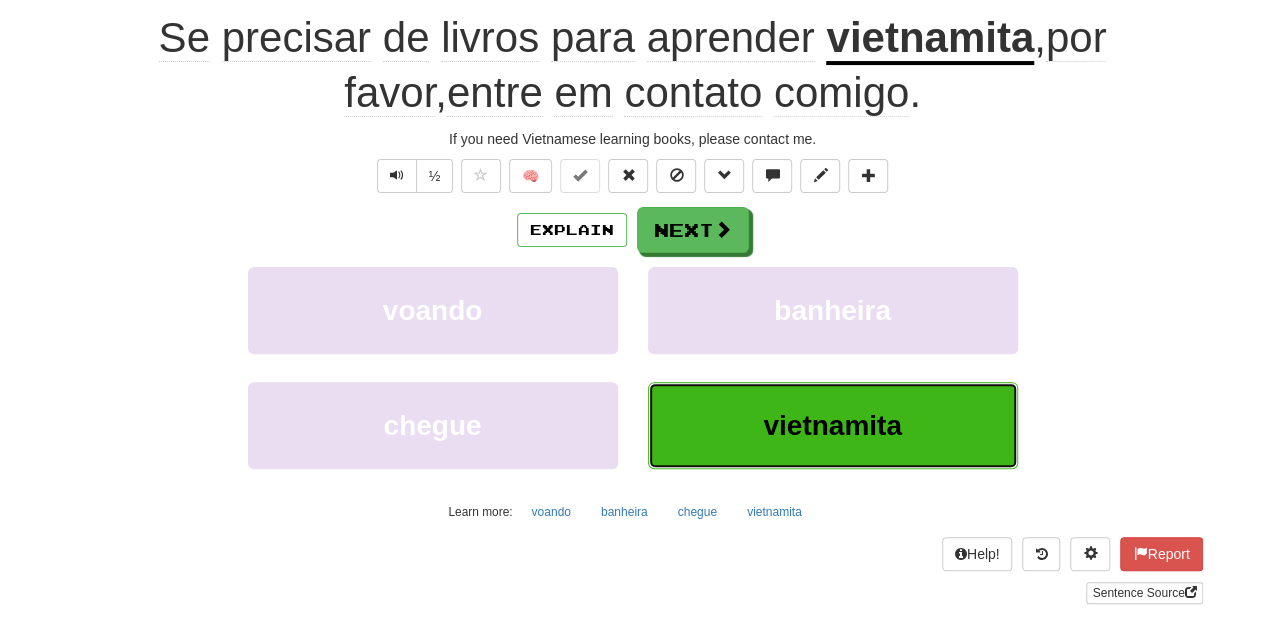 scroll, scrollTop: 212, scrollLeft: 0, axis: vertical 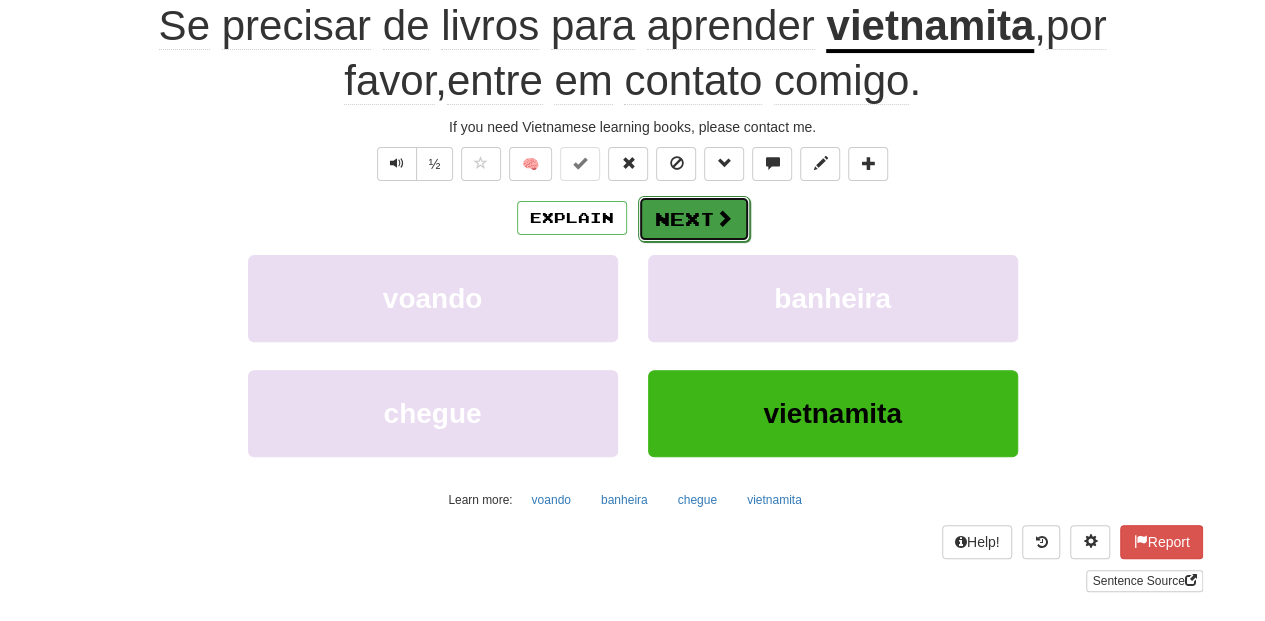 click on "Next" at bounding box center [694, 219] 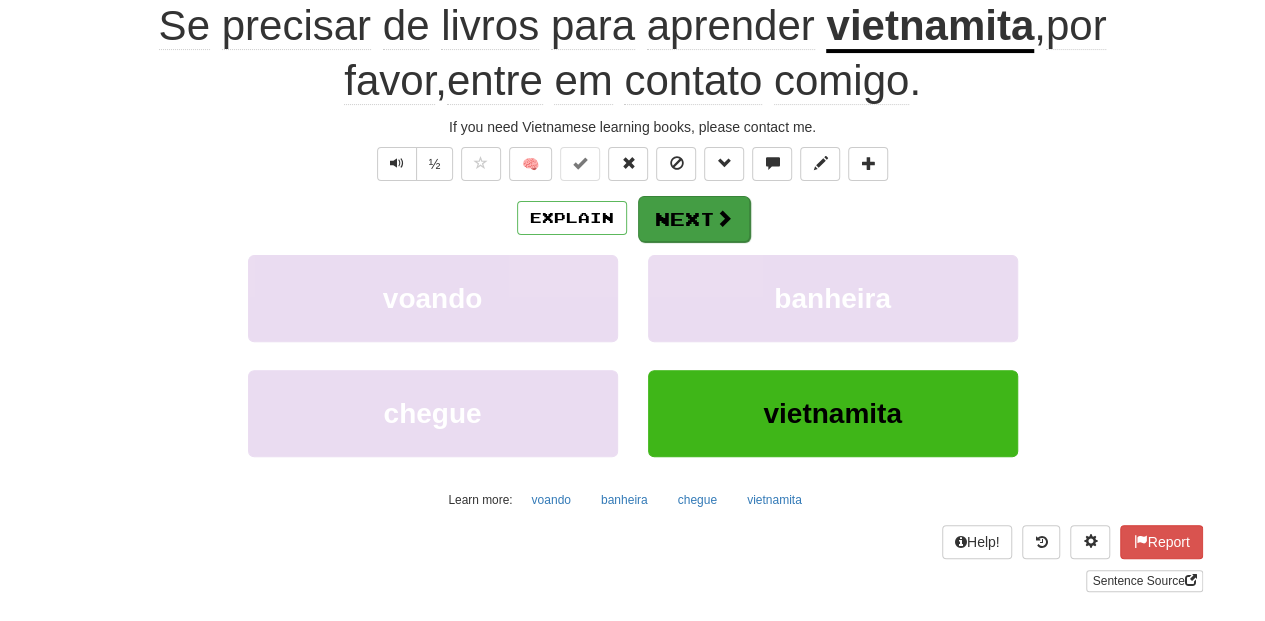 scroll, scrollTop: 200, scrollLeft: 0, axis: vertical 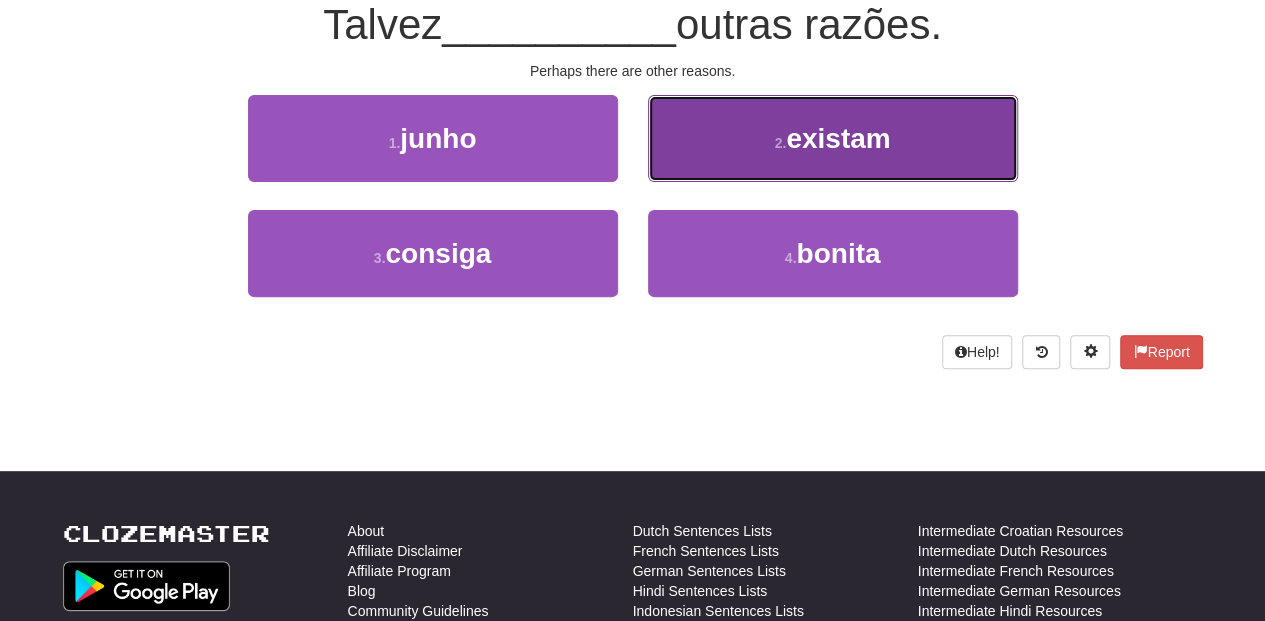 click on "2 .  existam" at bounding box center (833, 138) 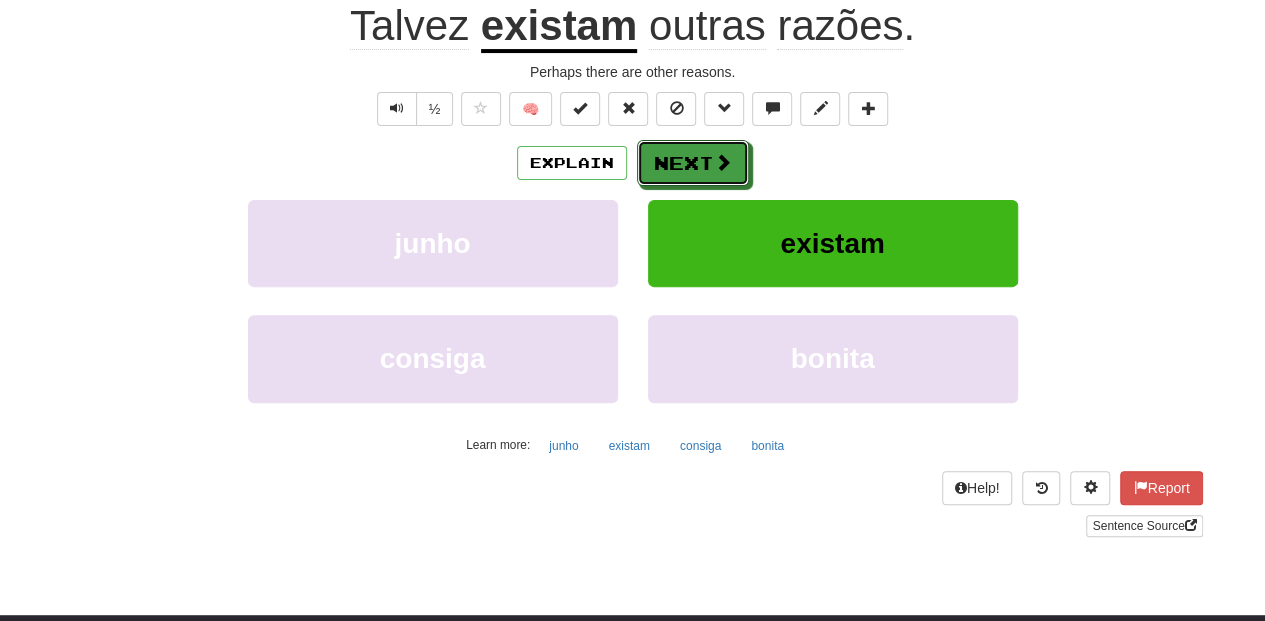 click at bounding box center (723, 162) 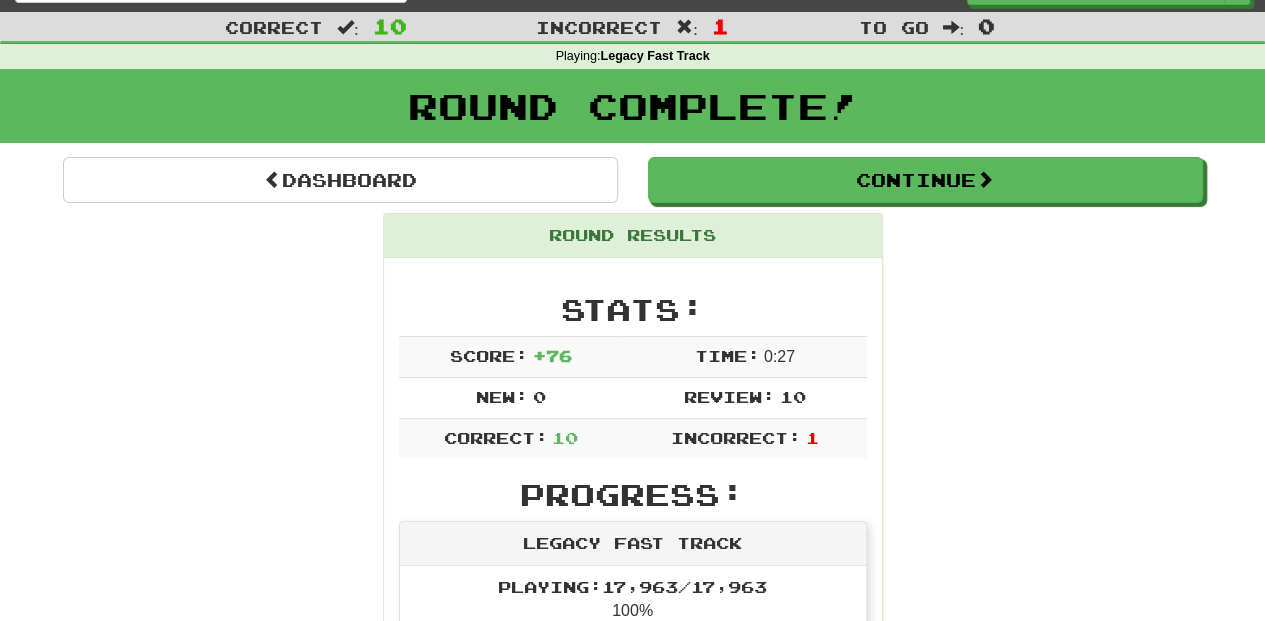 scroll, scrollTop: 0, scrollLeft: 0, axis: both 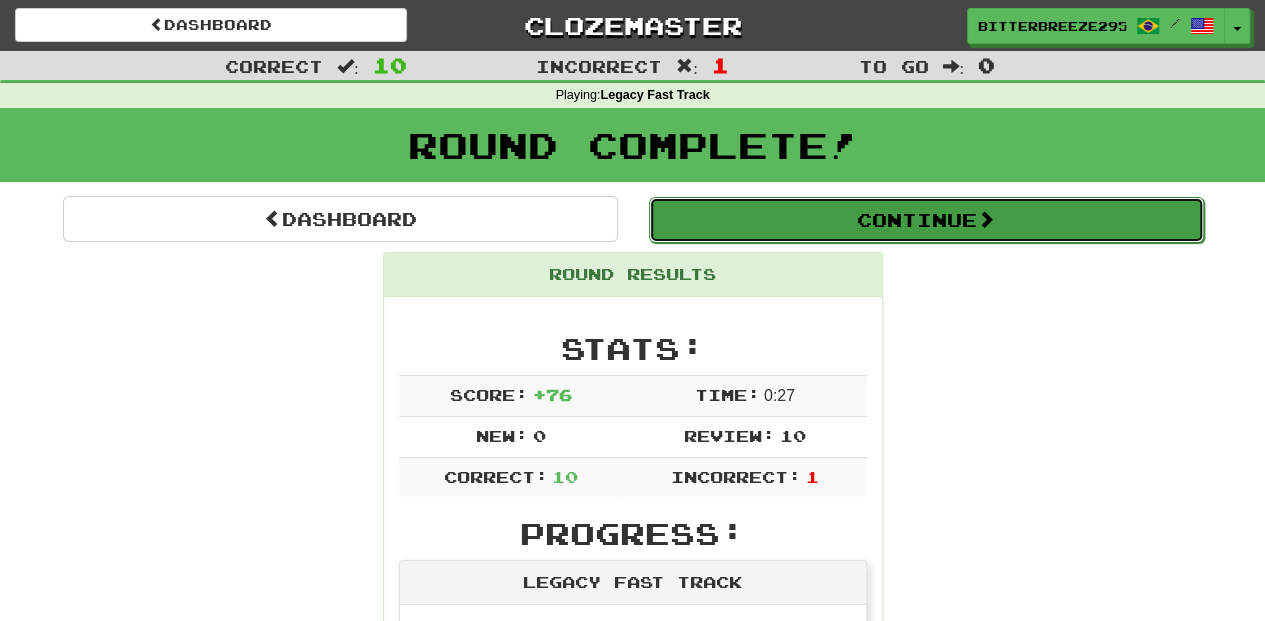 click on "Continue" at bounding box center [926, 220] 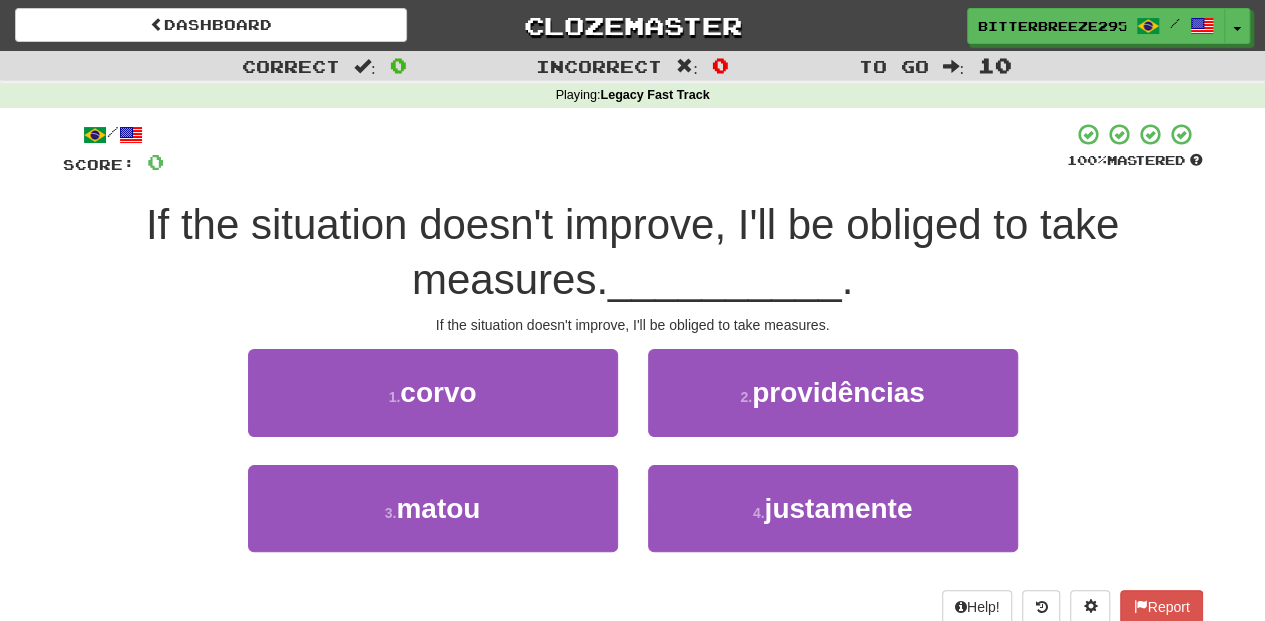 click on "2 .  providências" at bounding box center [833, 406] 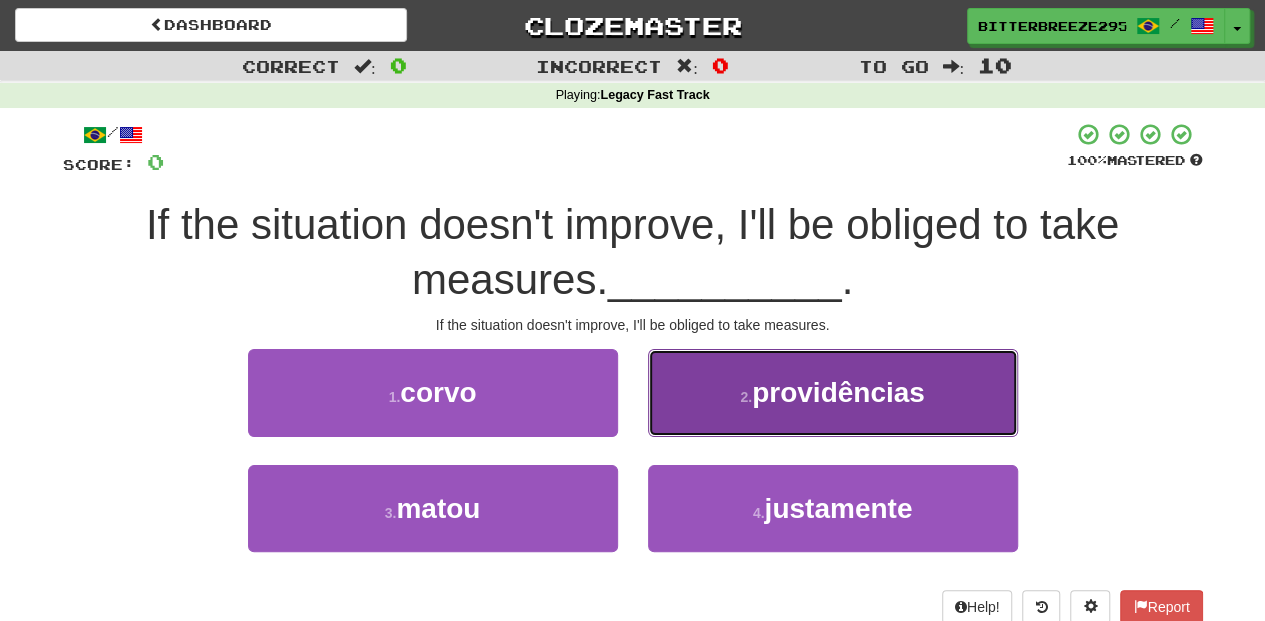 click on "2 .  providências" at bounding box center (833, 392) 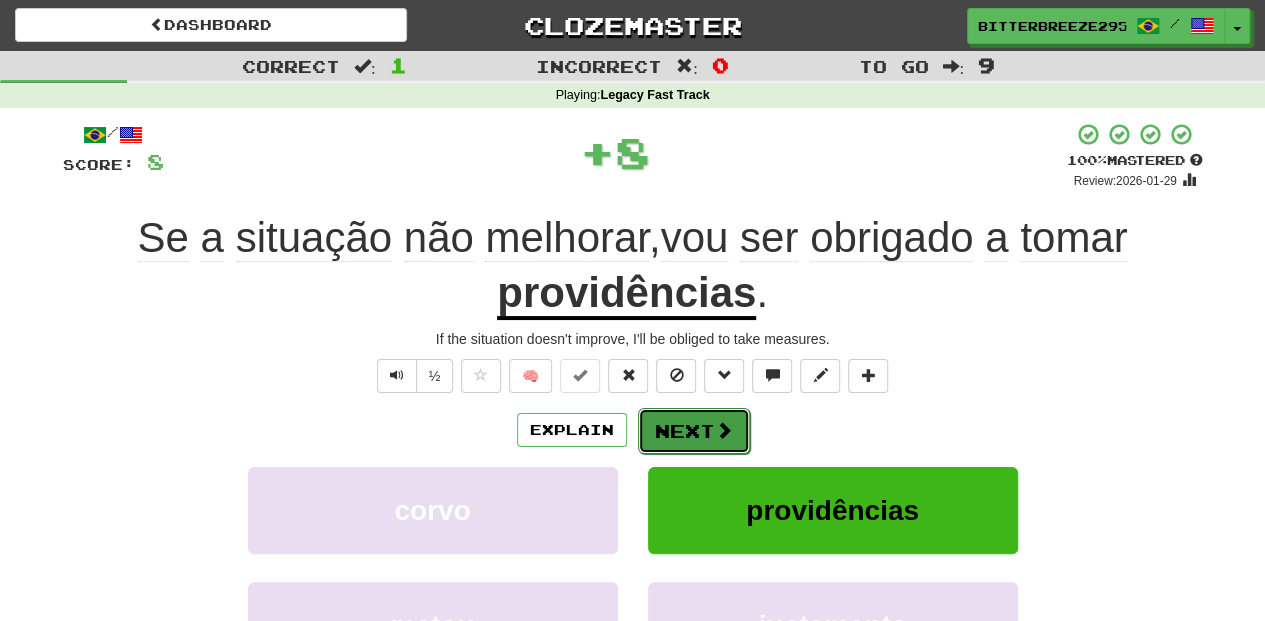 click on "Next" at bounding box center (694, 431) 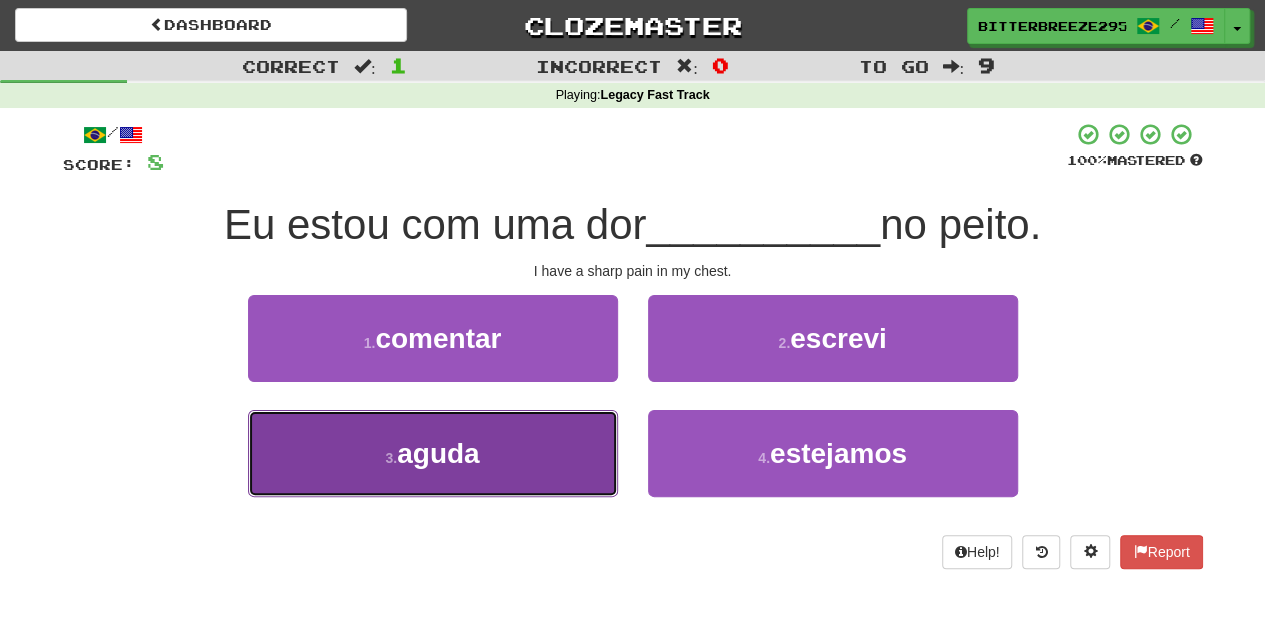 click on "3 .  aguda" at bounding box center [433, 453] 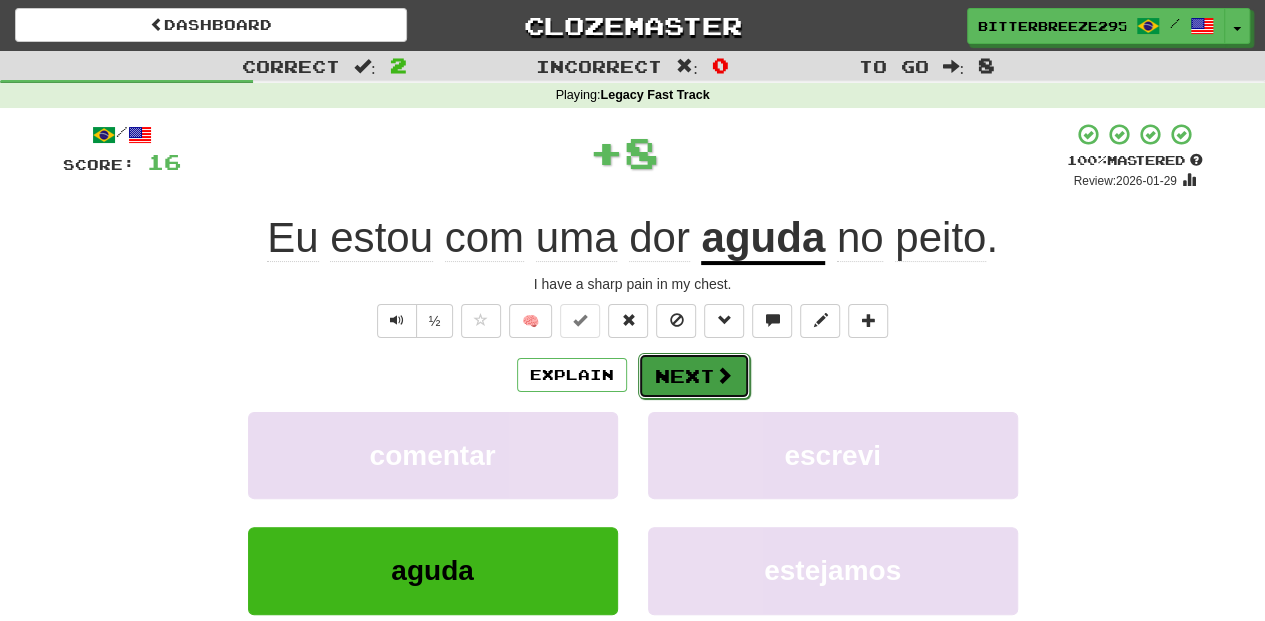 click on "Next" at bounding box center [694, 376] 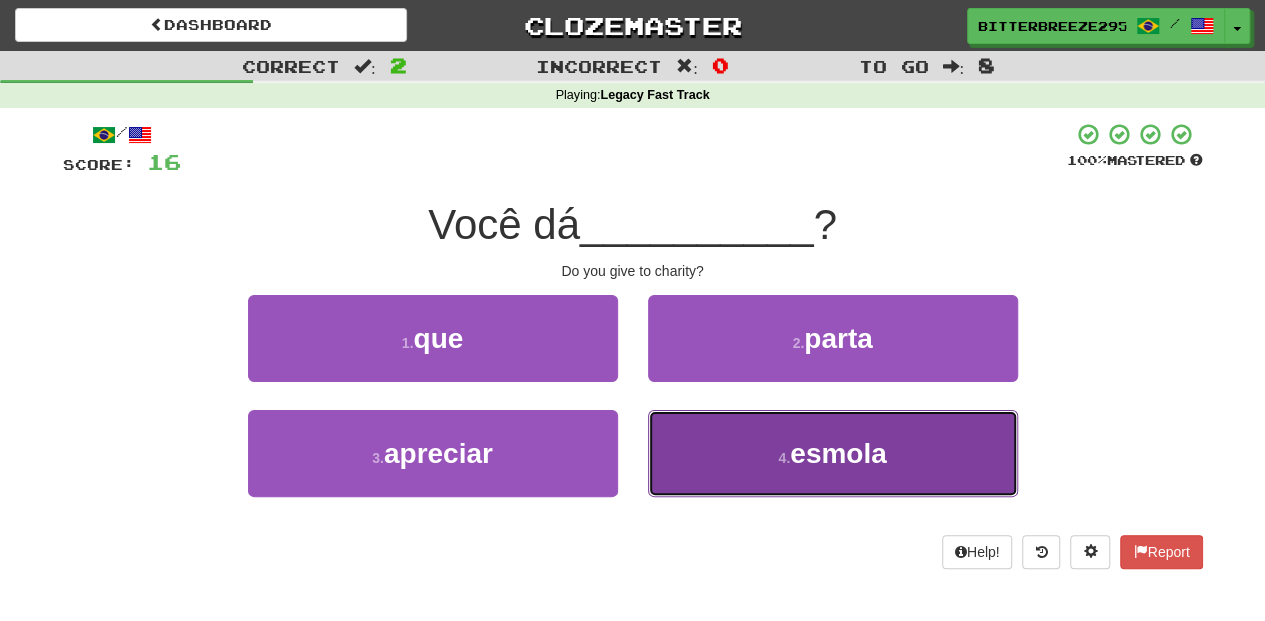 click on "4 .  esmola" at bounding box center [833, 453] 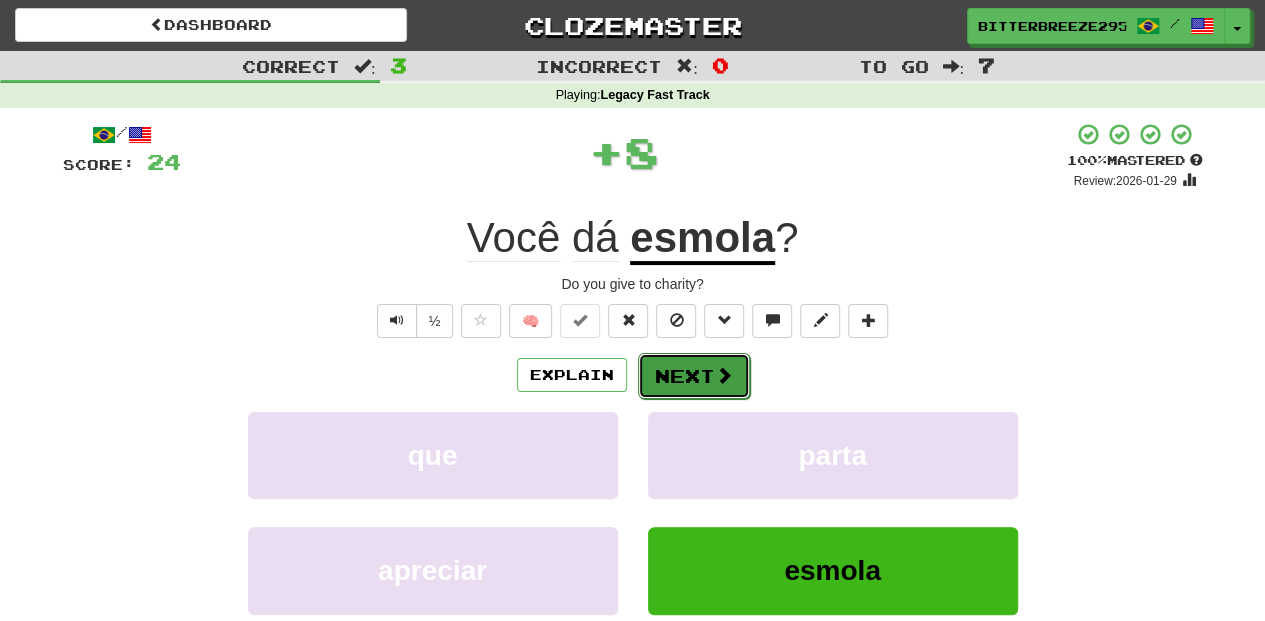 click on "Next" at bounding box center [694, 376] 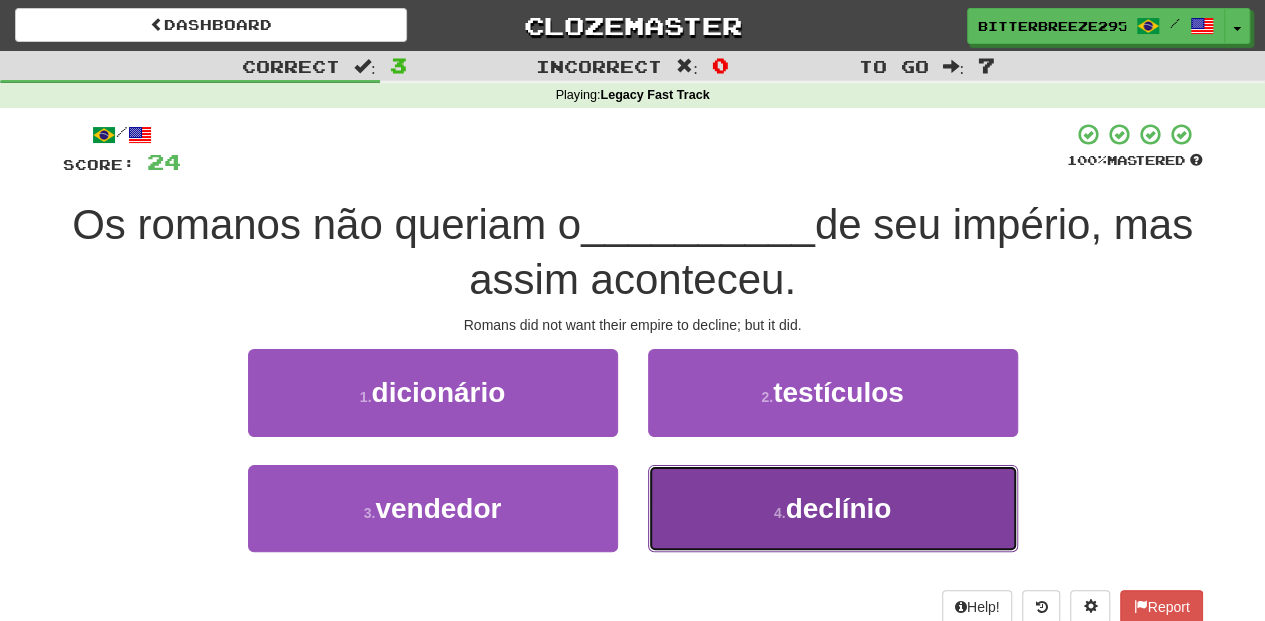 click on "4 .  declínio" at bounding box center (833, 508) 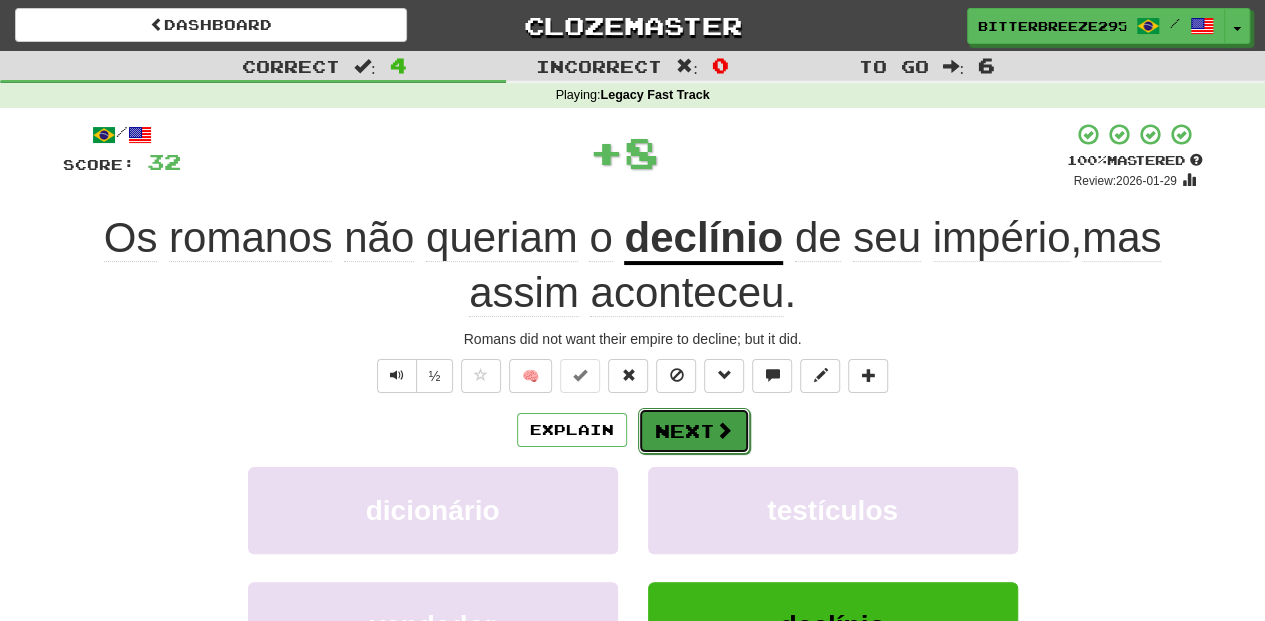 click on "Next" at bounding box center [694, 431] 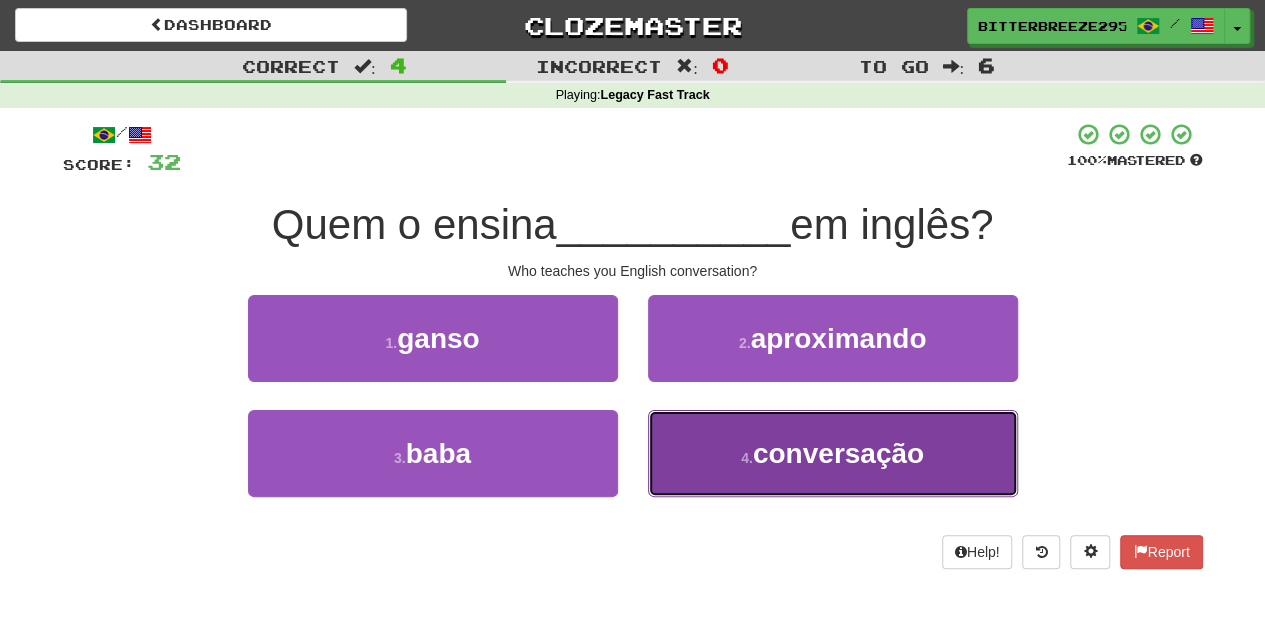 click on "4 .  conversação" at bounding box center [833, 453] 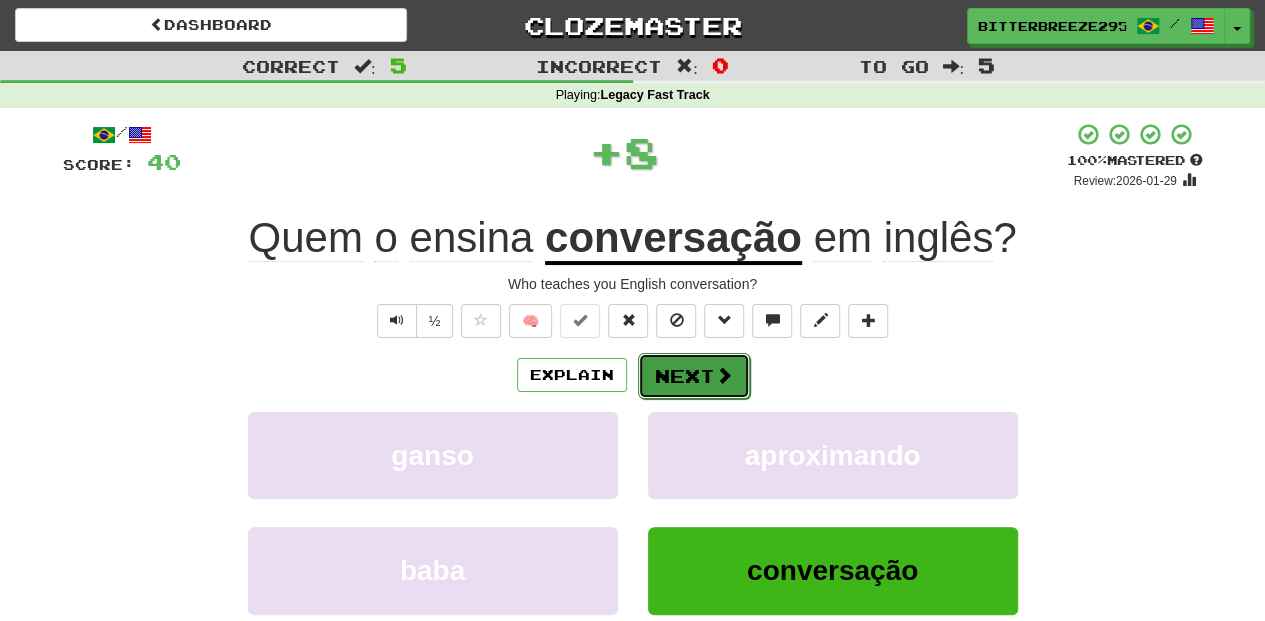 click on "Next" at bounding box center [694, 376] 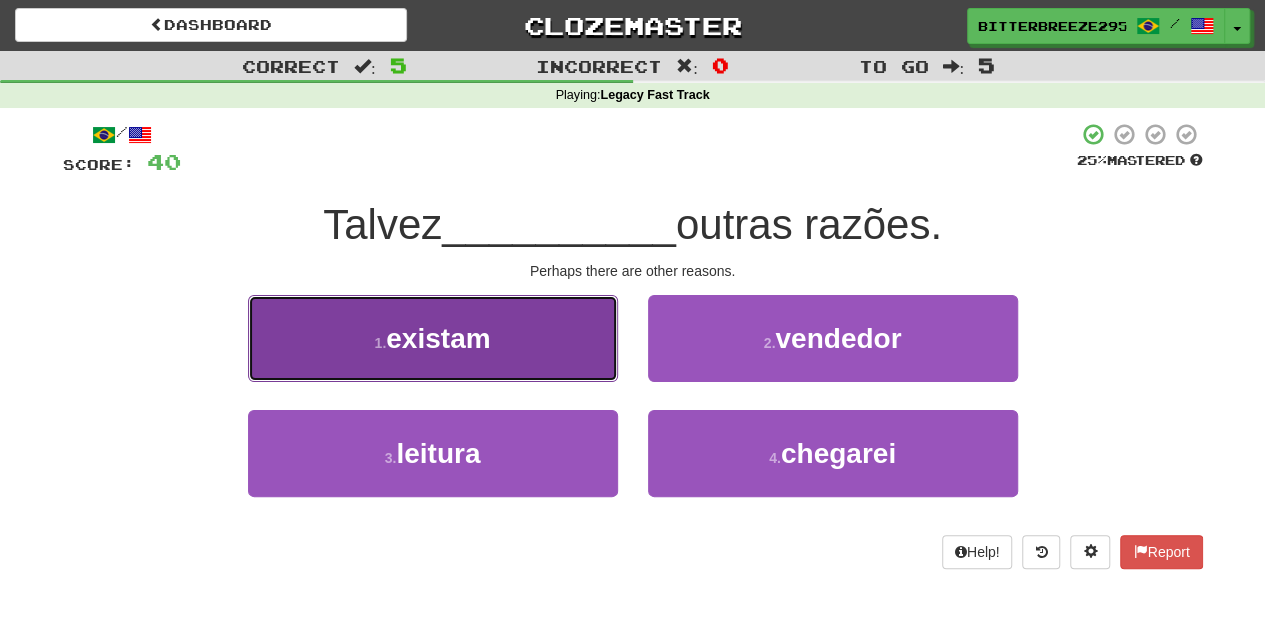 click on "1 .  existam" at bounding box center (433, 338) 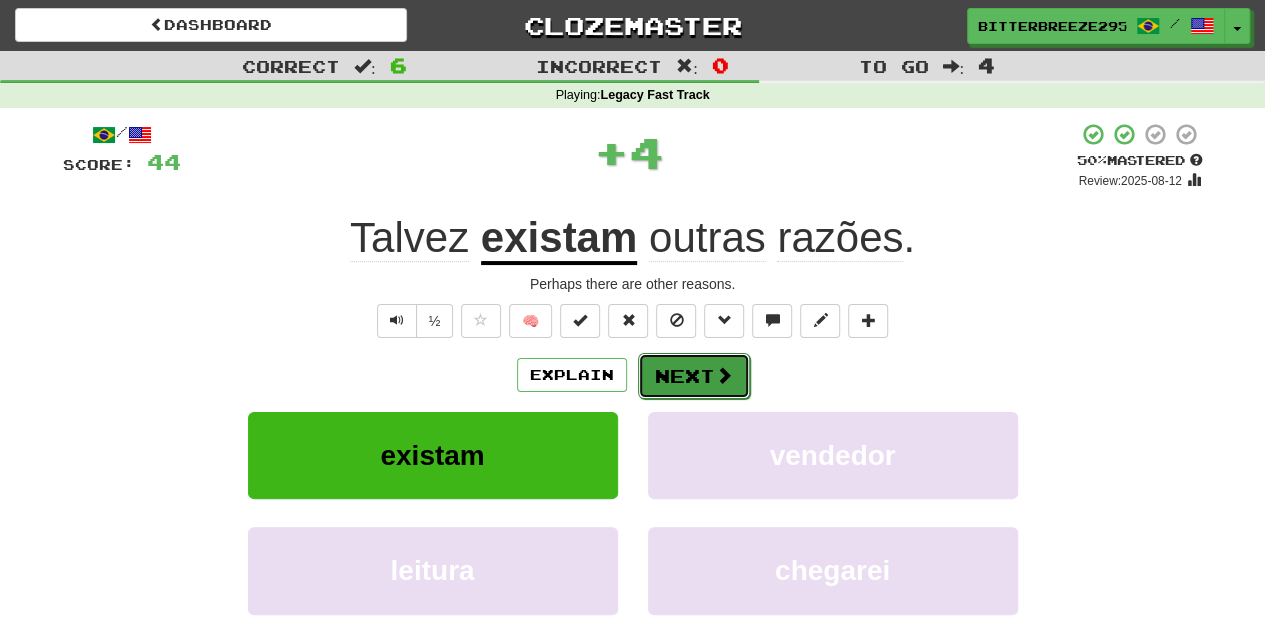 click on "Next" at bounding box center (694, 376) 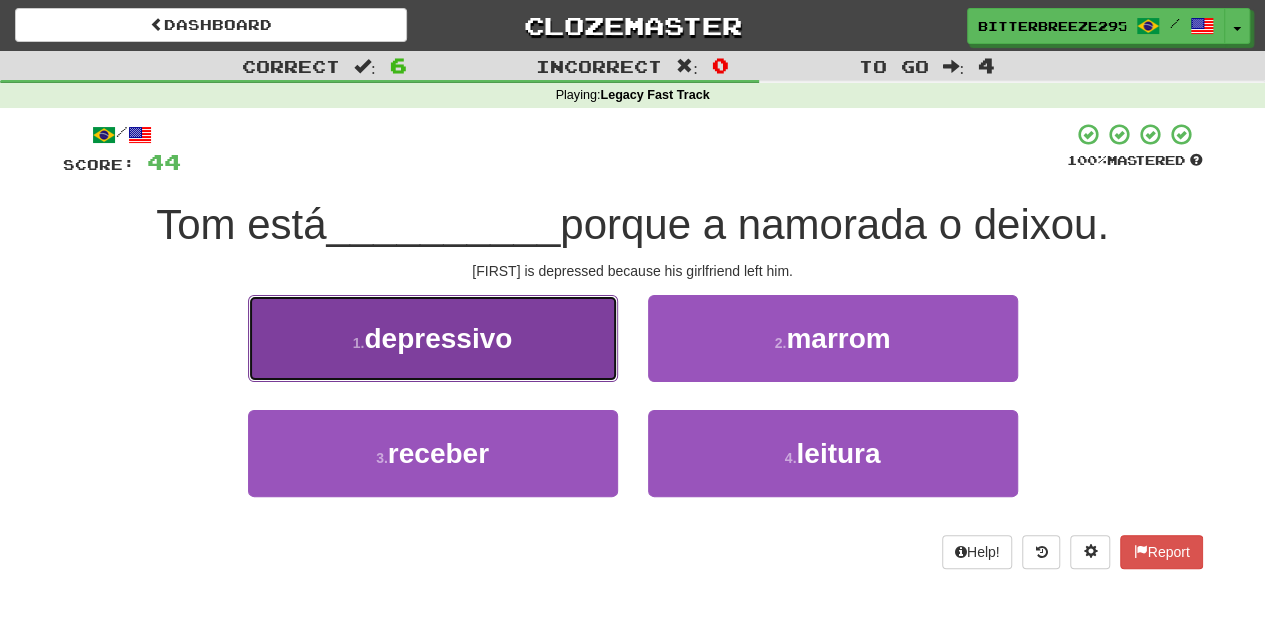 click on "1 .  depressivo" at bounding box center [433, 338] 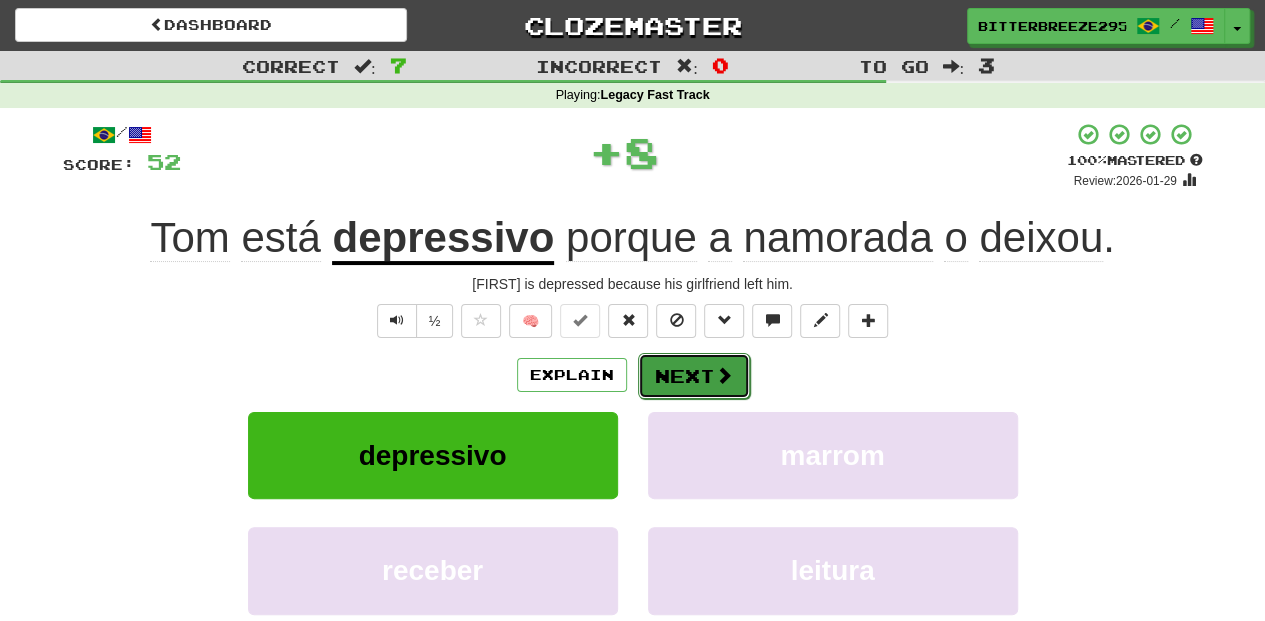 click on "Next" at bounding box center (694, 376) 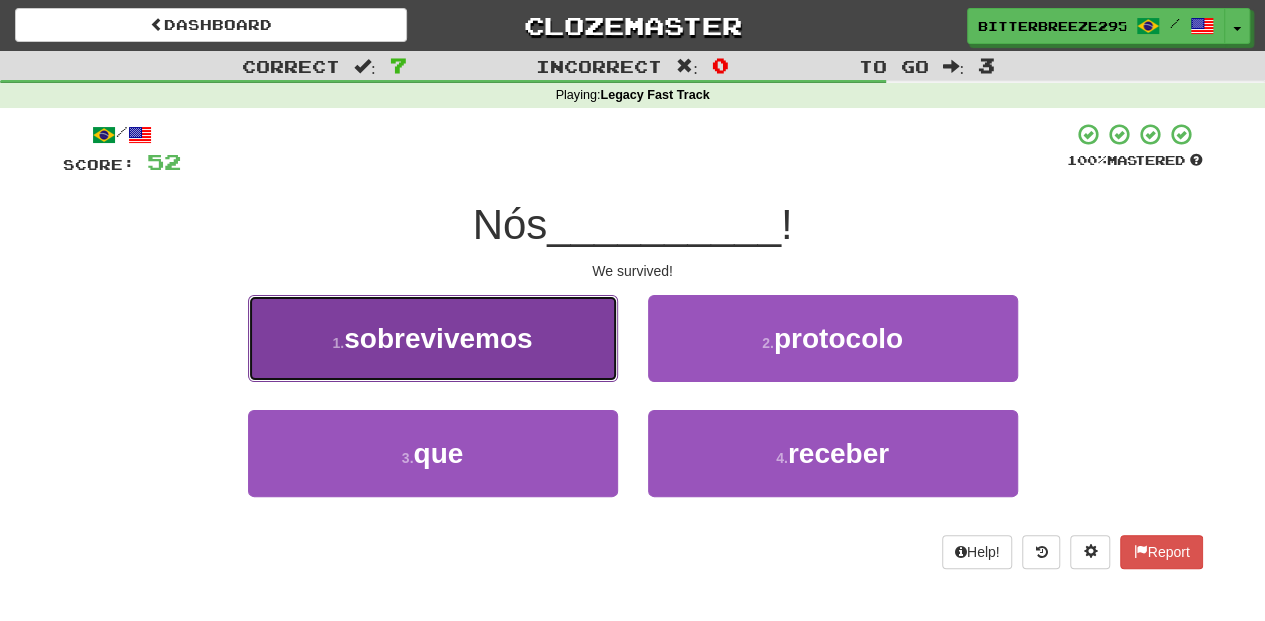 click on "1 .  sobrevivemos" at bounding box center [433, 338] 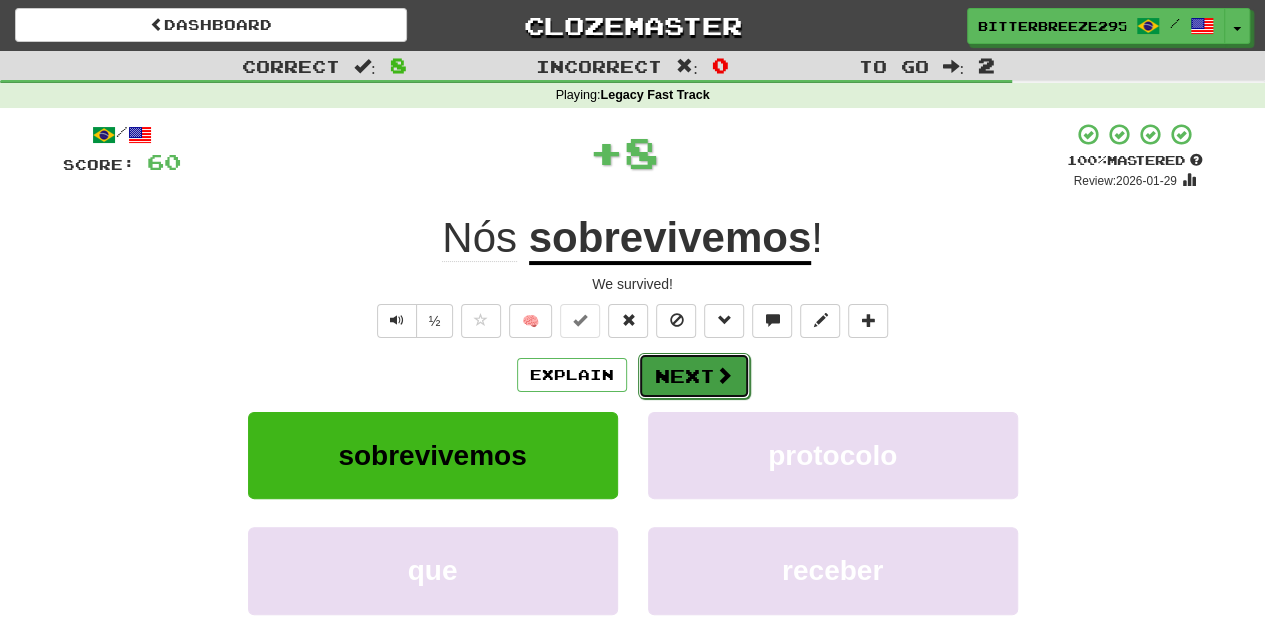 click on "Next" at bounding box center (694, 376) 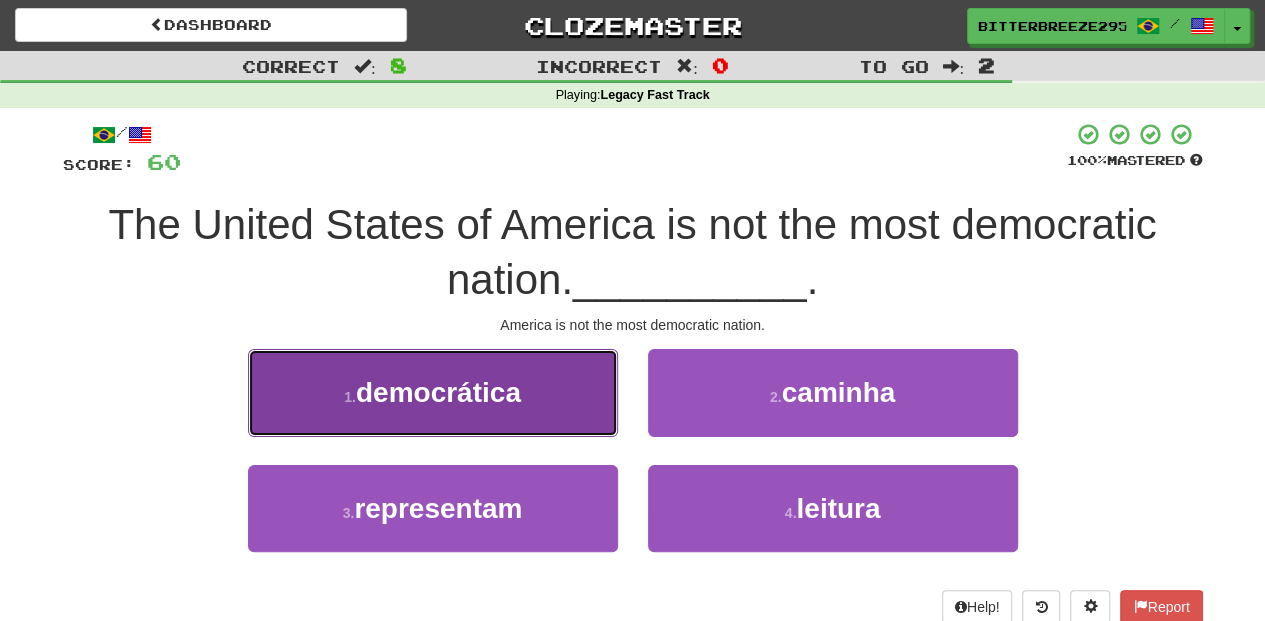 click on "1 .  democrática" at bounding box center [433, 392] 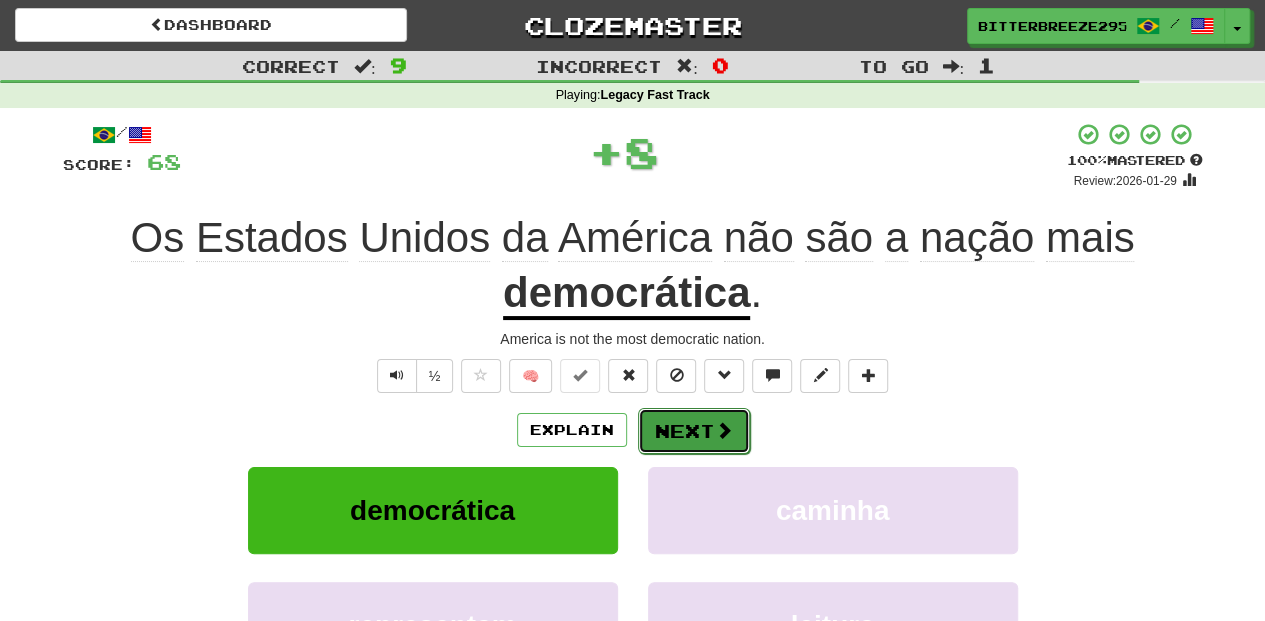 click on "Next" at bounding box center (694, 431) 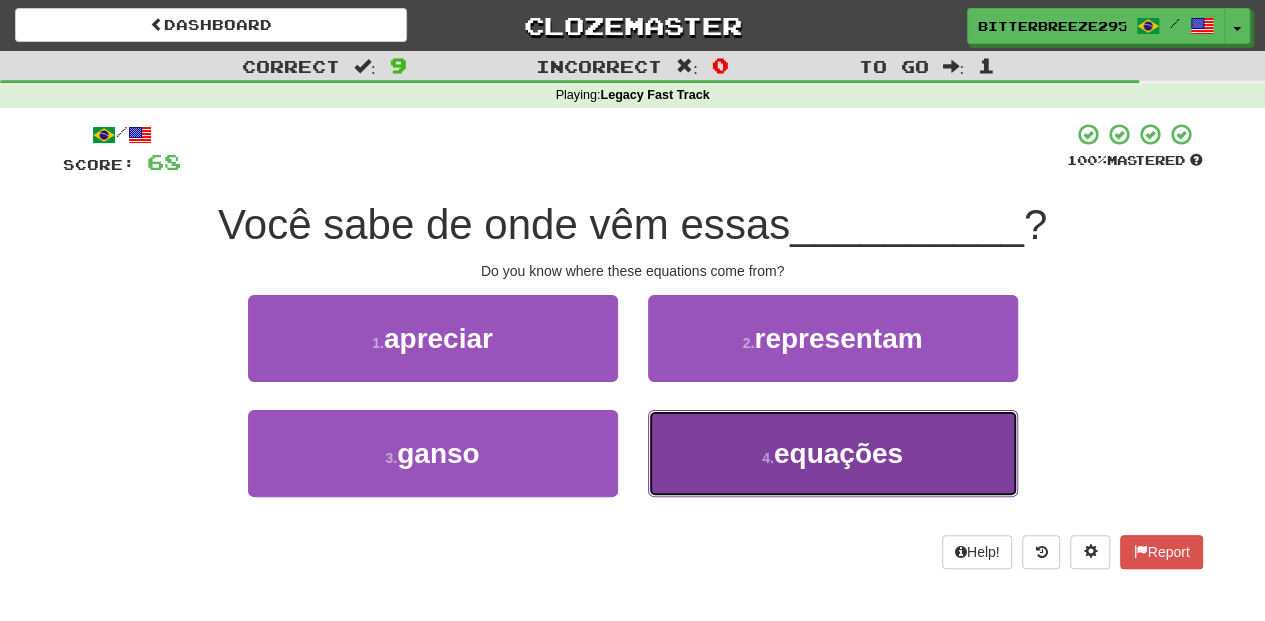 click on "4 .  equações" at bounding box center (833, 453) 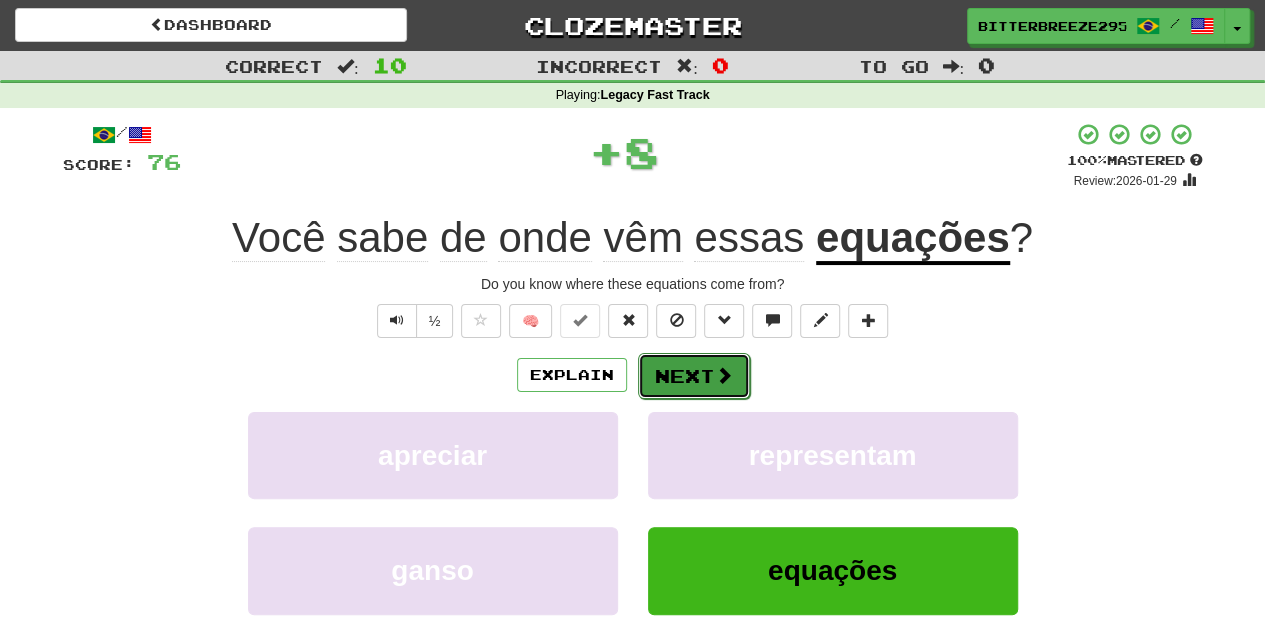 click on "Next" at bounding box center (694, 376) 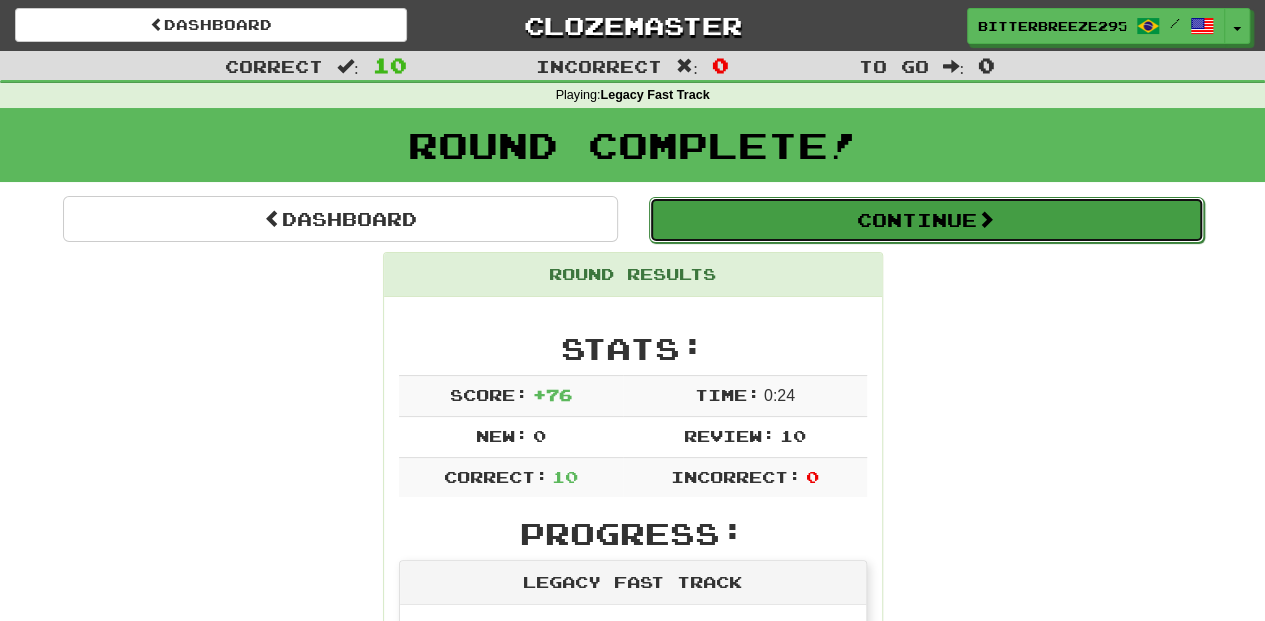 click on "Continue" at bounding box center [926, 220] 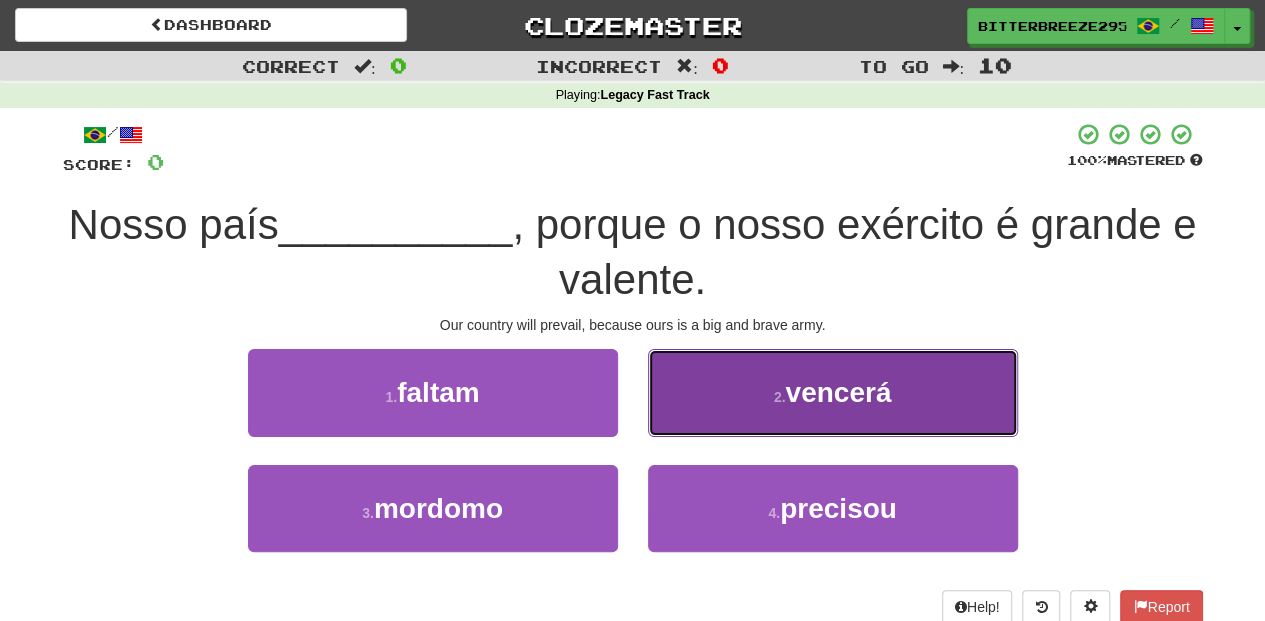 click on "2 .  vencerá" at bounding box center (833, 392) 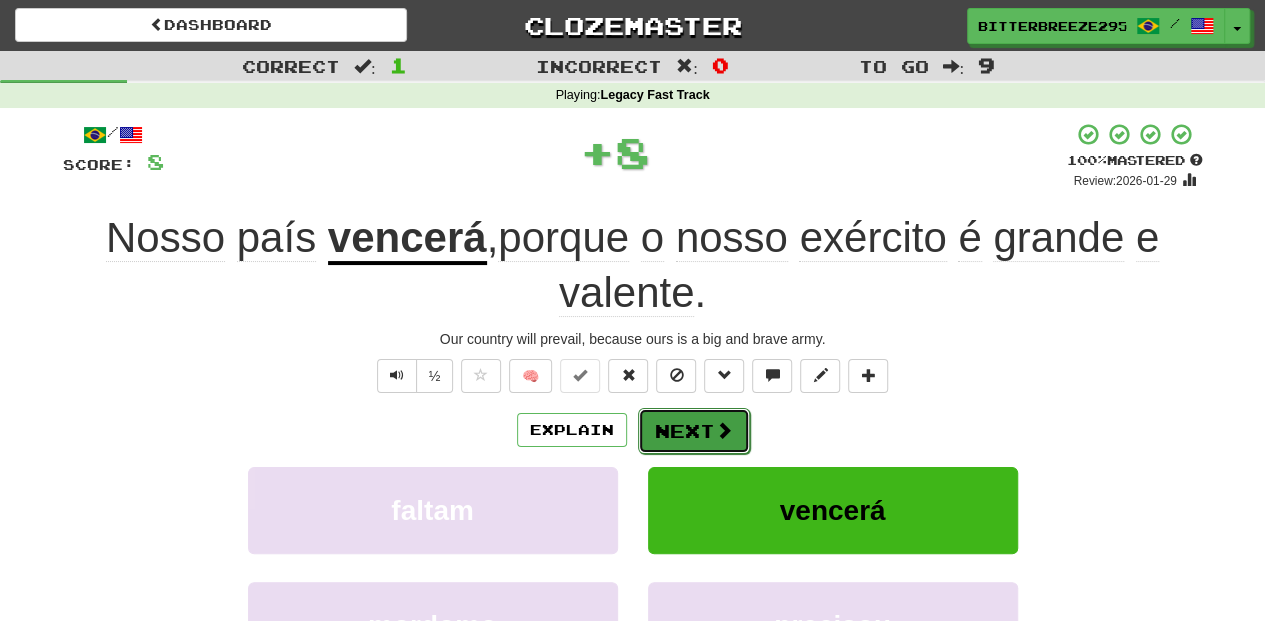 click at bounding box center (724, 430) 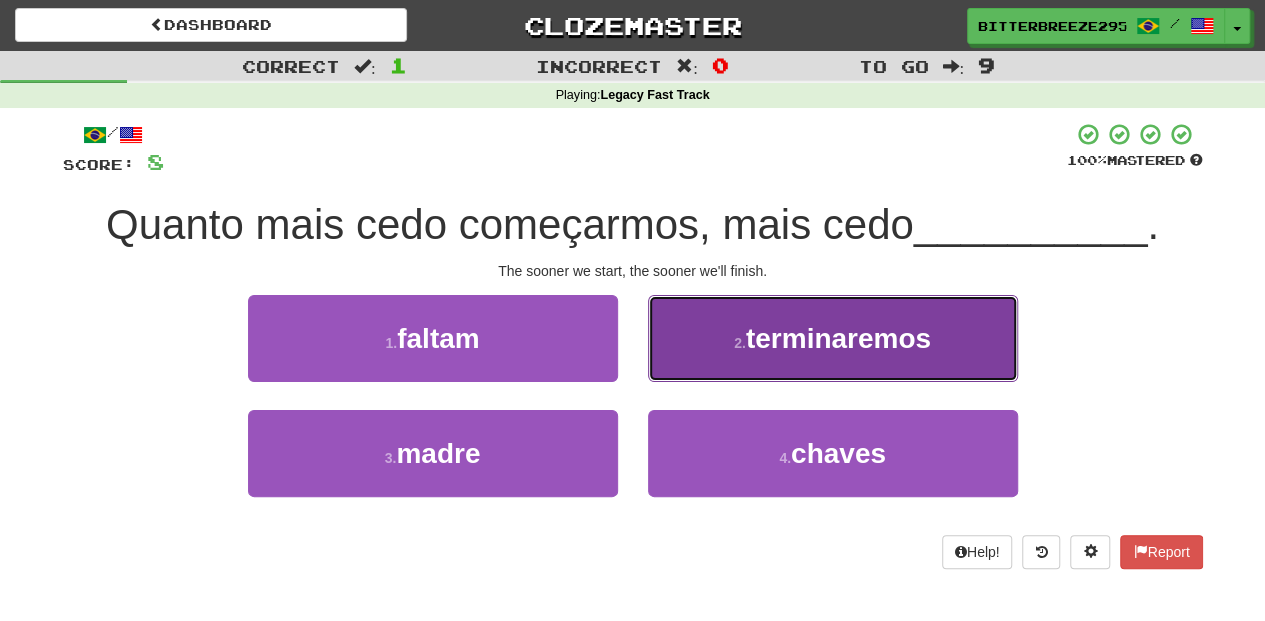 click on "2 .  terminaremos" at bounding box center [833, 338] 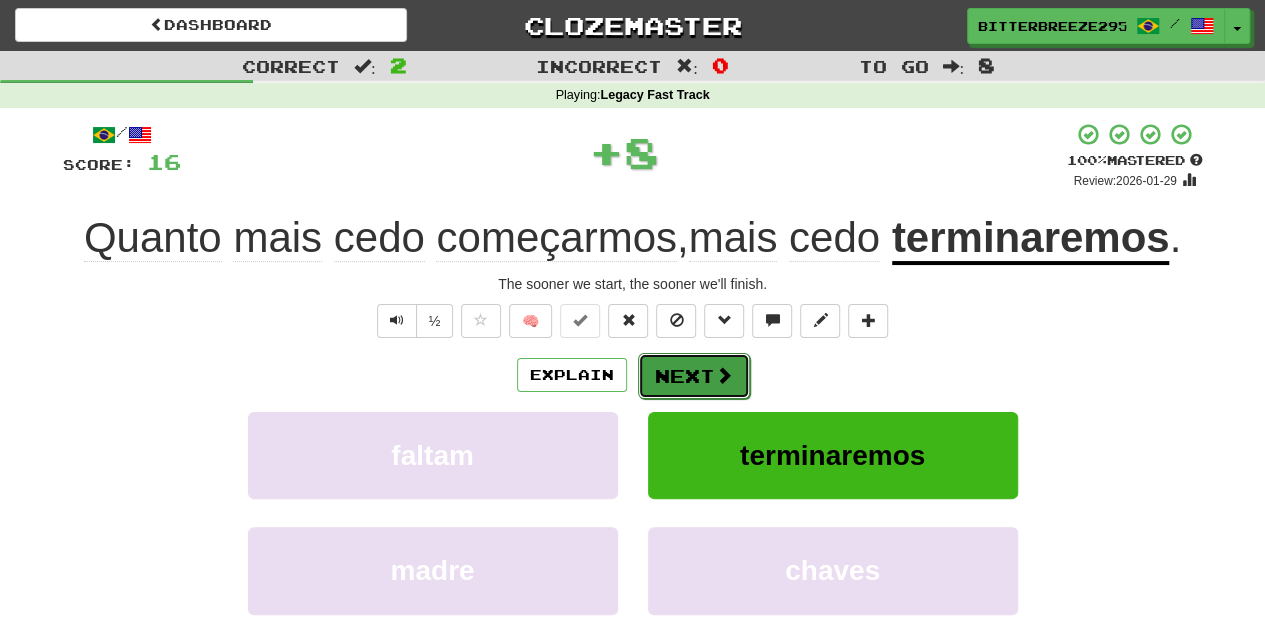 click on "Next" at bounding box center [694, 376] 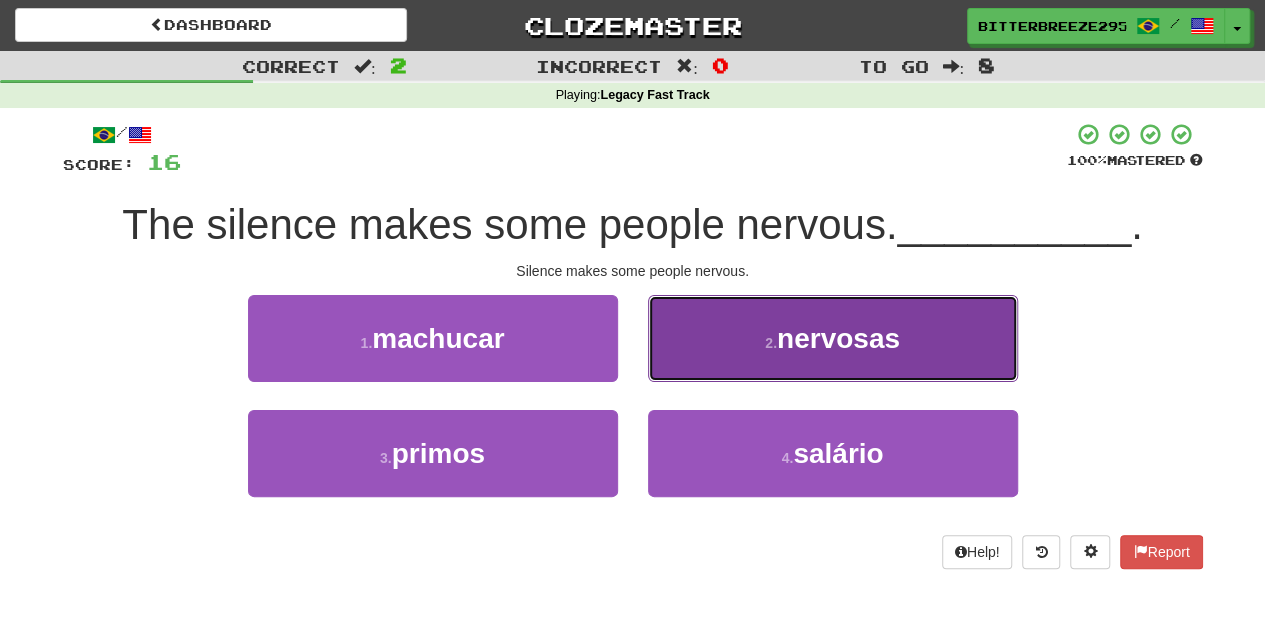 click on "2 .  nervosas" at bounding box center (833, 338) 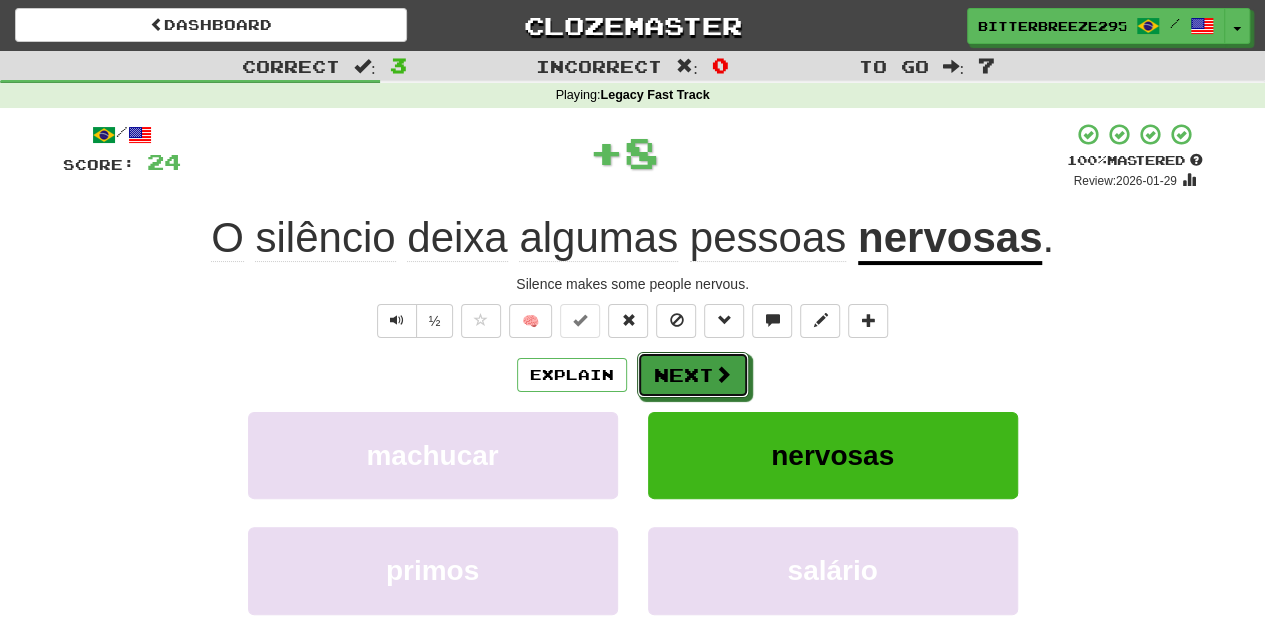 click on "Next" at bounding box center [693, 375] 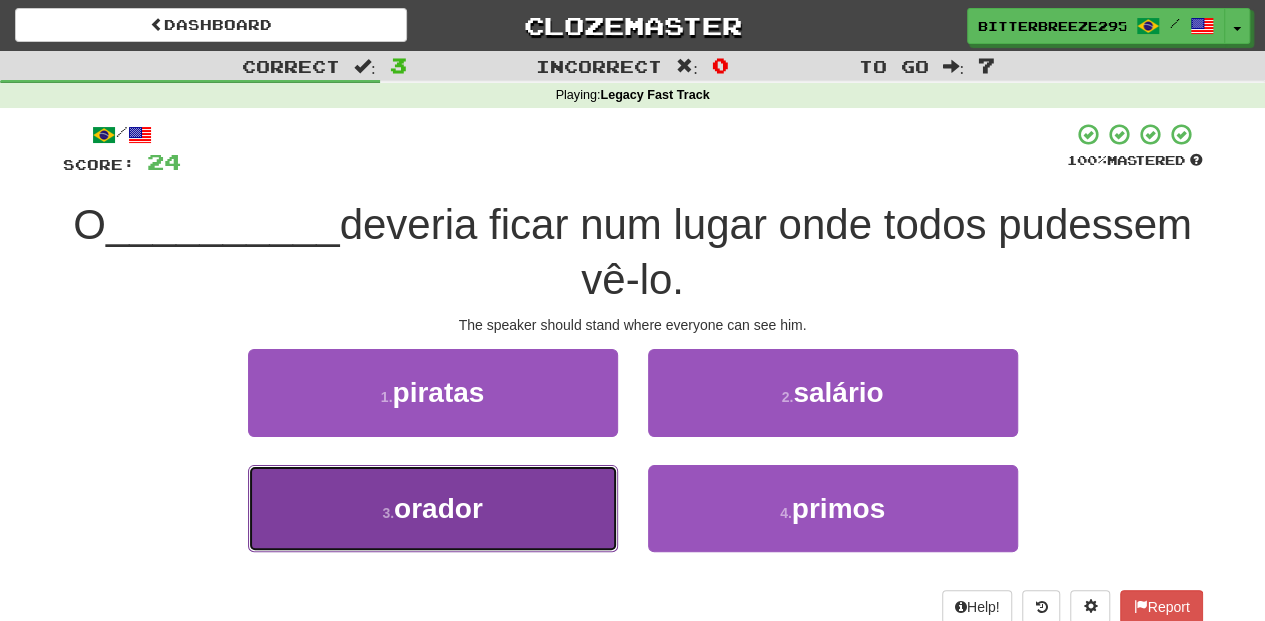 click on "3 .  orador" at bounding box center [433, 508] 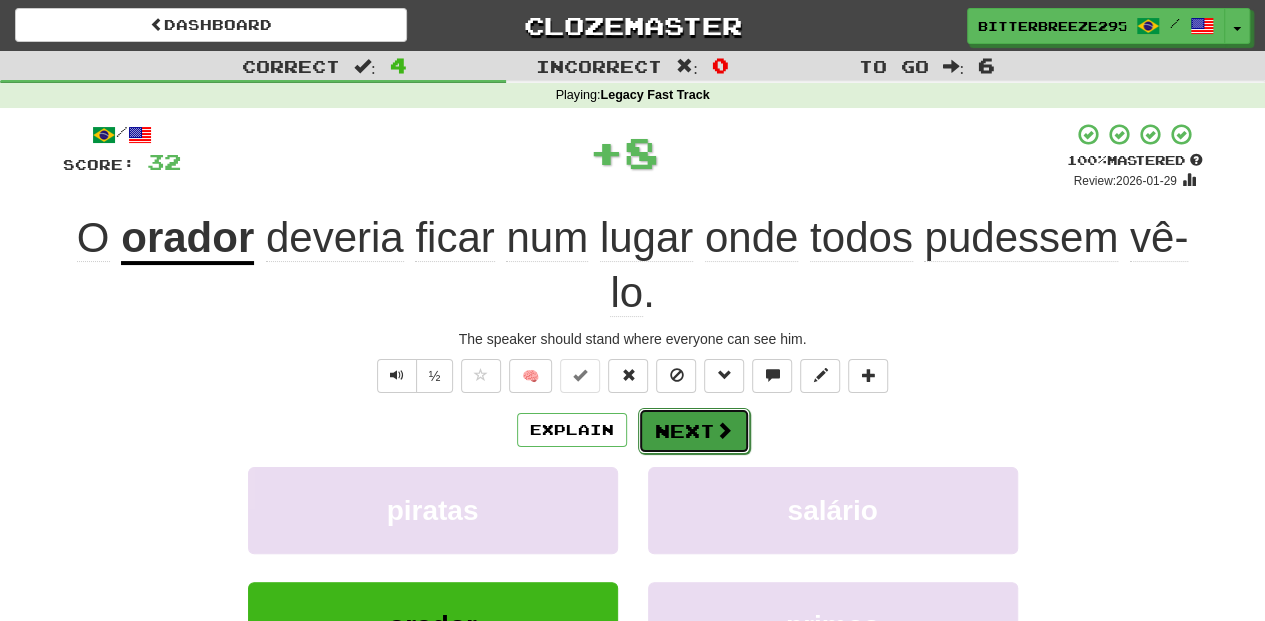 click on "Next" at bounding box center [694, 431] 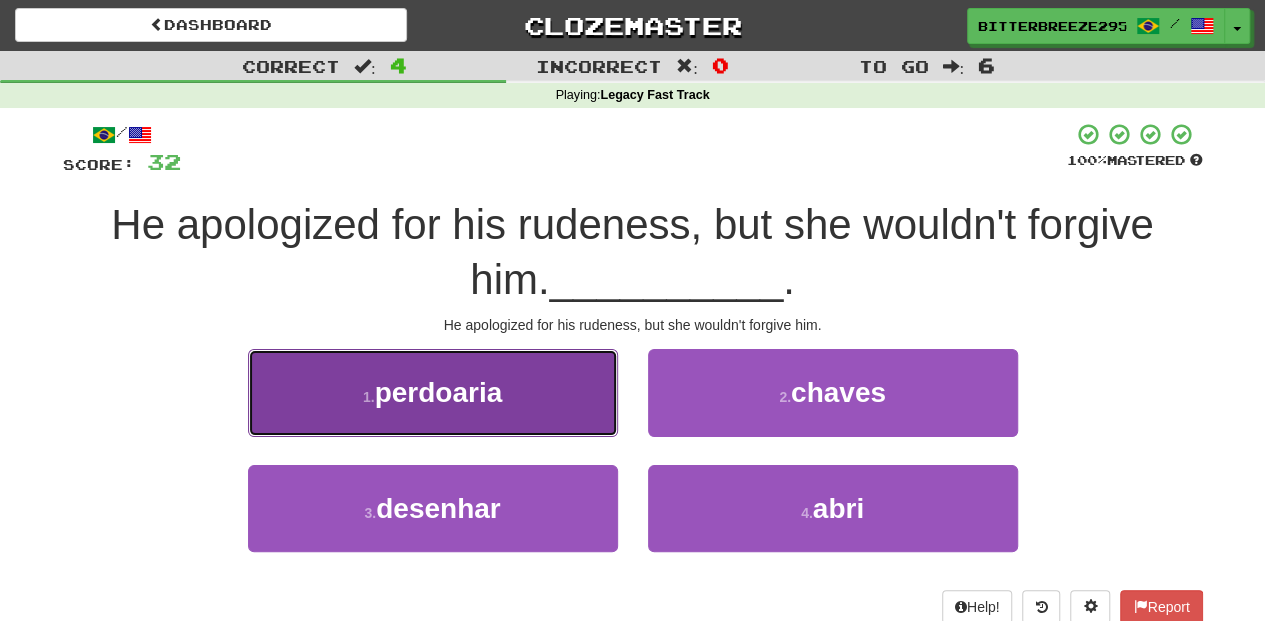 click on "1 .  perdoaria" at bounding box center (433, 392) 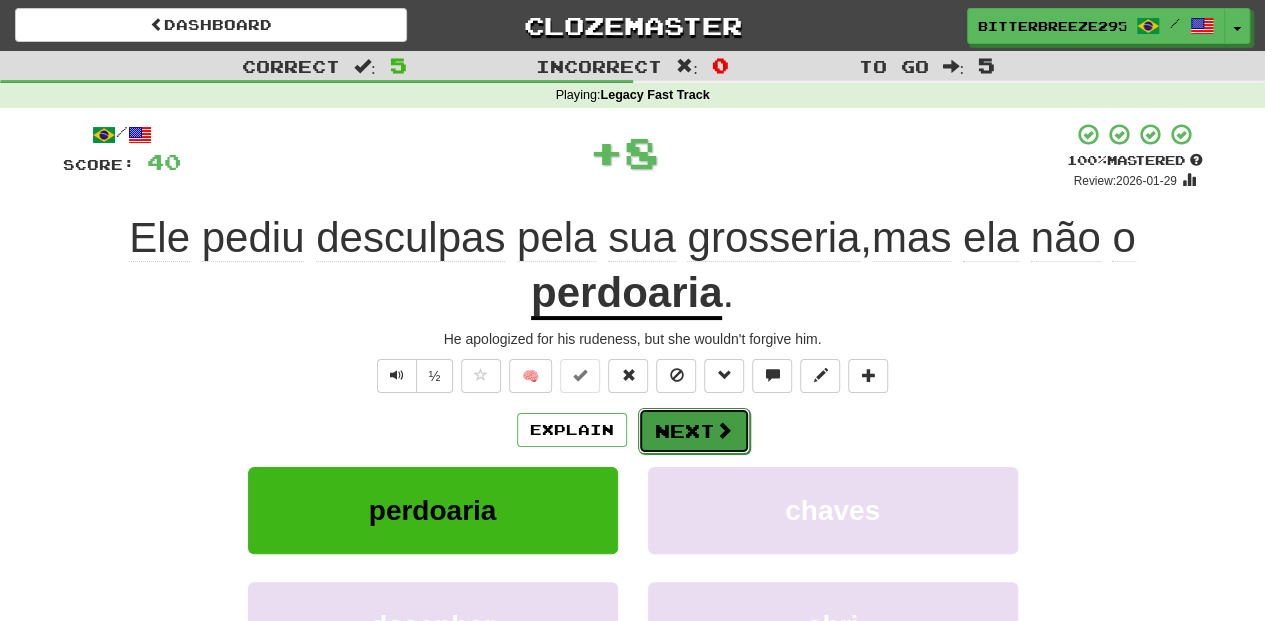 click on "Next" at bounding box center [694, 431] 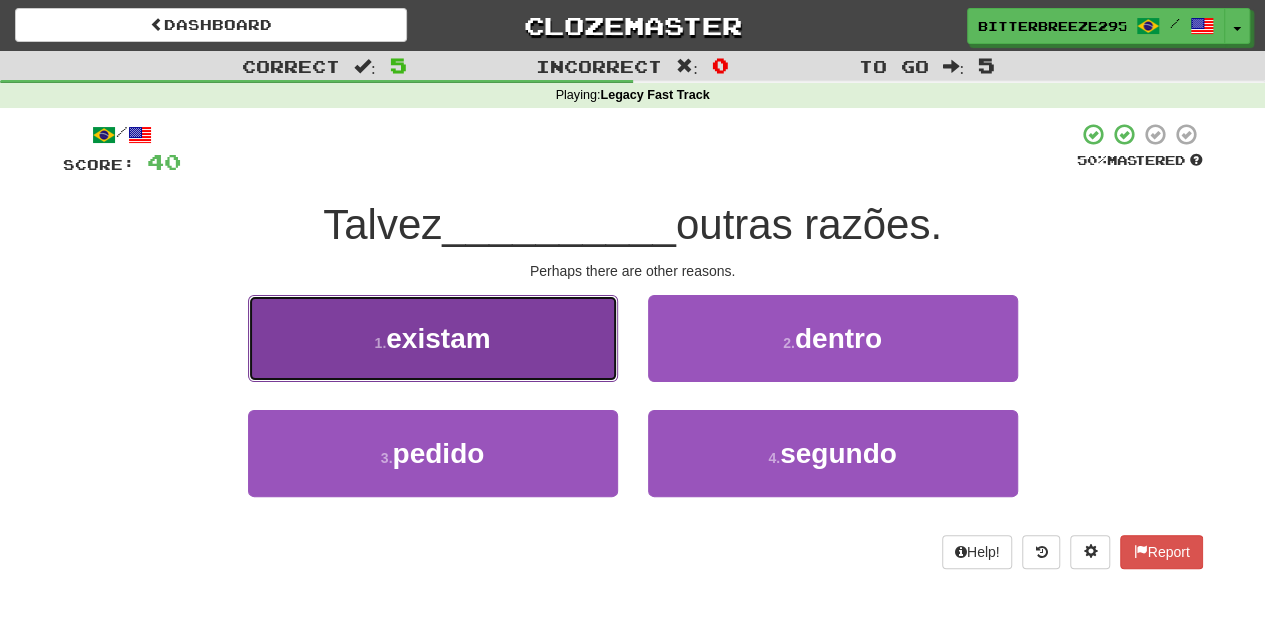 click on "1 .  existam" at bounding box center [433, 338] 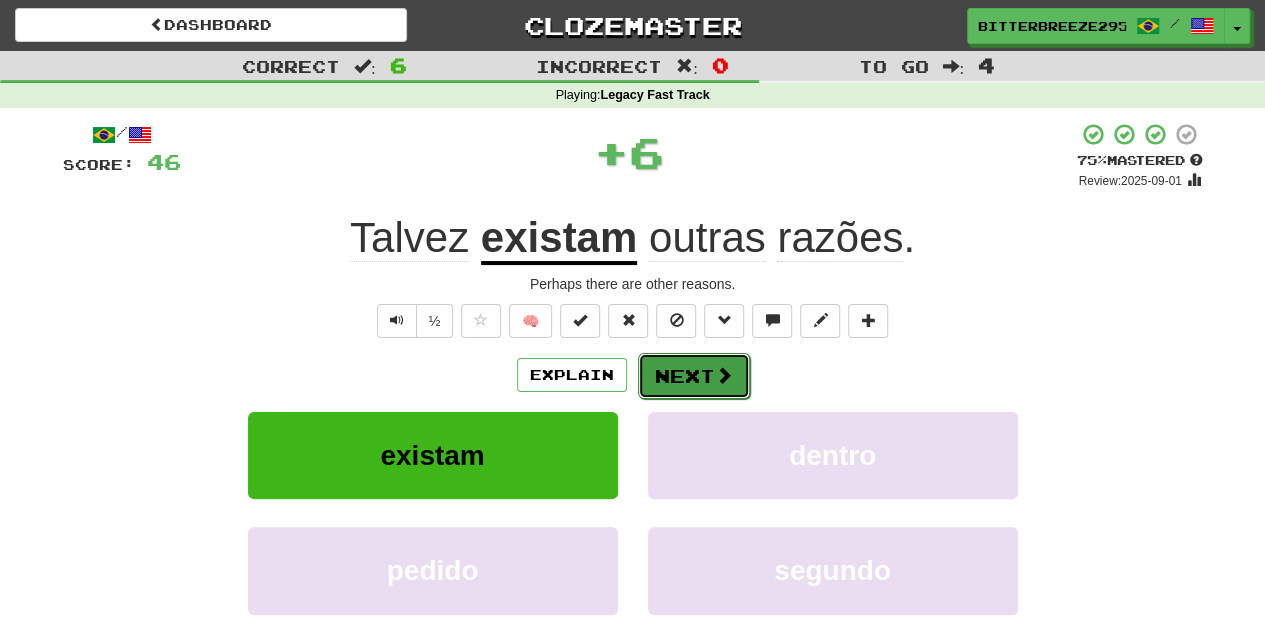 click on "Next" at bounding box center (694, 376) 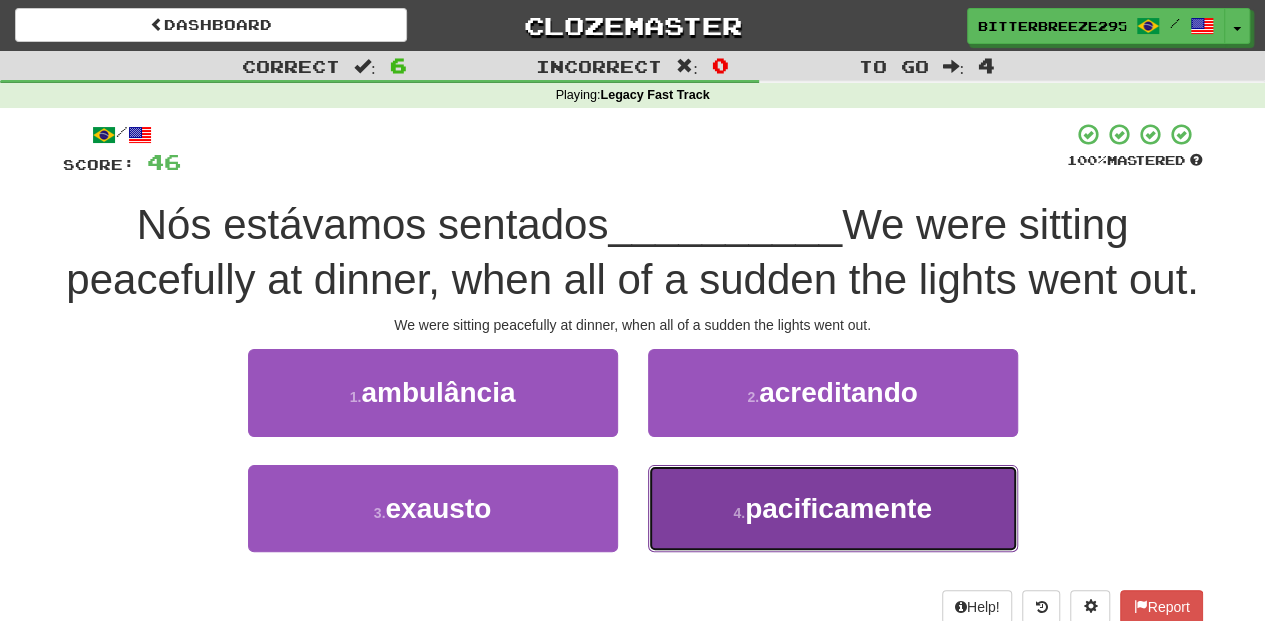 click on "4 .  pacificamente" at bounding box center [833, 508] 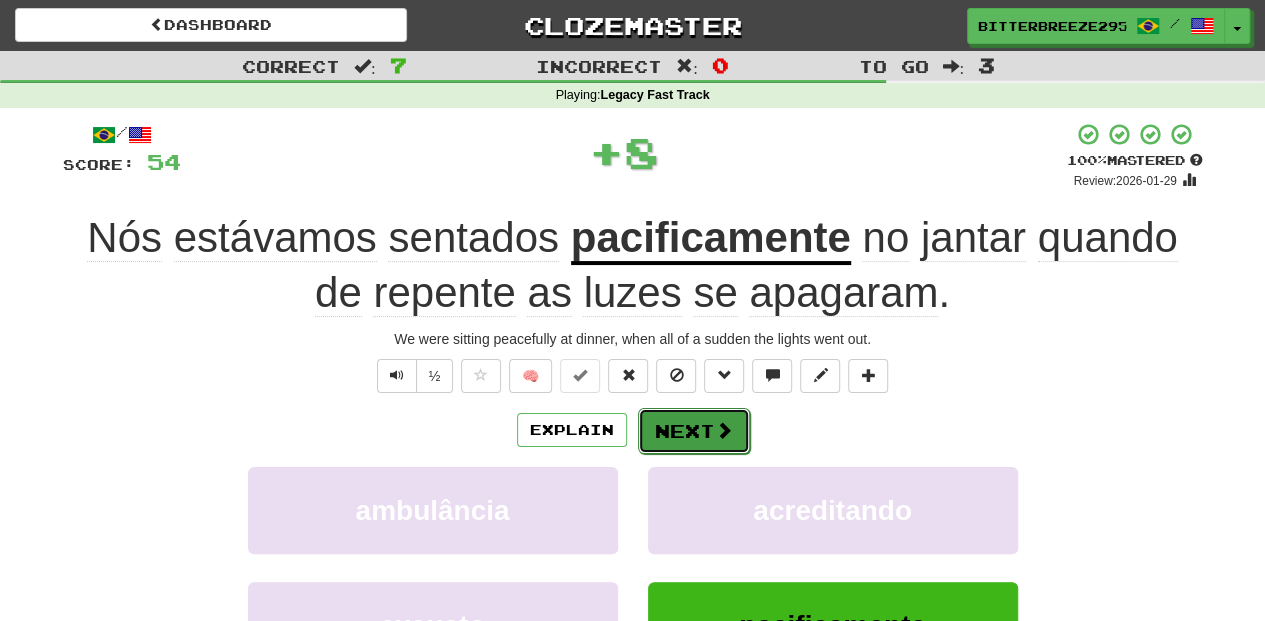 click on "Next" at bounding box center (694, 431) 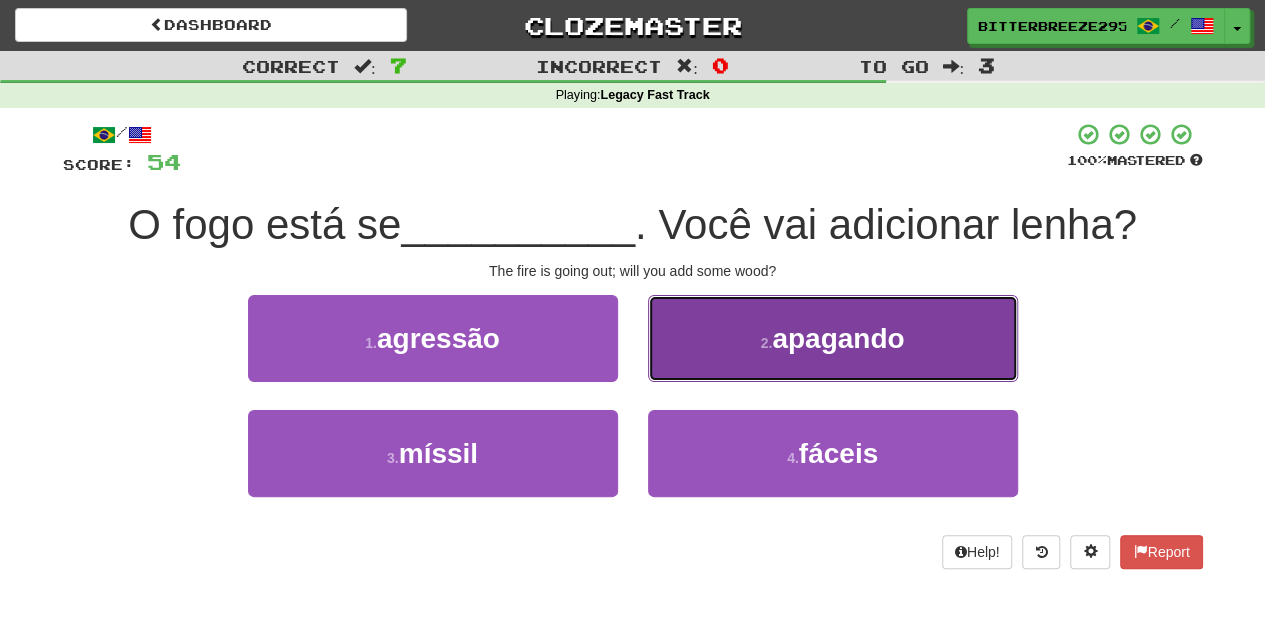 click on "2 .  apagando" at bounding box center [833, 338] 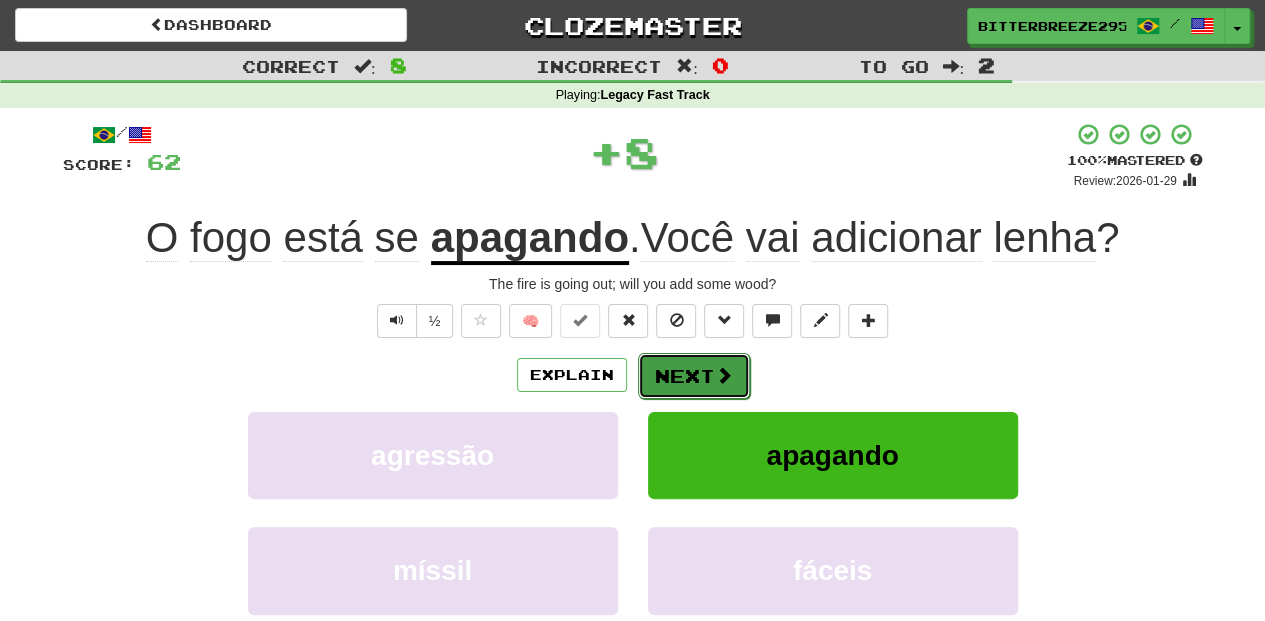 click on "Next" at bounding box center (694, 376) 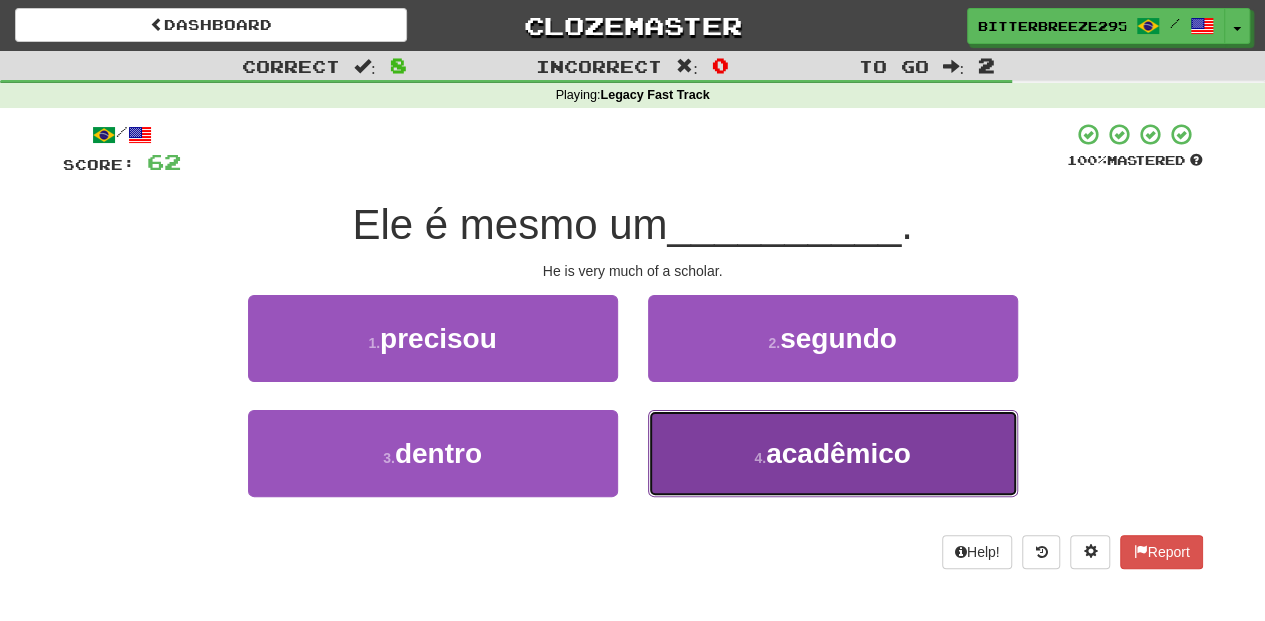 click on "4 .  acadêmico" at bounding box center (833, 453) 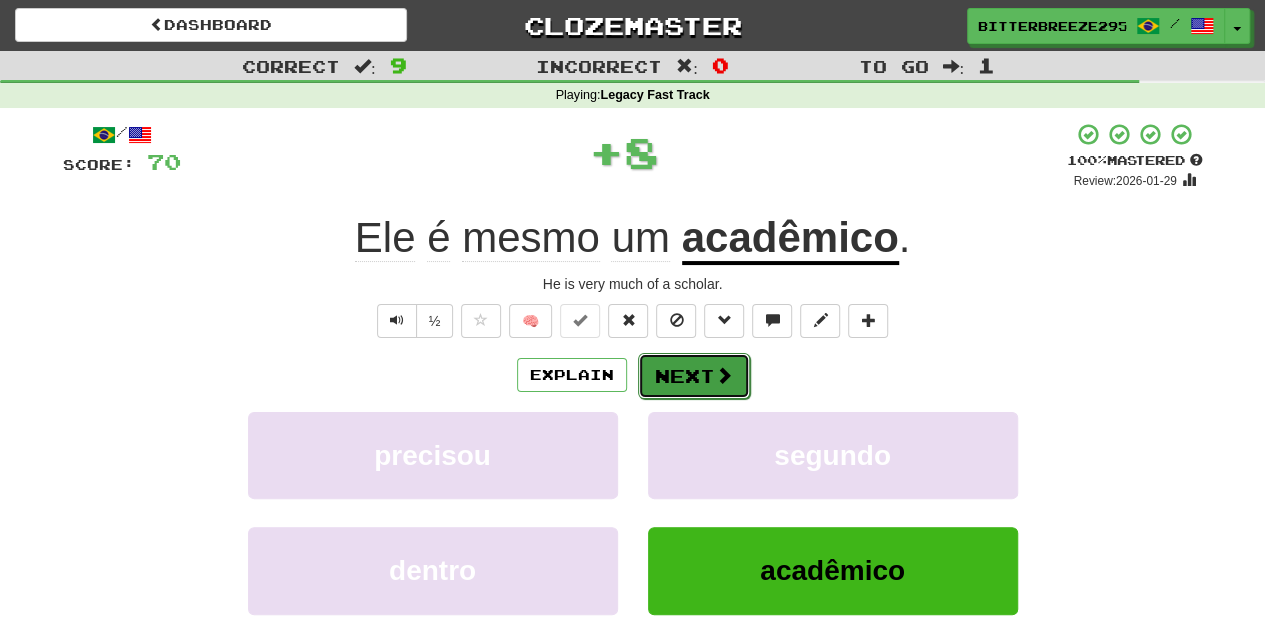 click on "Next" at bounding box center [694, 376] 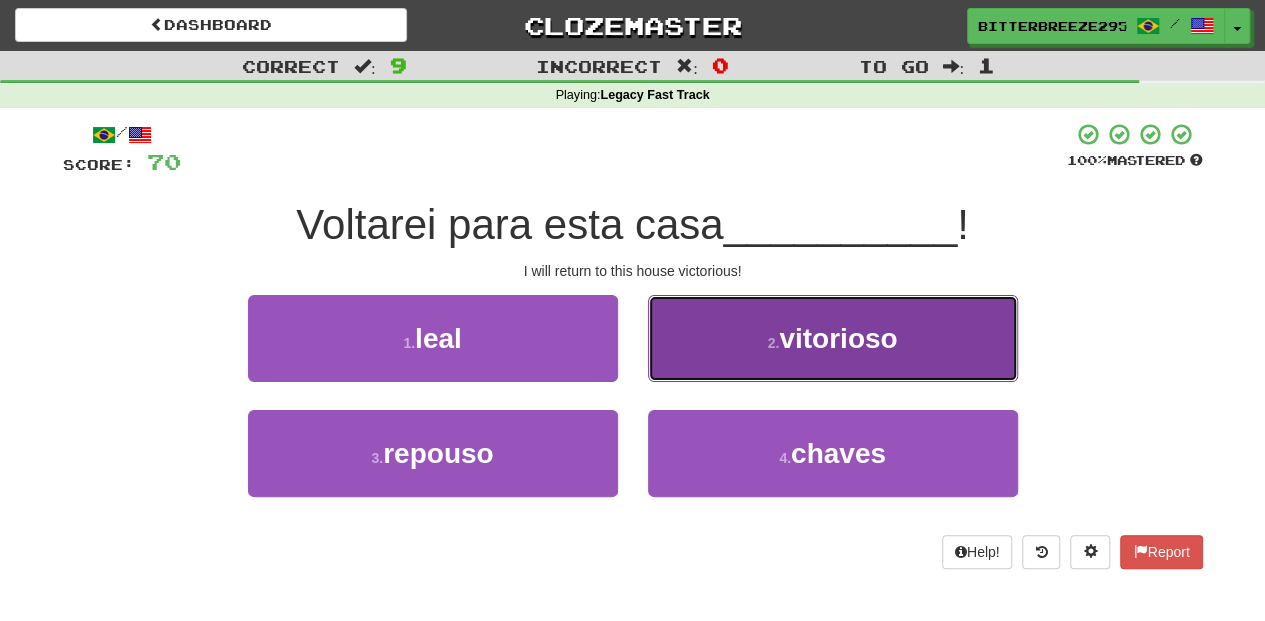click on "2 .  vitorioso" at bounding box center [833, 338] 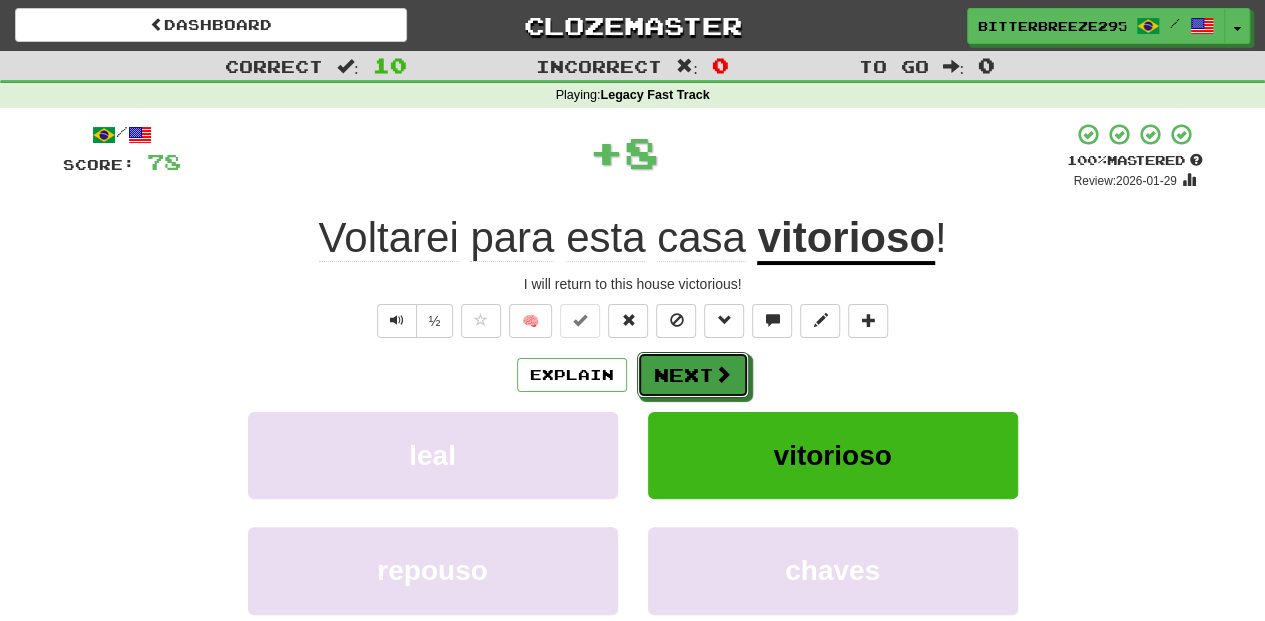 click on "Next" at bounding box center (693, 375) 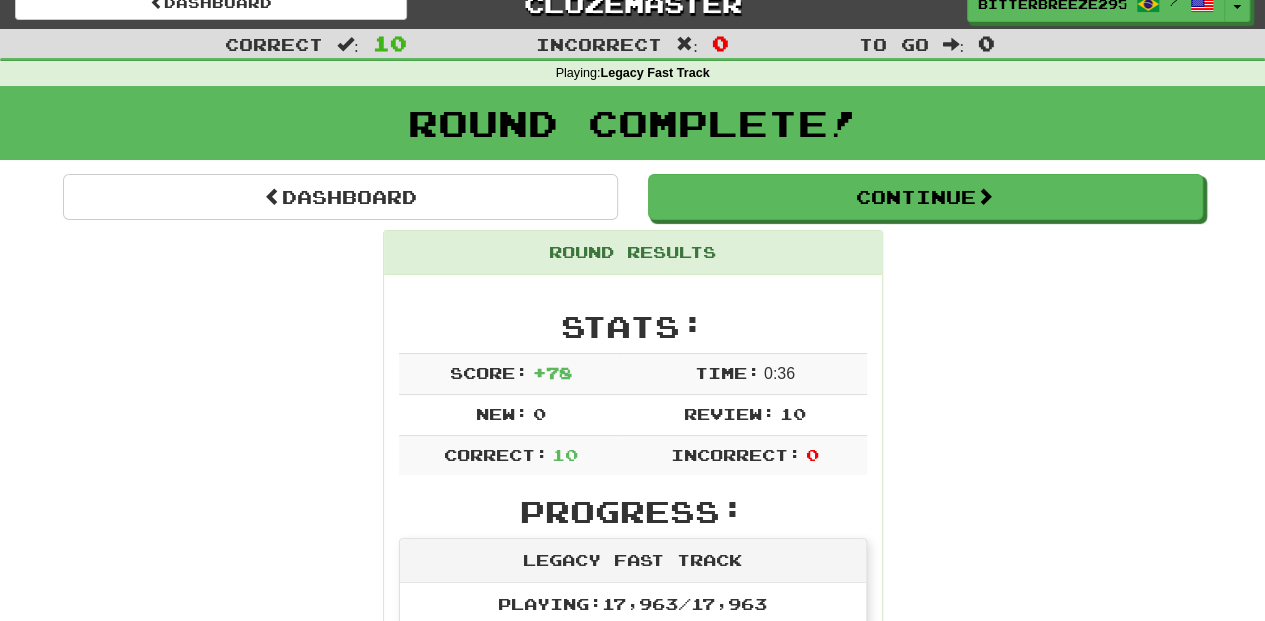 scroll, scrollTop: 0, scrollLeft: 0, axis: both 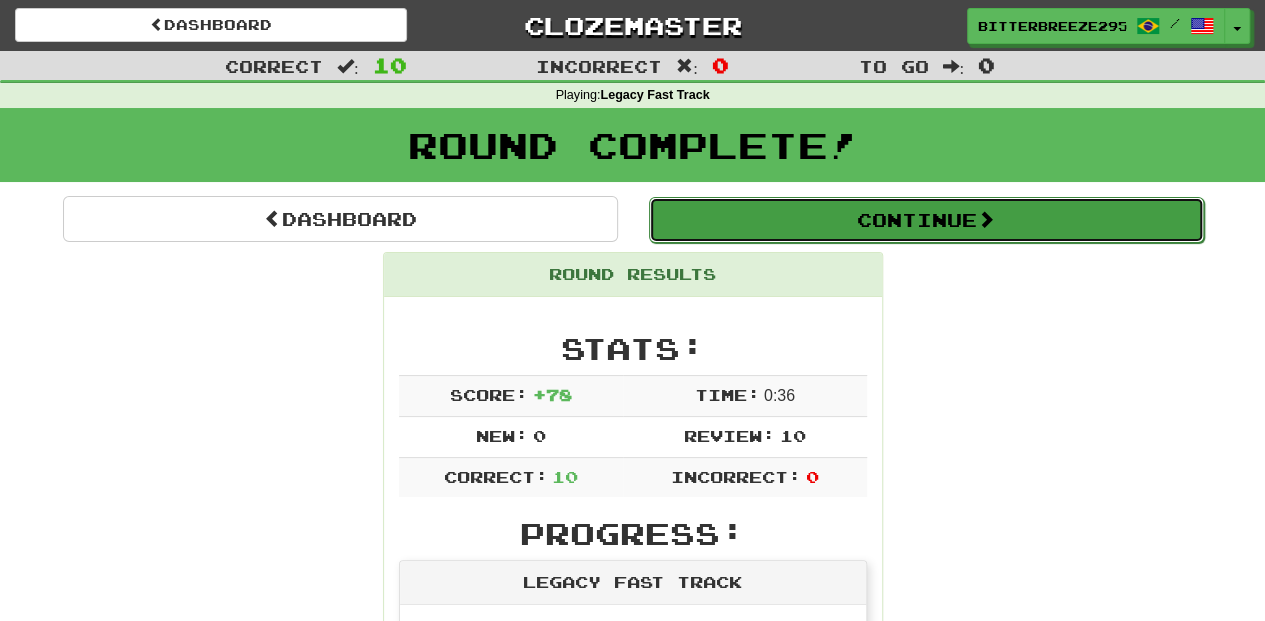 click on "Continue" at bounding box center [926, 220] 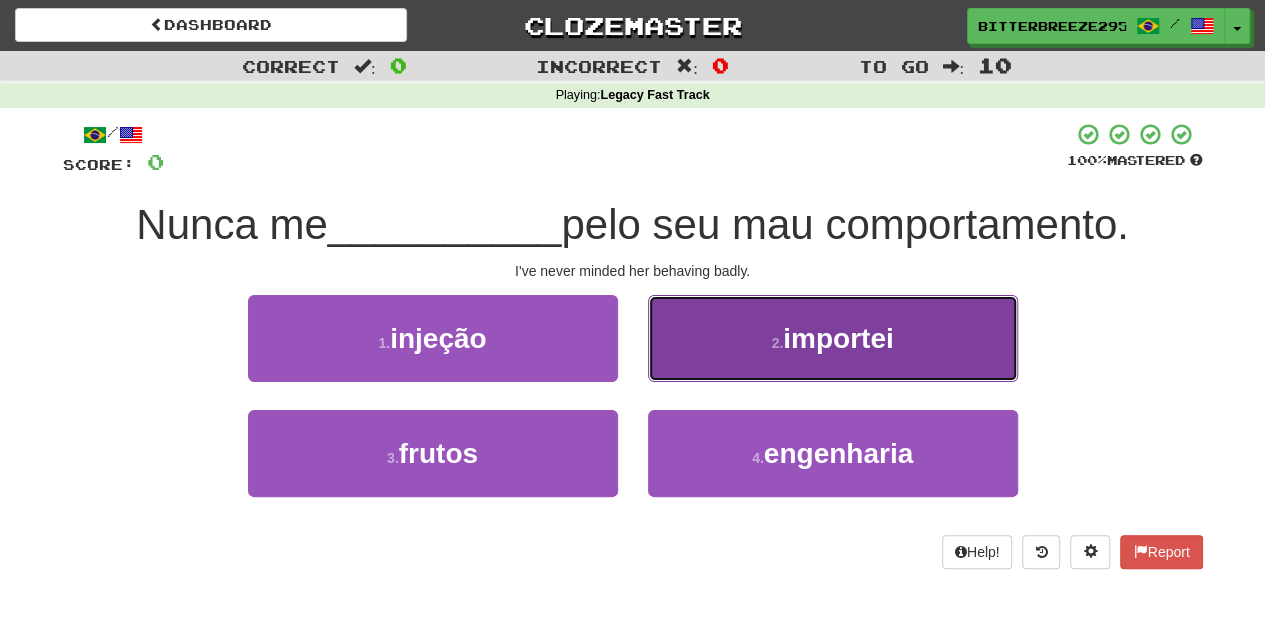 click on "2 .  importei" at bounding box center [833, 338] 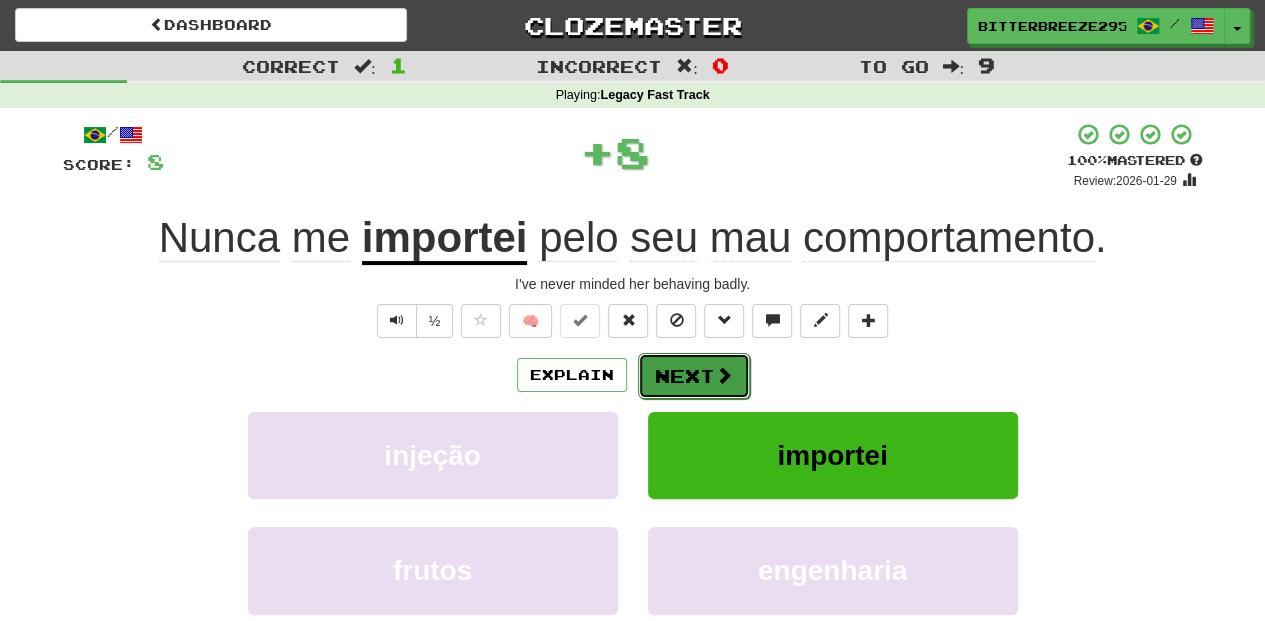 click at bounding box center [724, 375] 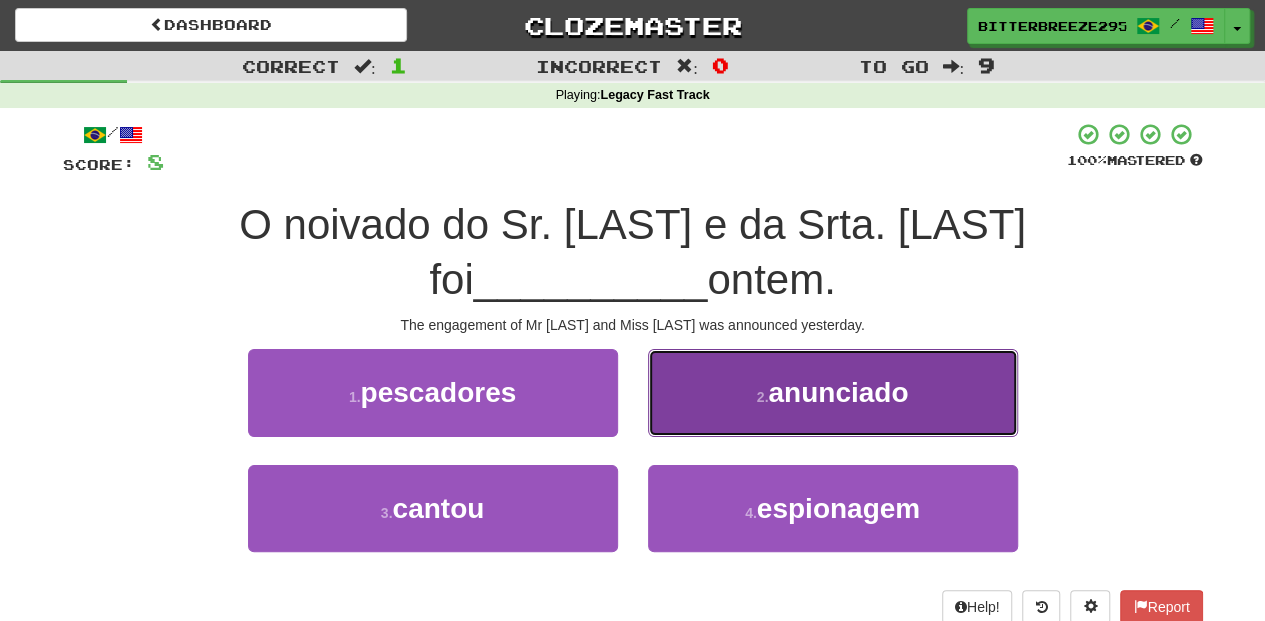 click on "2 .  anunciado" at bounding box center [833, 392] 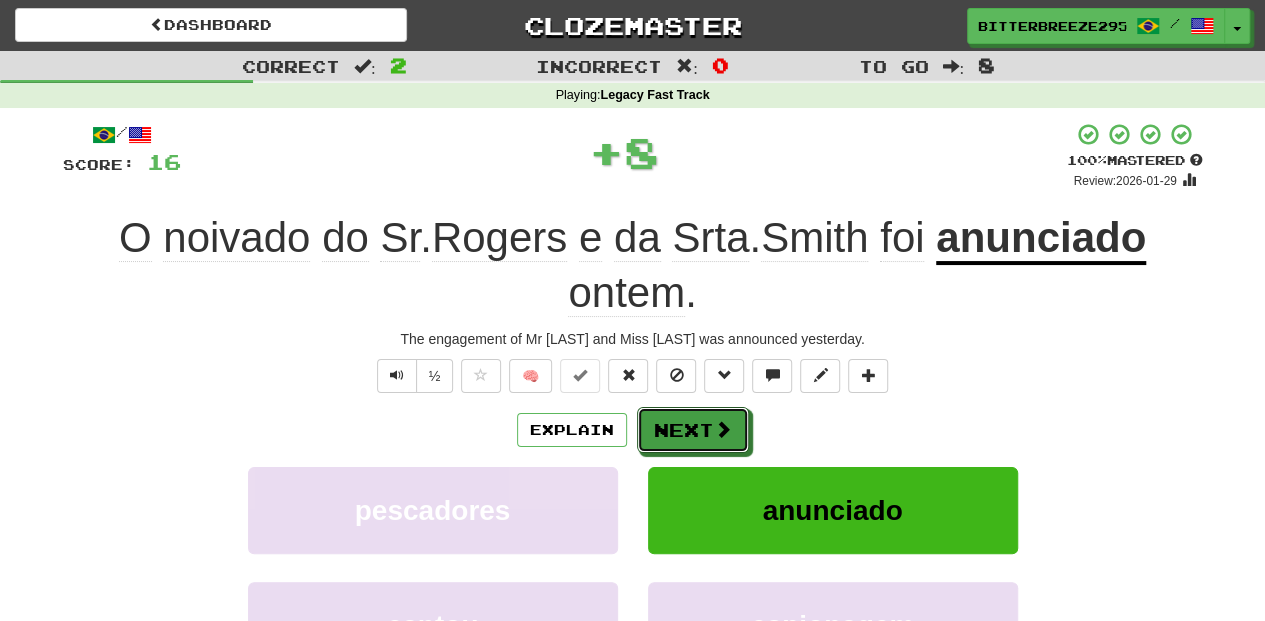 click on "Next" at bounding box center [693, 430] 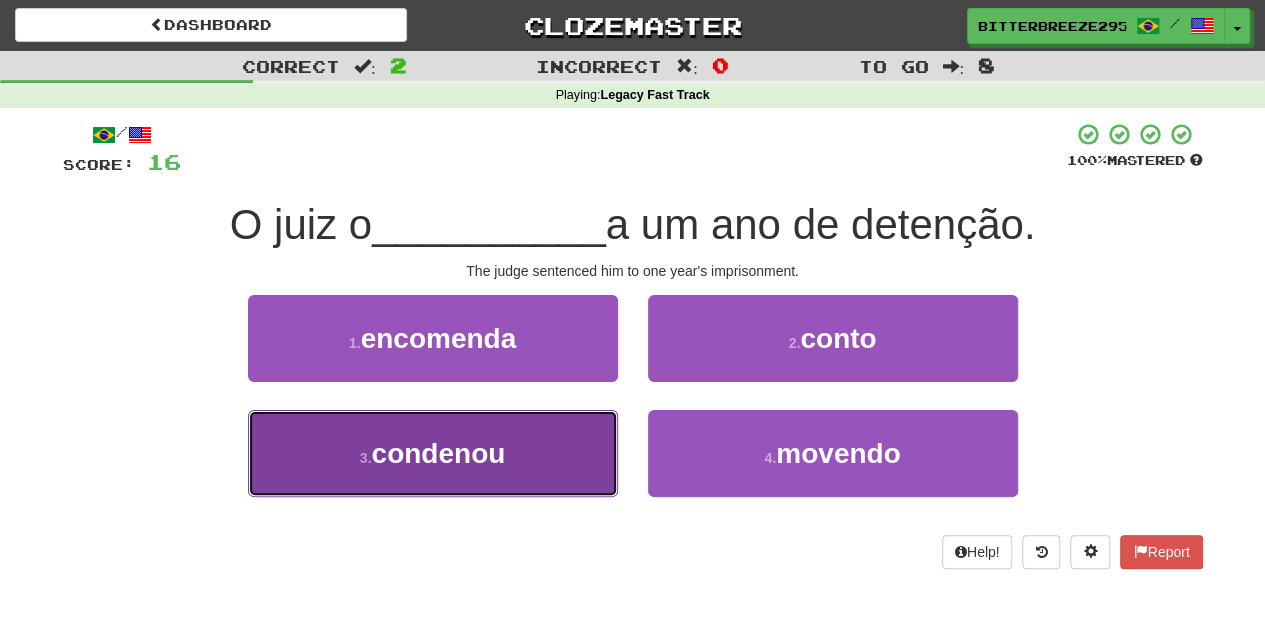 click on "3 .  condenou" at bounding box center [433, 453] 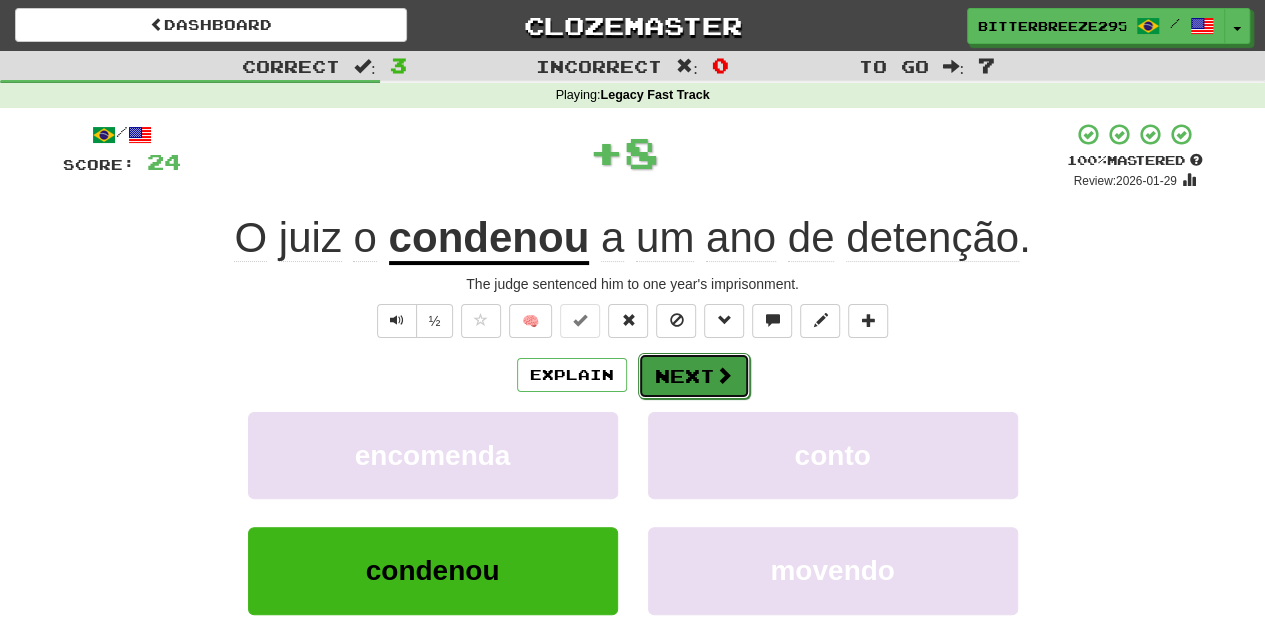 click on "Next" at bounding box center [694, 376] 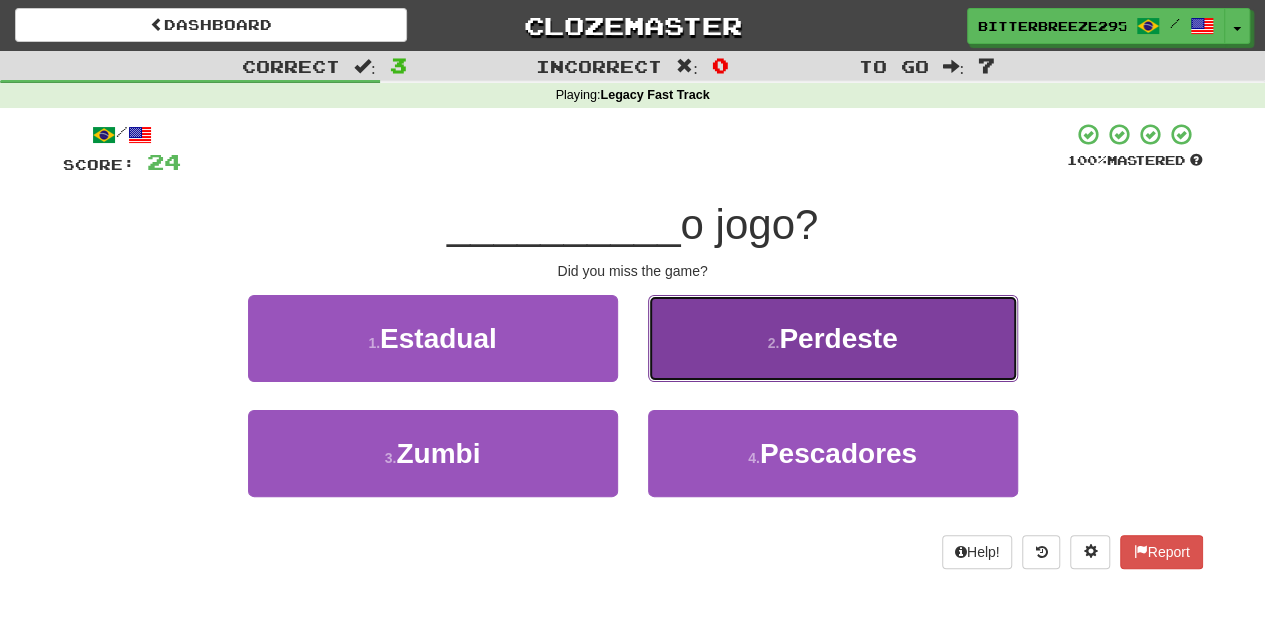 click on "2 .  Perdeste" at bounding box center (833, 338) 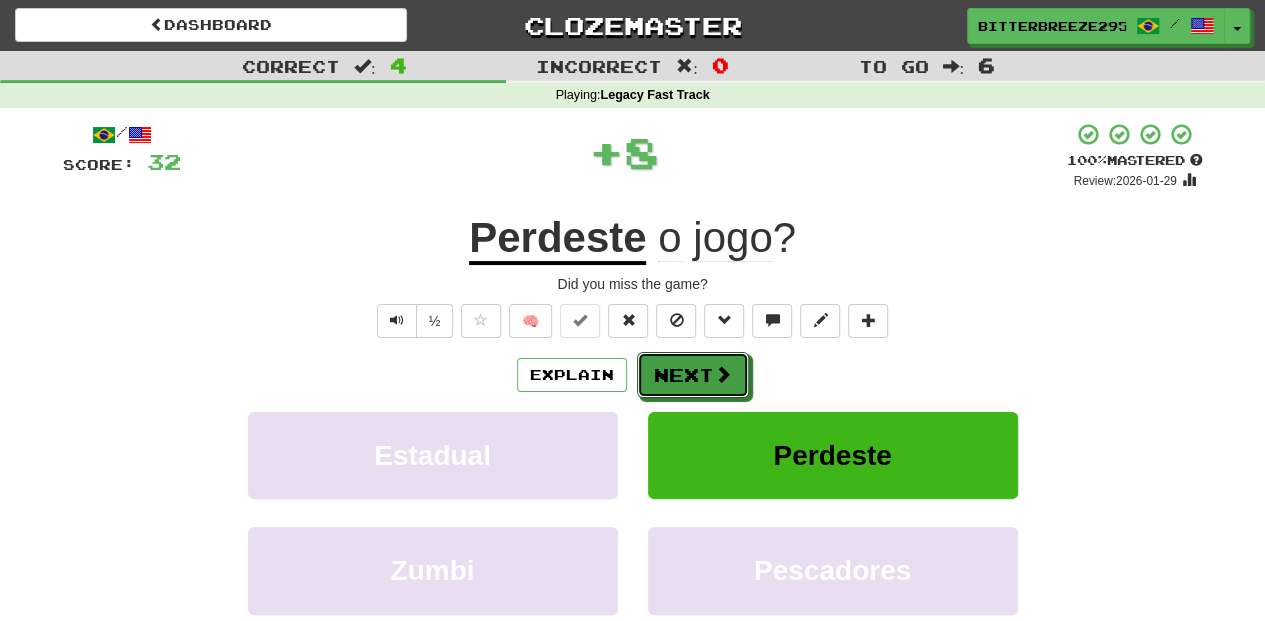 click at bounding box center [723, 374] 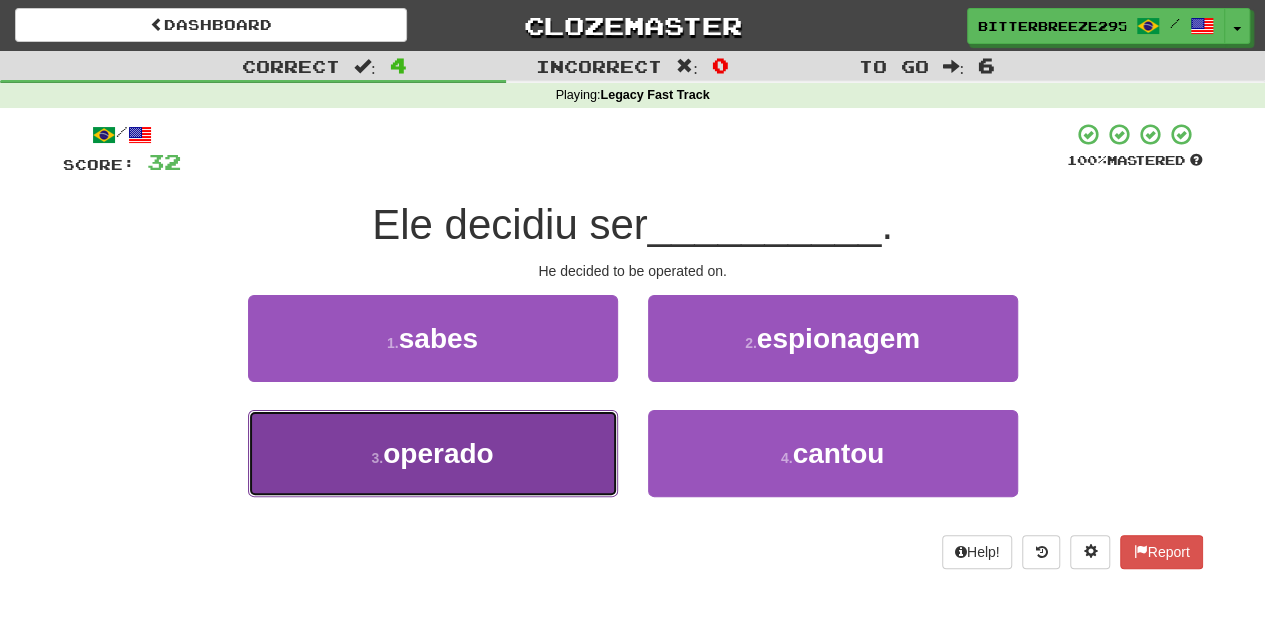 click on "3 .  operado" at bounding box center [433, 453] 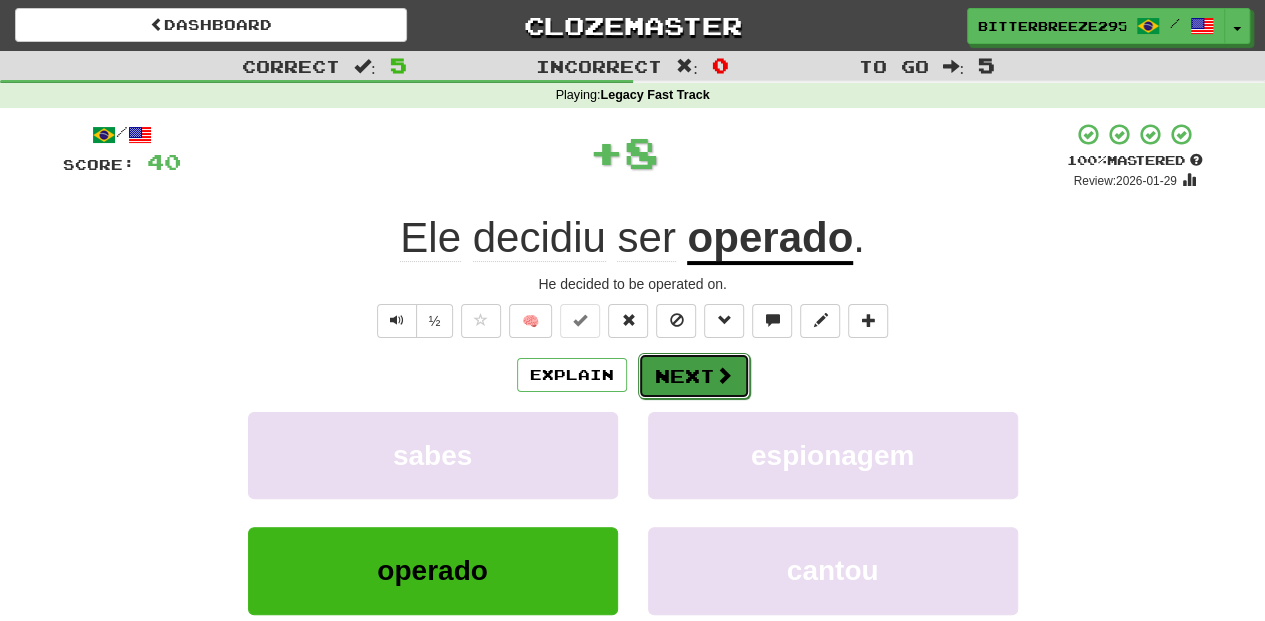 click on "Next" at bounding box center (694, 376) 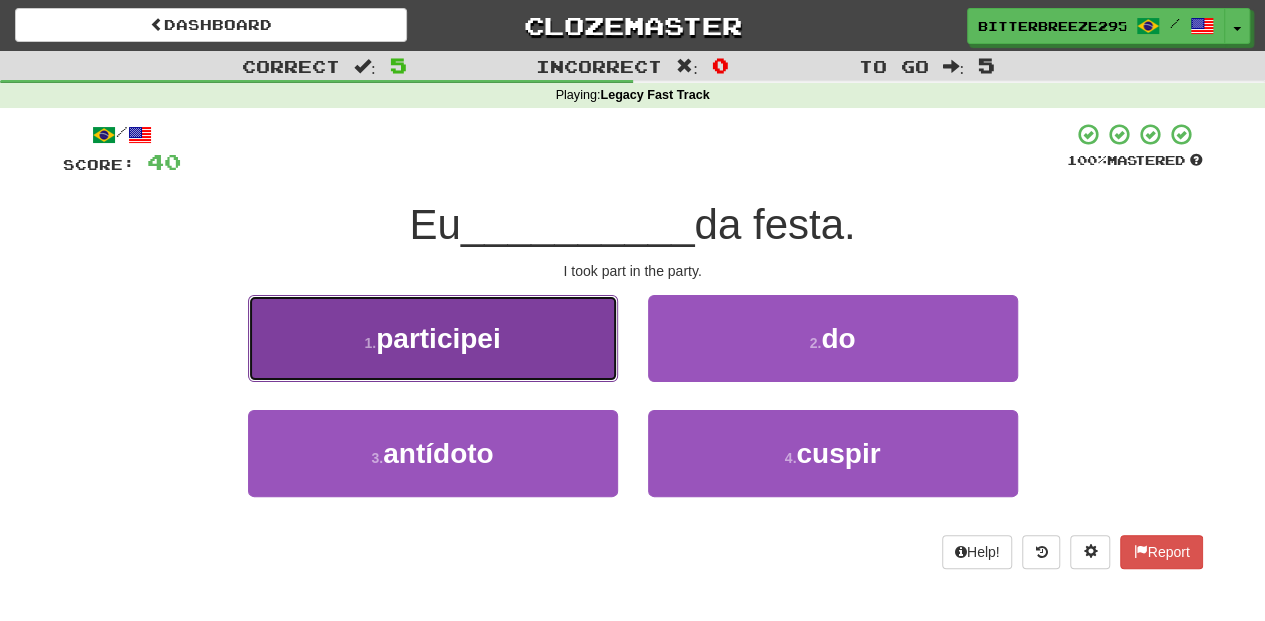 click on "1 .  participei" at bounding box center (433, 338) 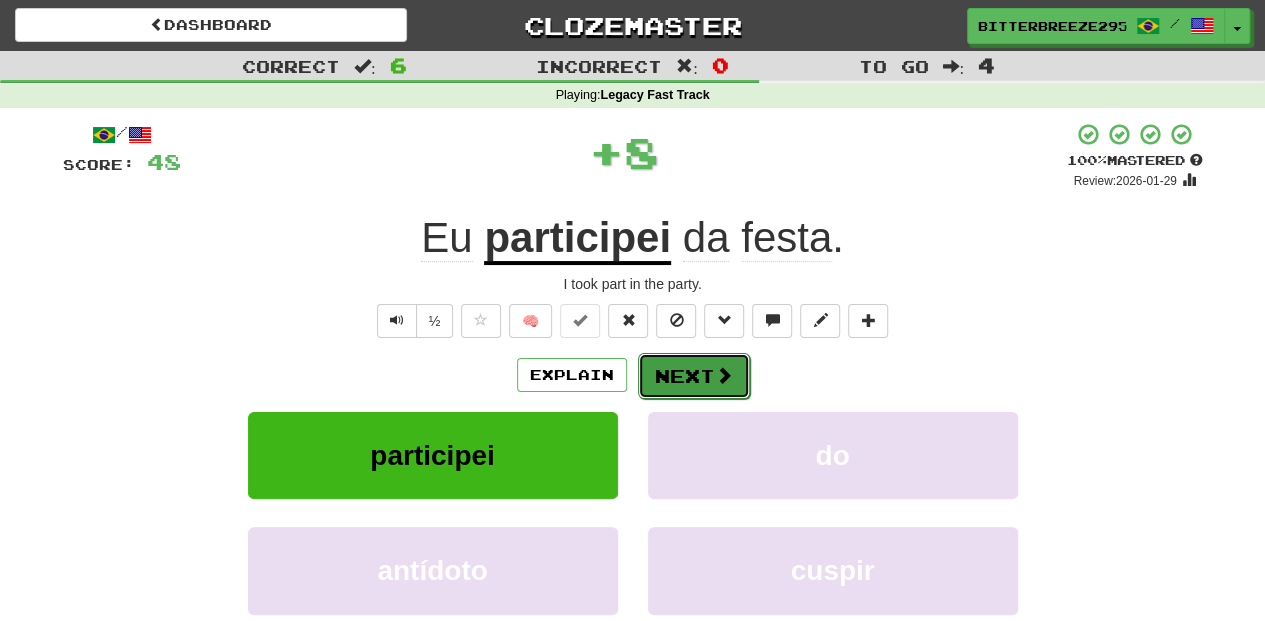 click on "Next" at bounding box center [694, 376] 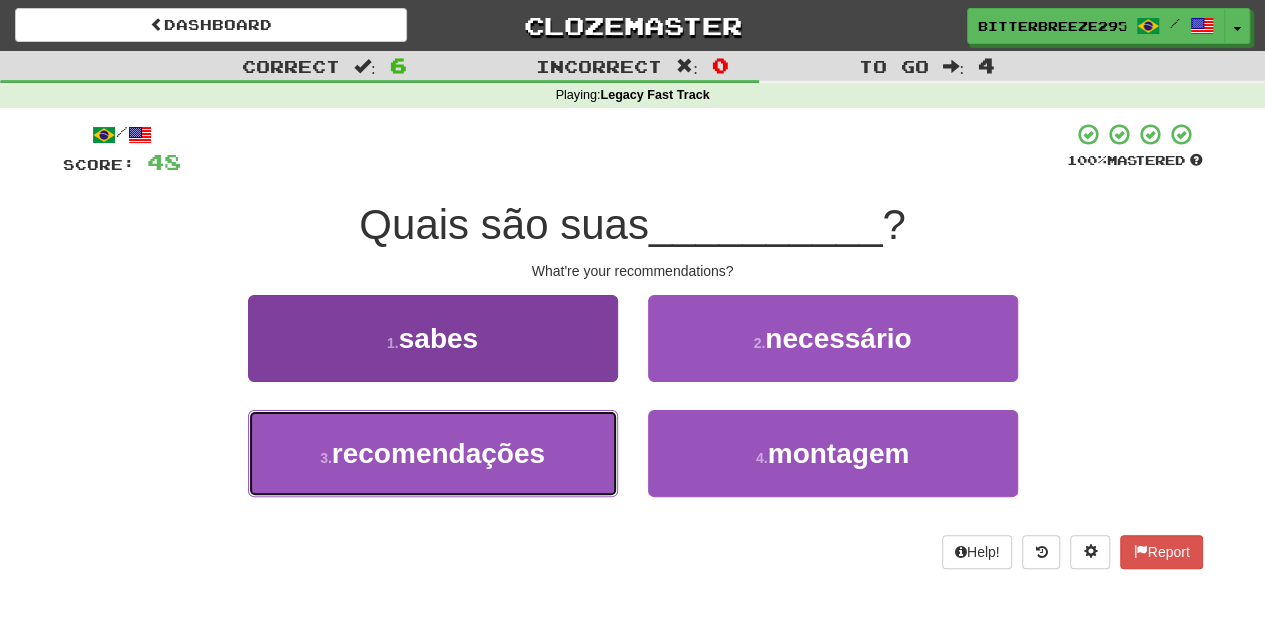 click on "recomendações" at bounding box center (438, 453) 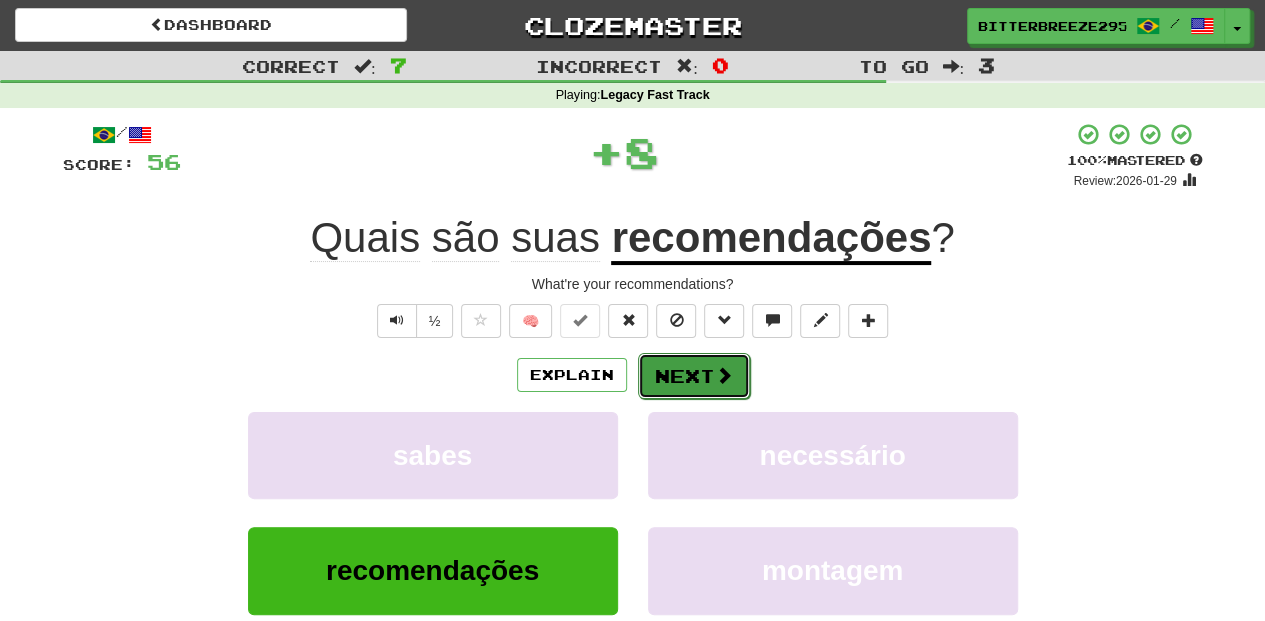 click on "Next" at bounding box center (694, 376) 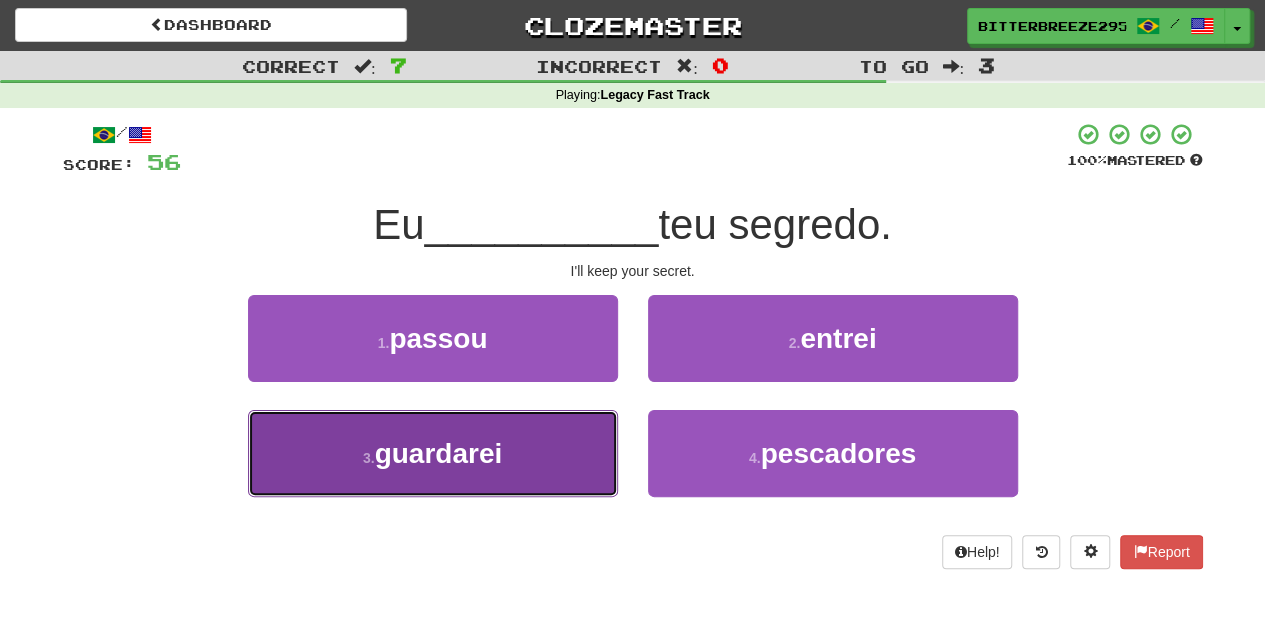 click on "3 .  guardarei" at bounding box center [433, 453] 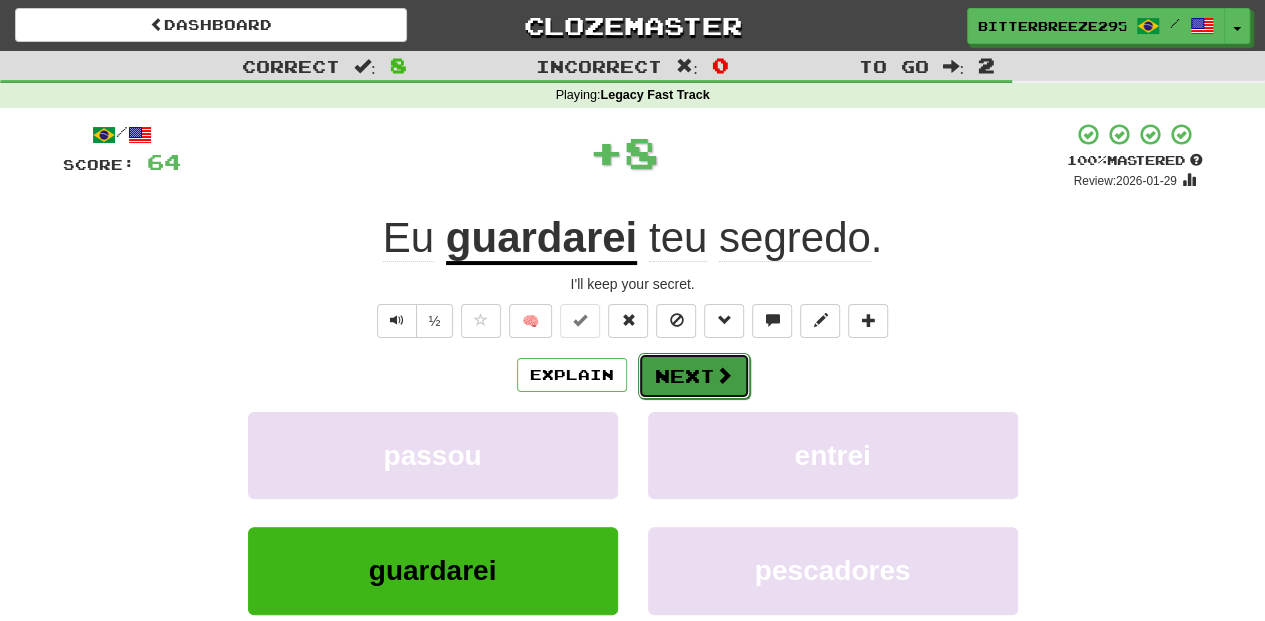 click on "Next" at bounding box center [694, 376] 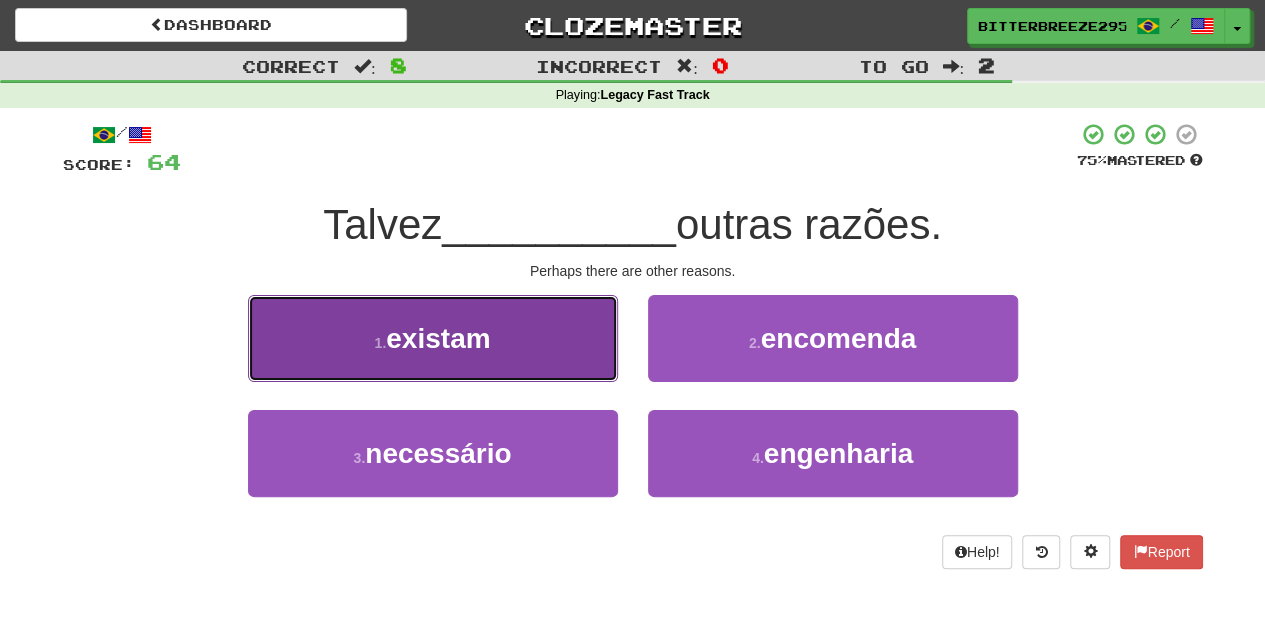 click on "1 .  existam" at bounding box center (433, 338) 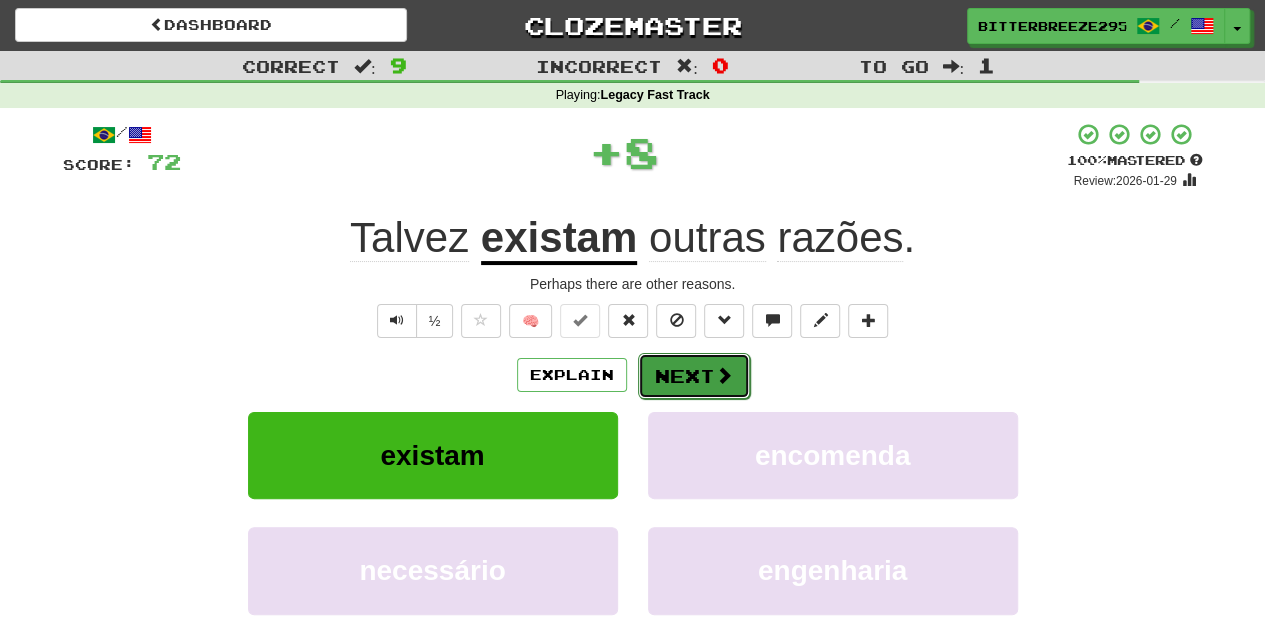 click on "Next" at bounding box center [694, 376] 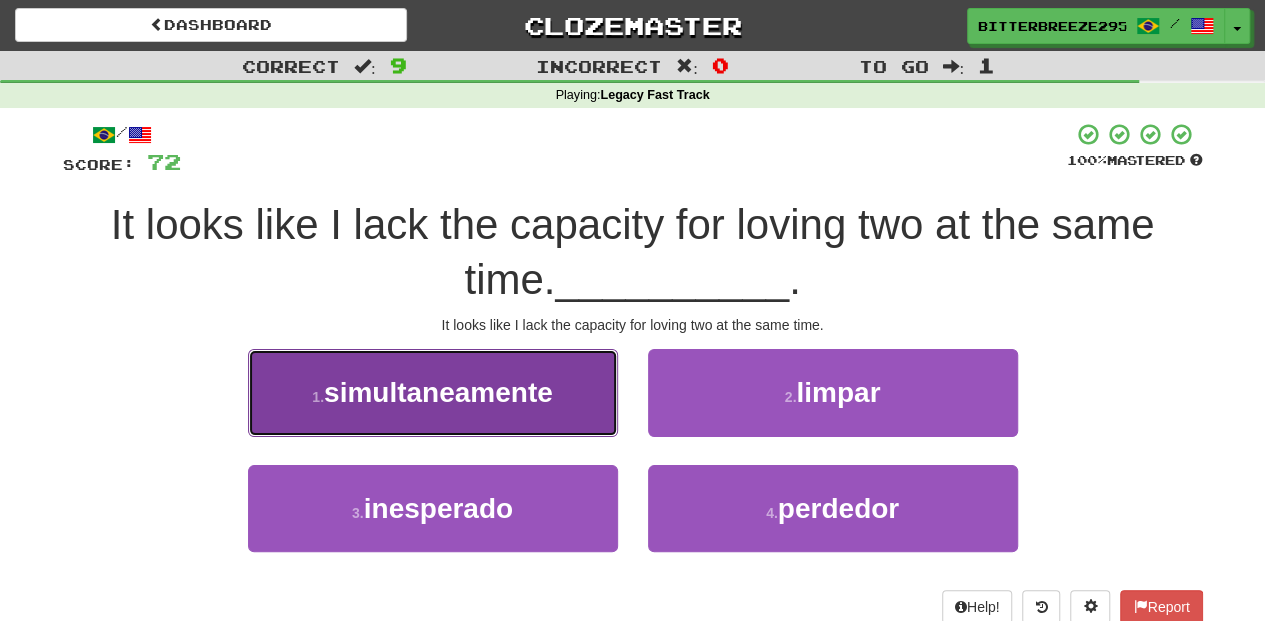 click on "1 .  simultaneamente" at bounding box center (433, 392) 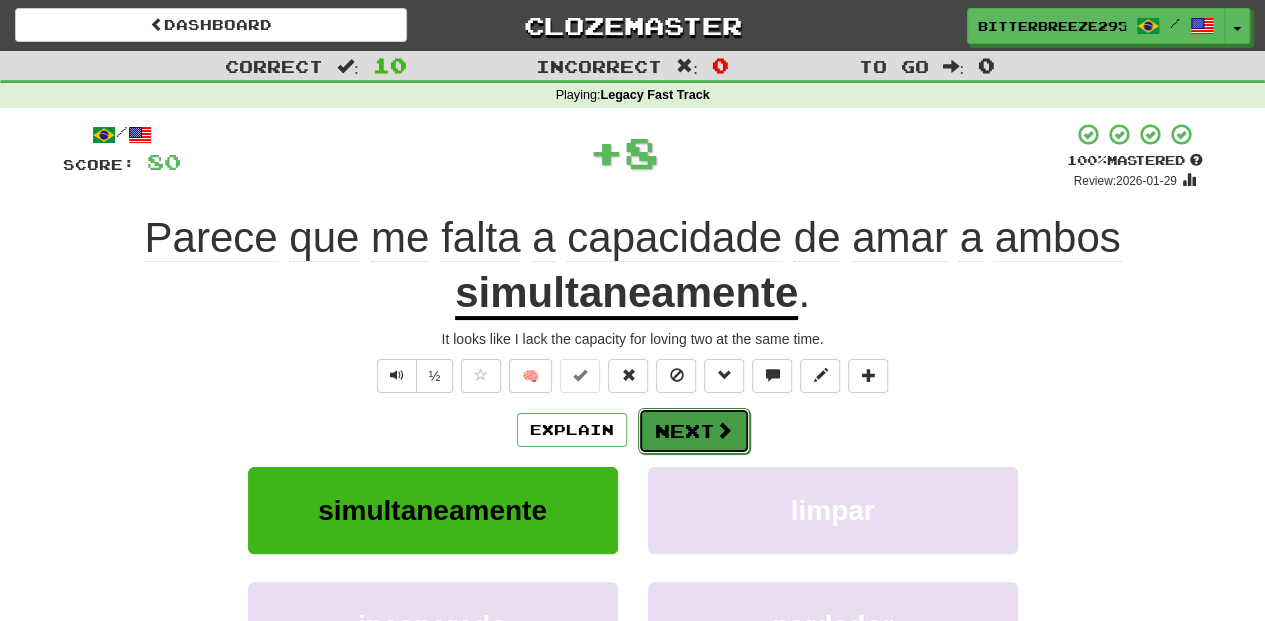 click on "Next" at bounding box center [694, 431] 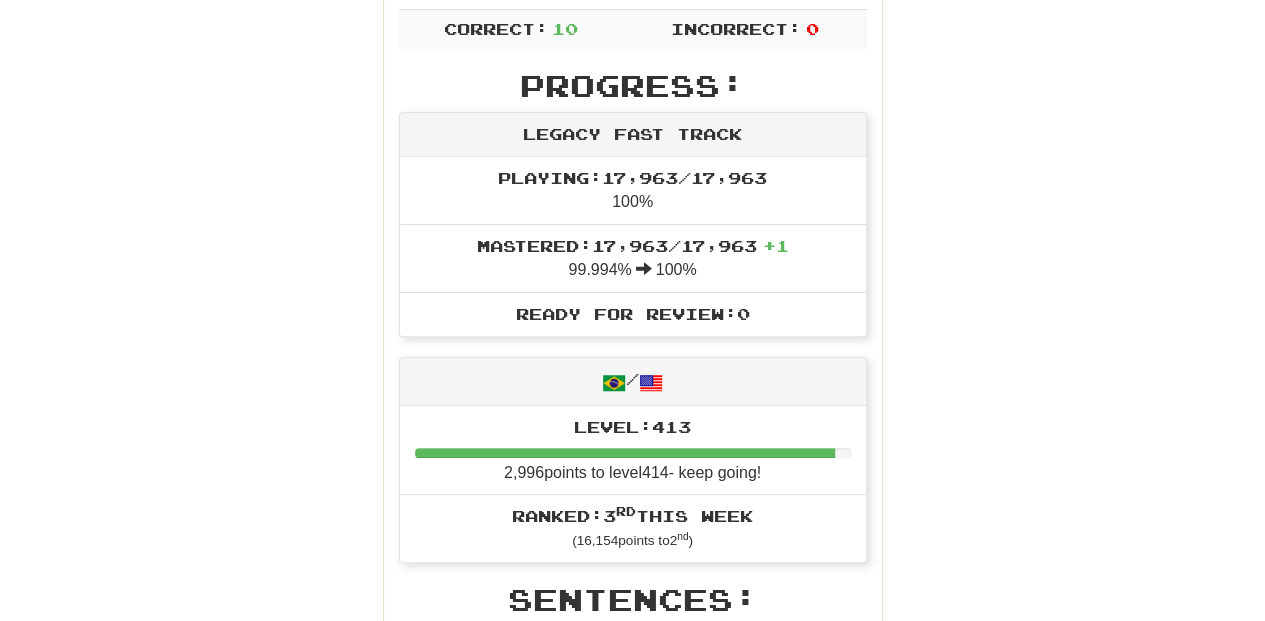 scroll, scrollTop: 466, scrollLeft: 0, axis: vertical 